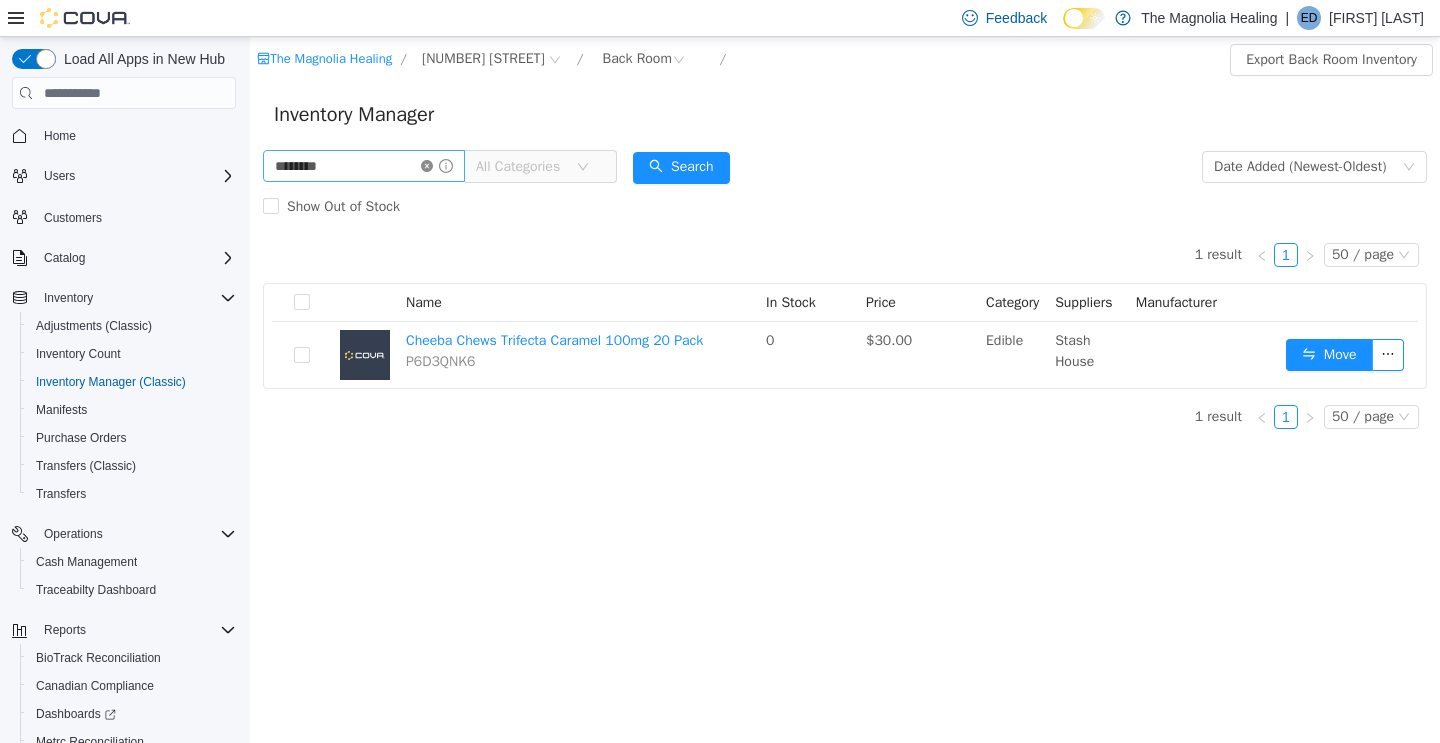 scroll, scrollTop: 0, scrollLeft: 0, axis: both 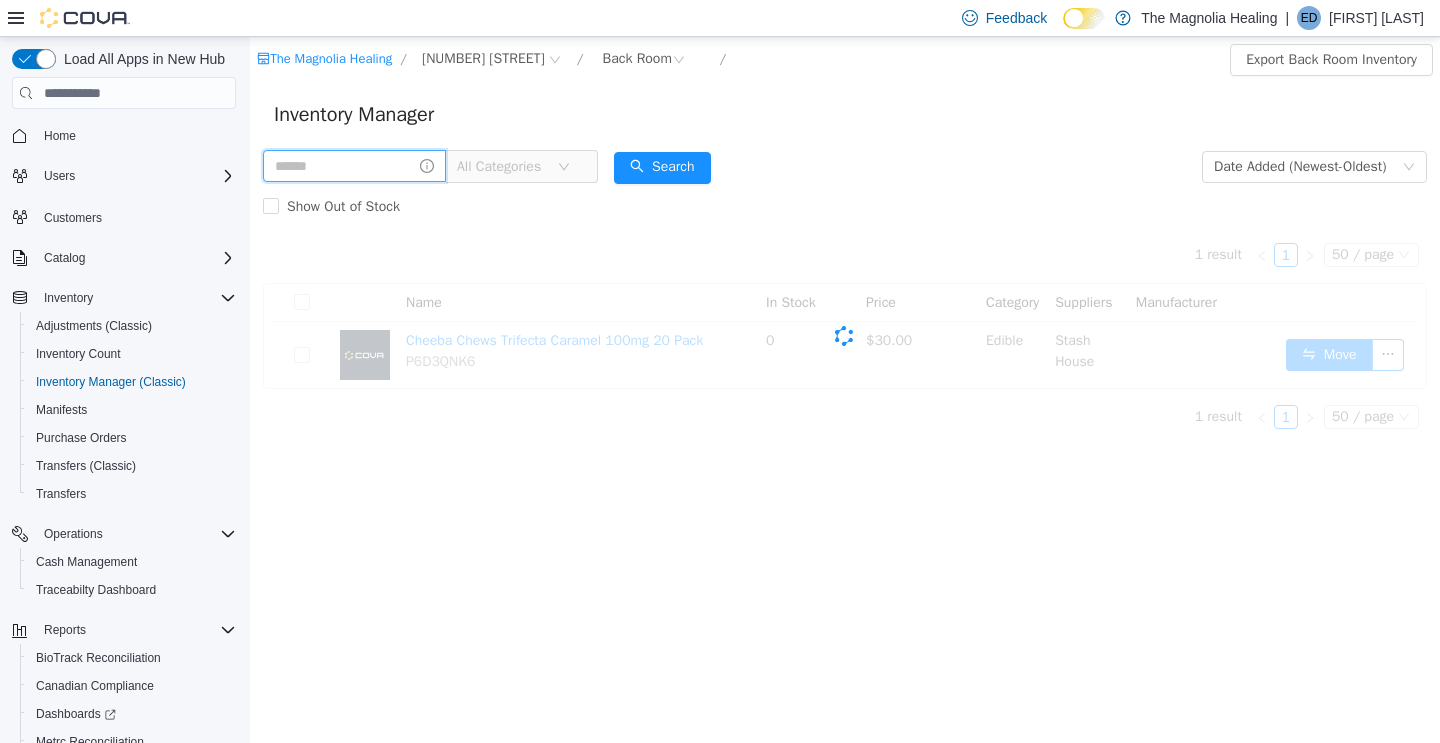 click at bounding box center [354, 166] 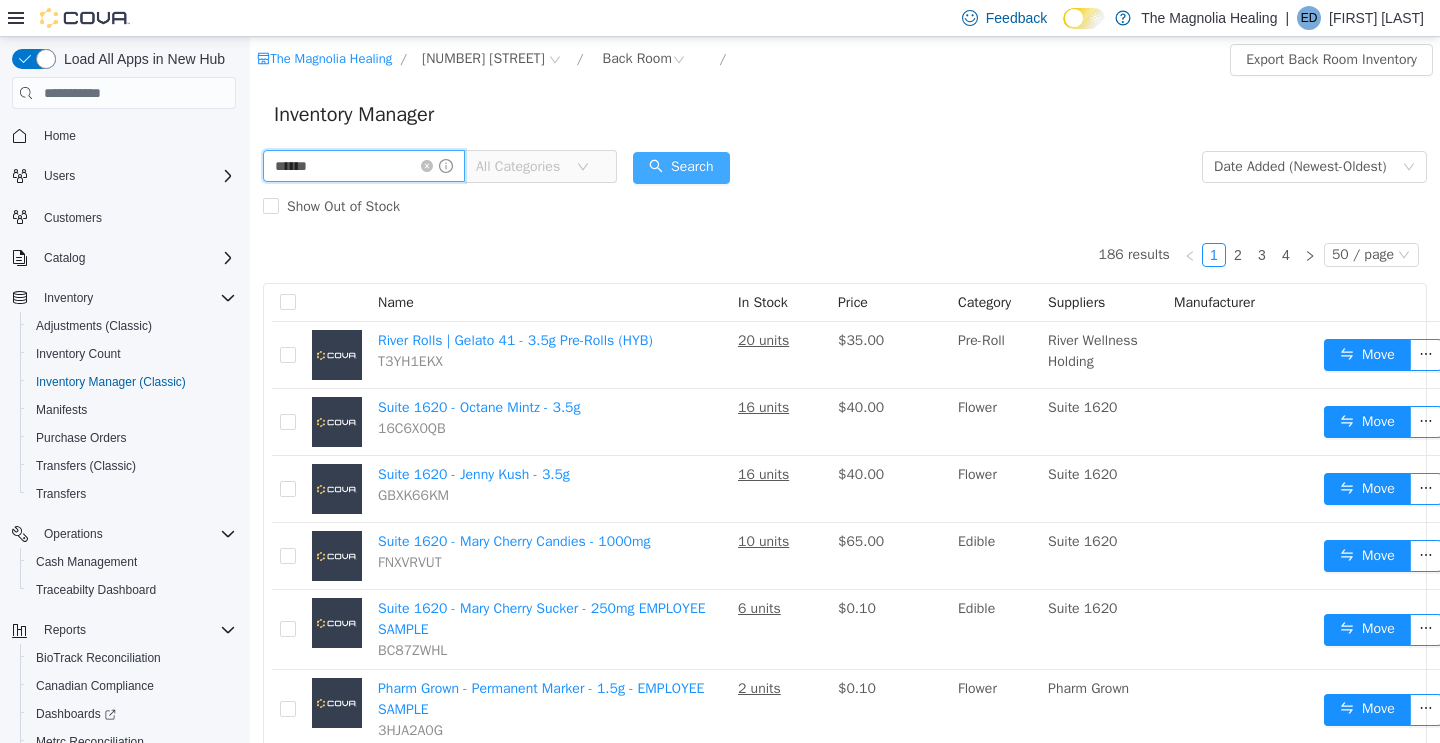 type on "******" 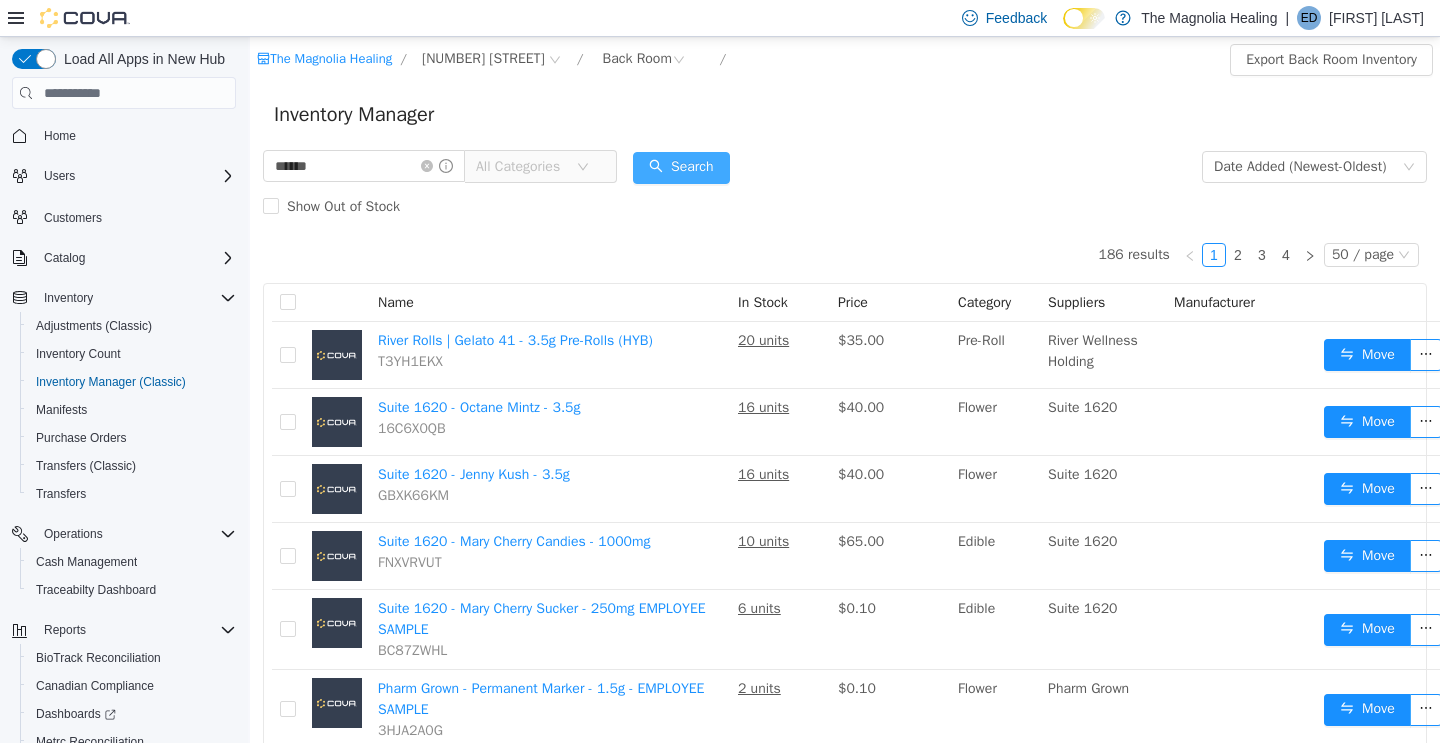 click on "Search" at bounding box center [681, 168] 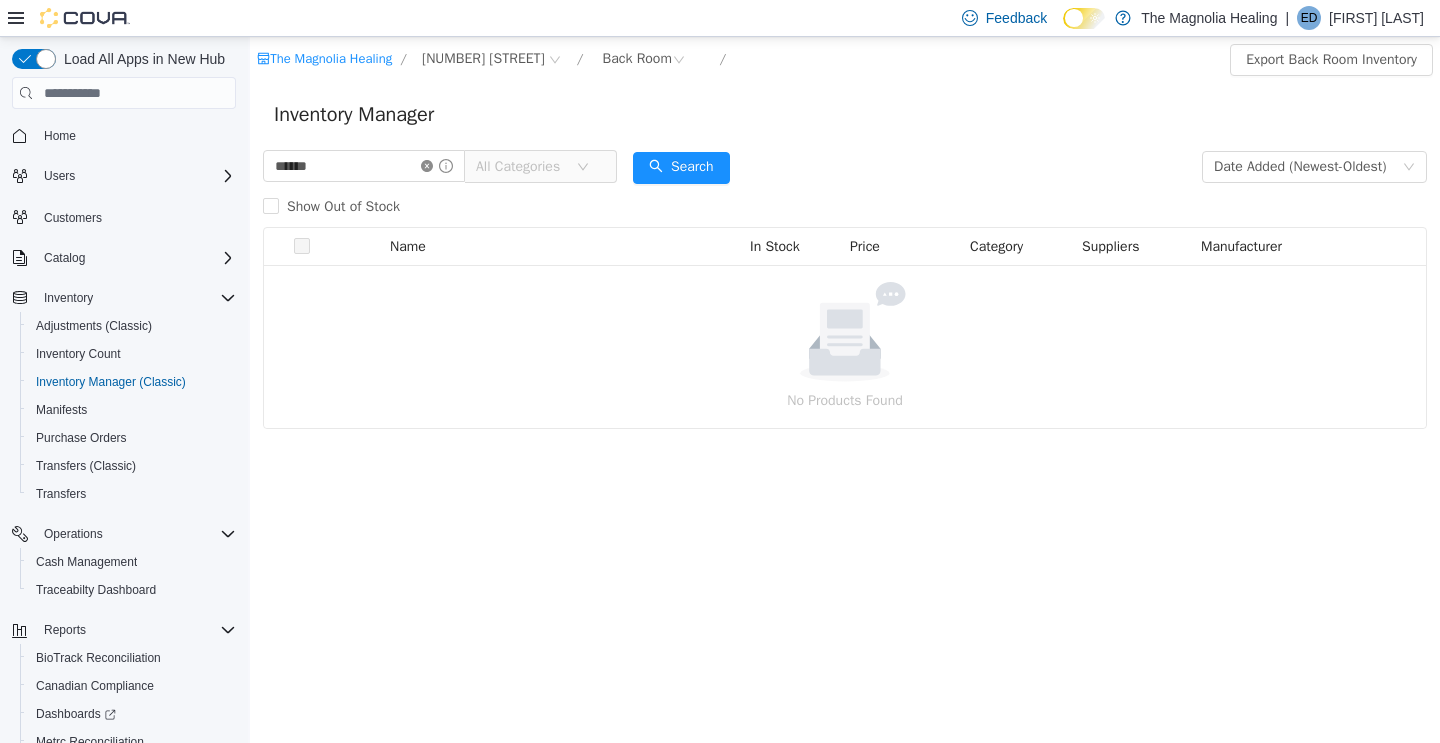 click 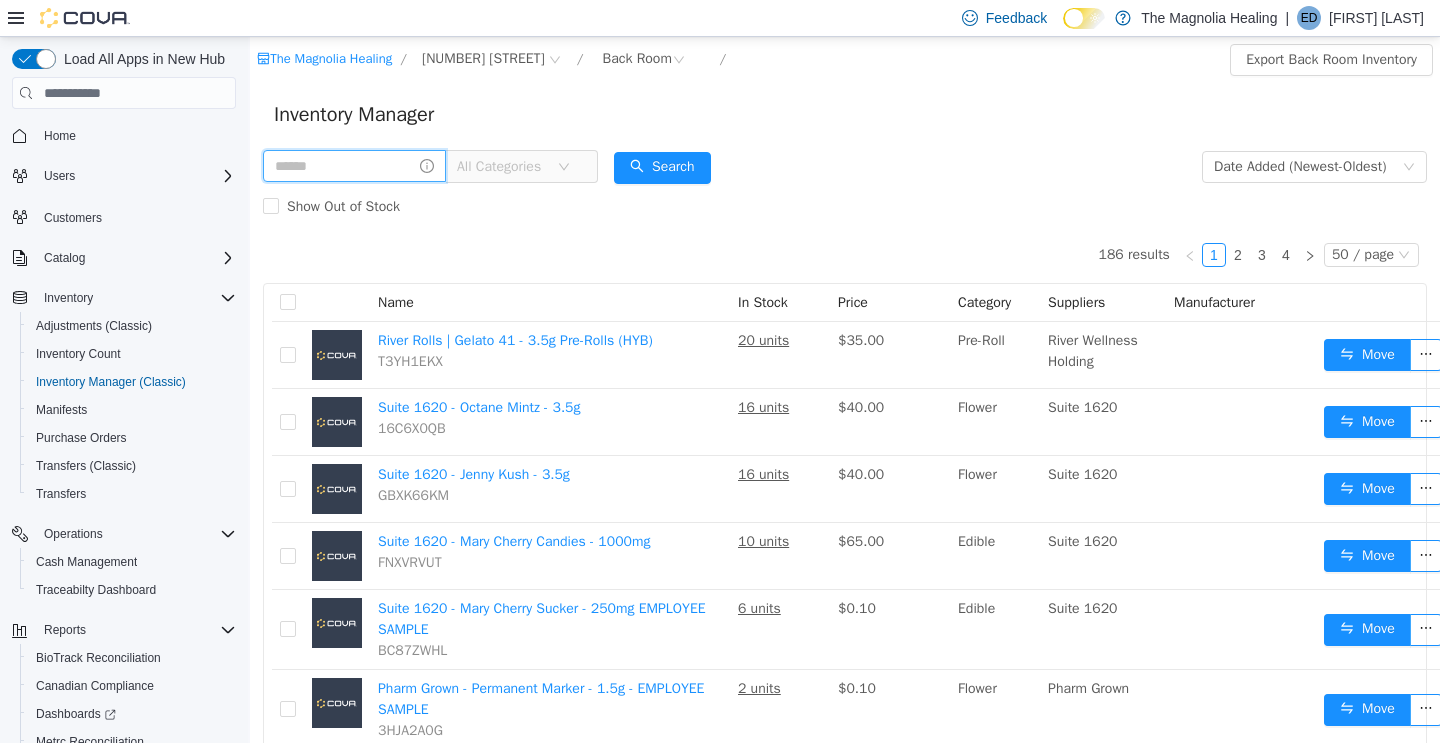 click at bounding box center [354, 166] 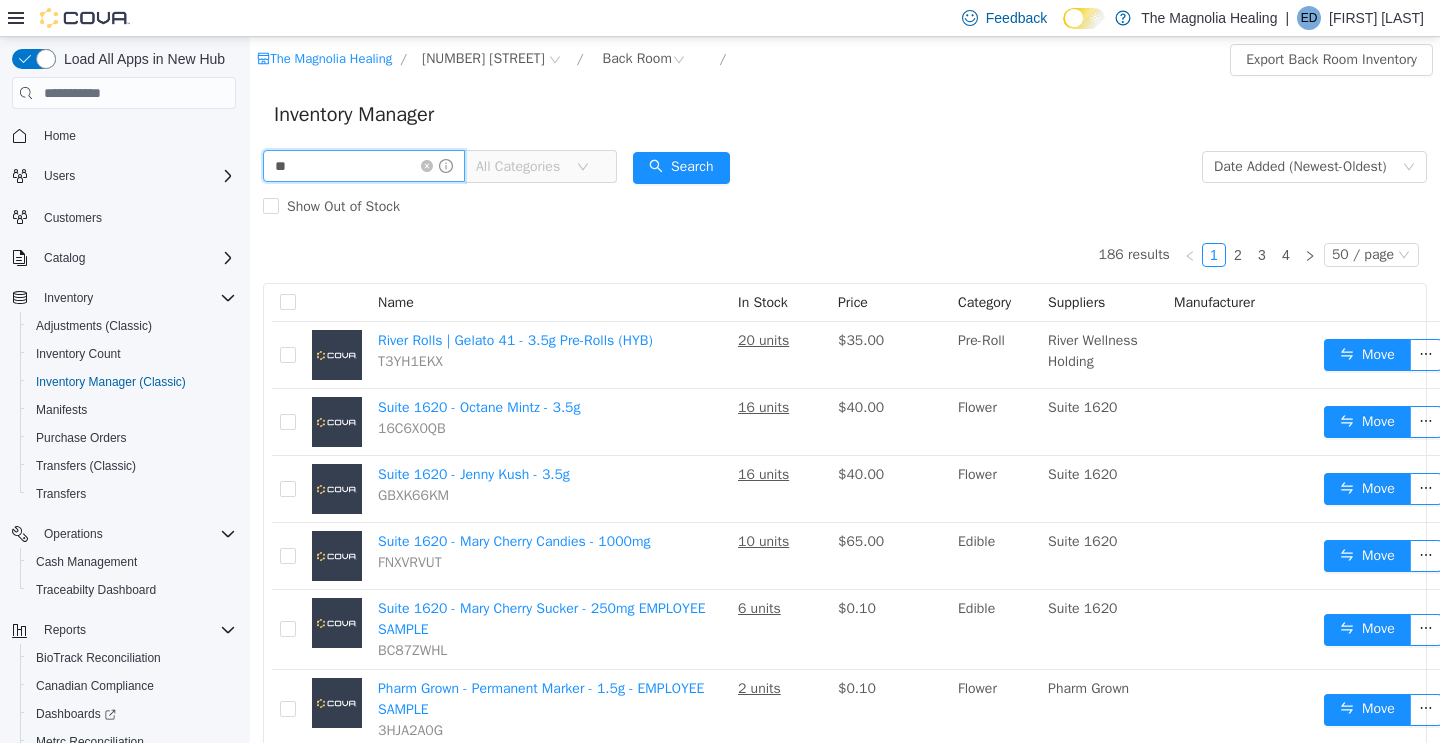 type on "*" 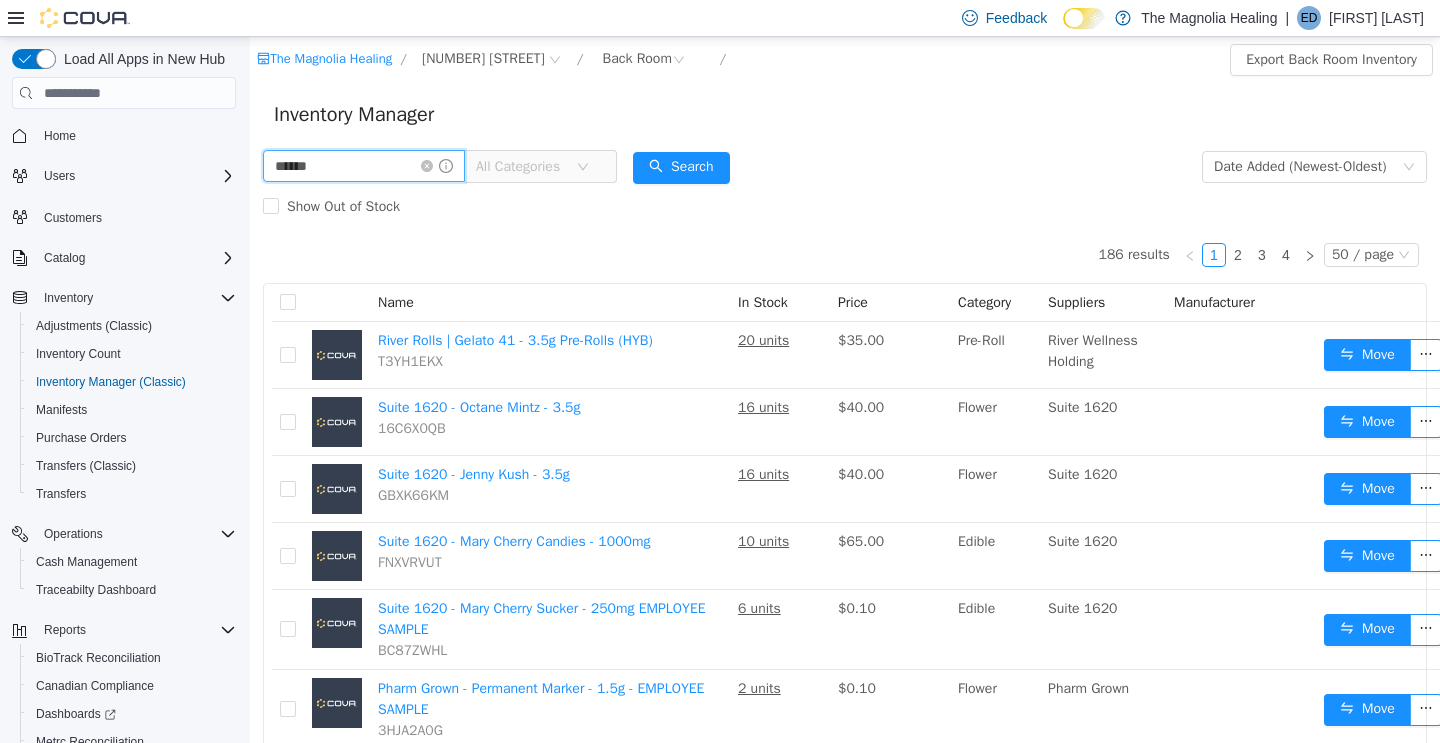 type on "******" 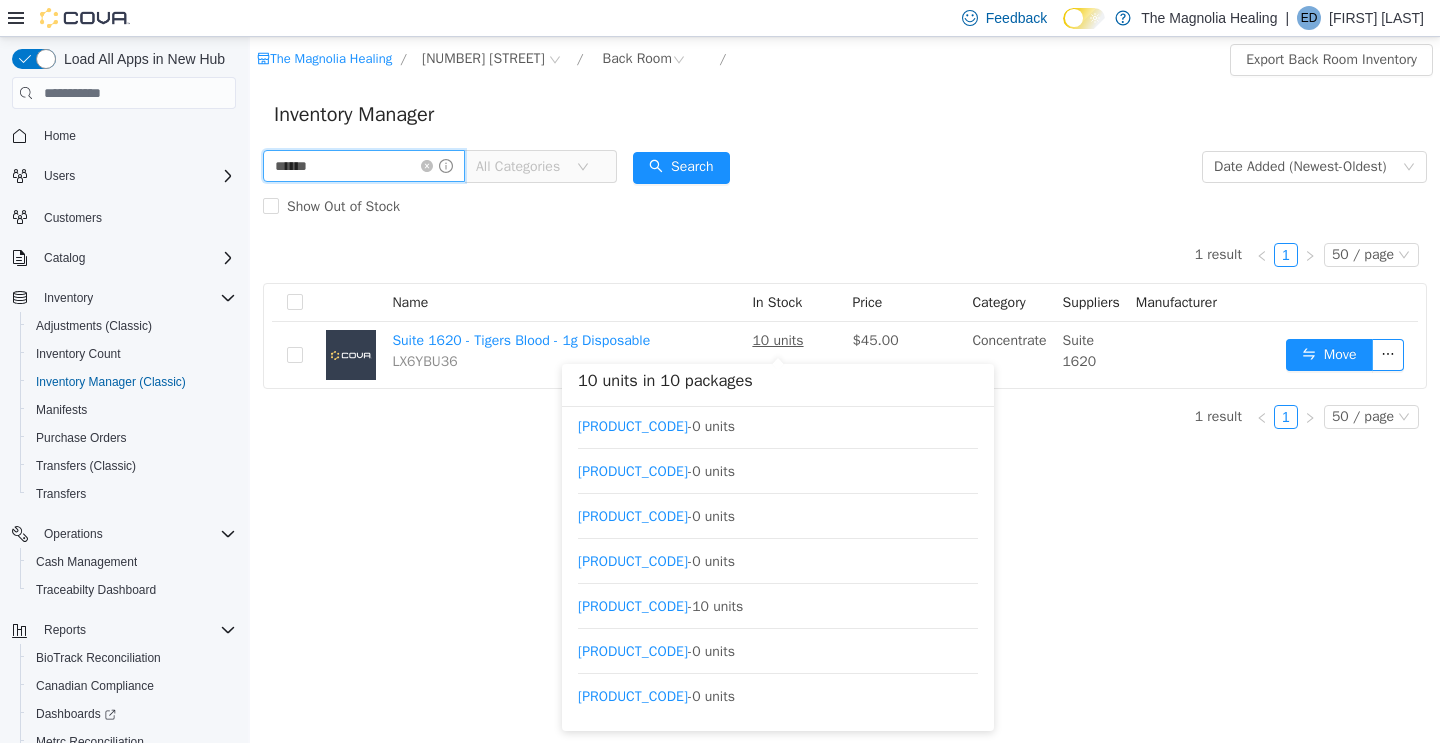 scroll, scrollTop: 150, scrollLeft: 0, axis: vertical 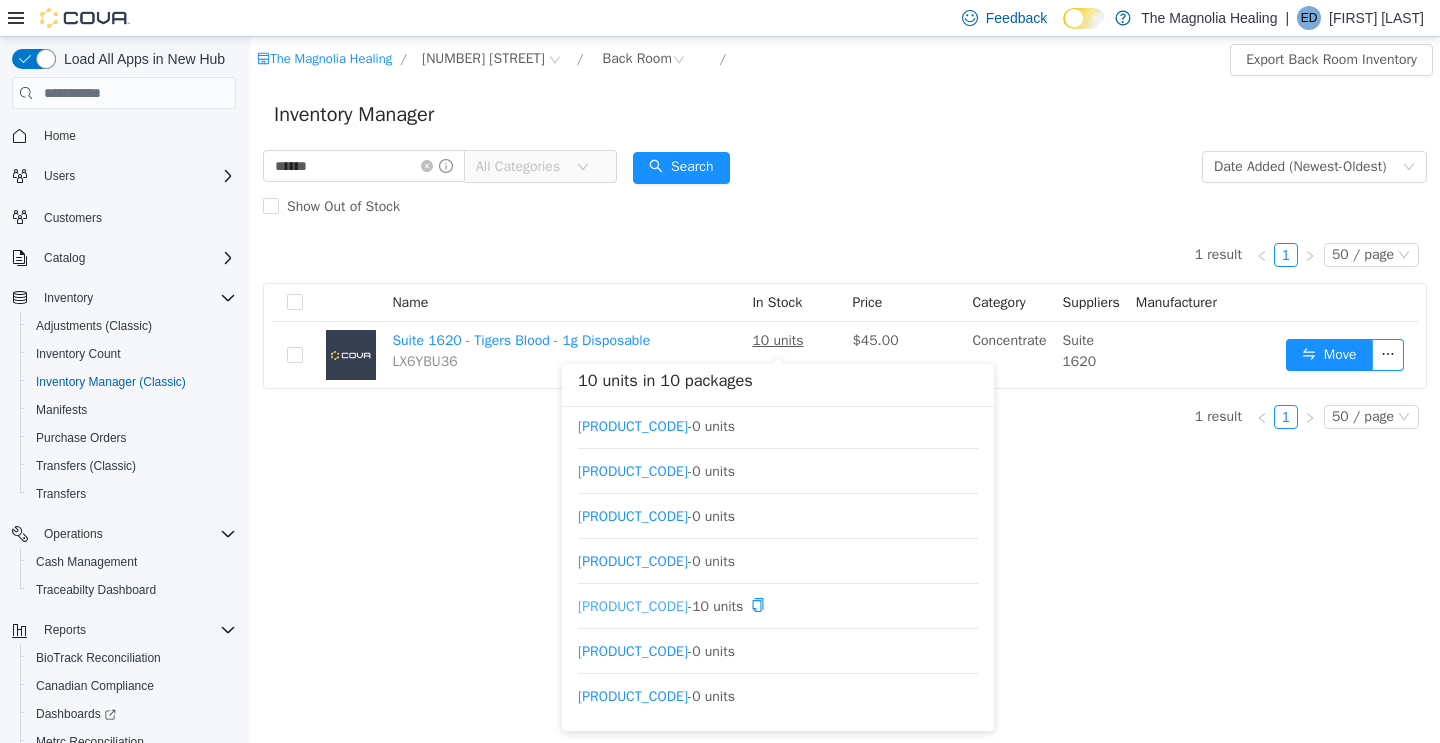 click on "[PACKAGE_ID]" at bounding box center [633, 605] 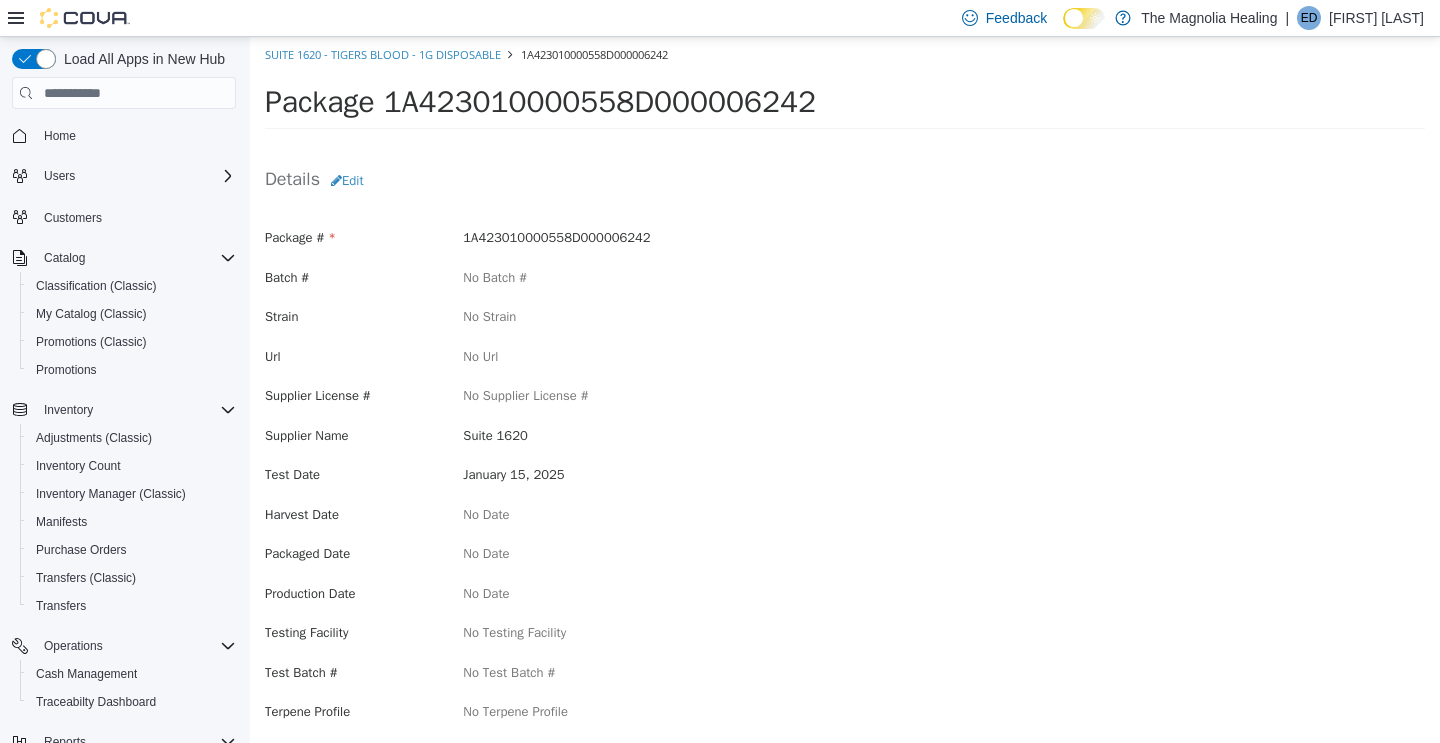 scroll, scrollTop: 0, scrollLeft: 0, axis: both 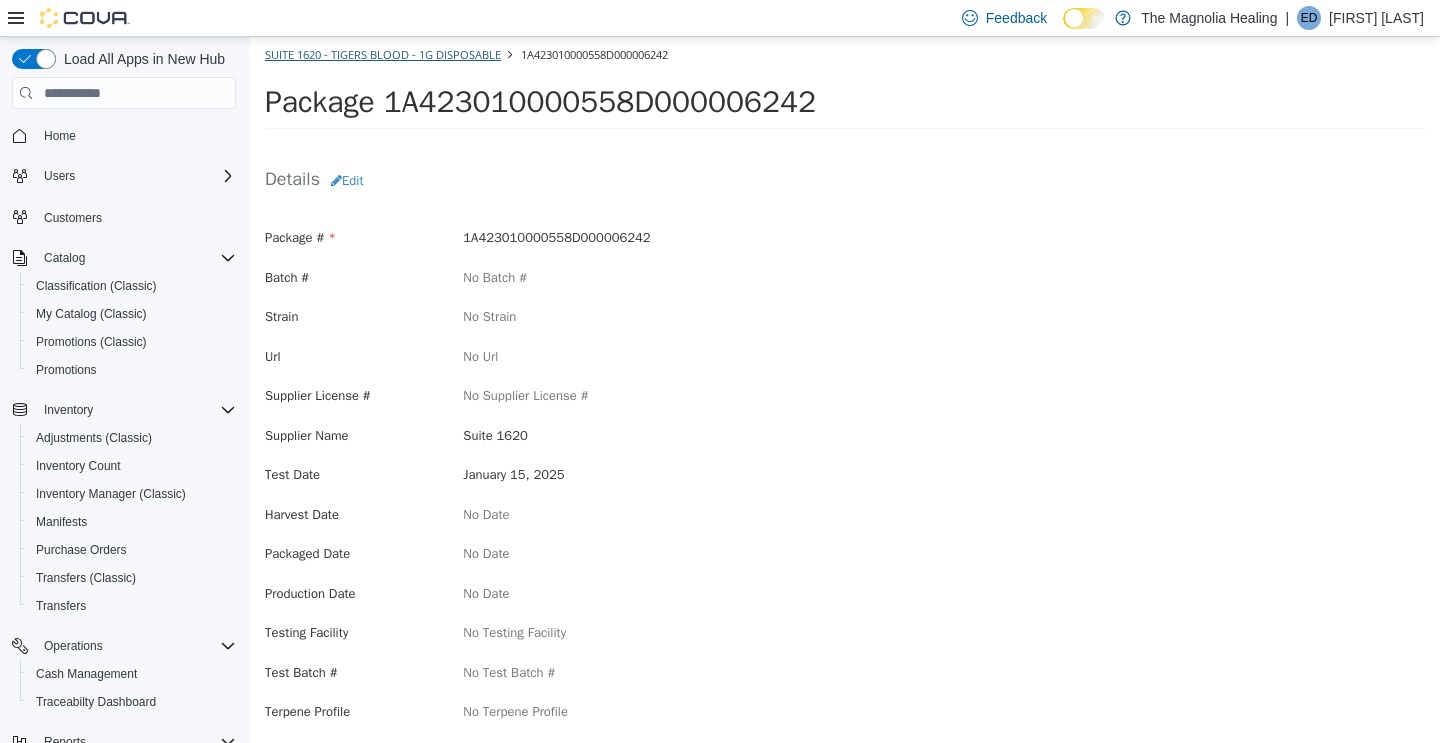 click on "Suite 1620 - Tigers Blood - 1g Disposable" at bounding box center (383, 54) 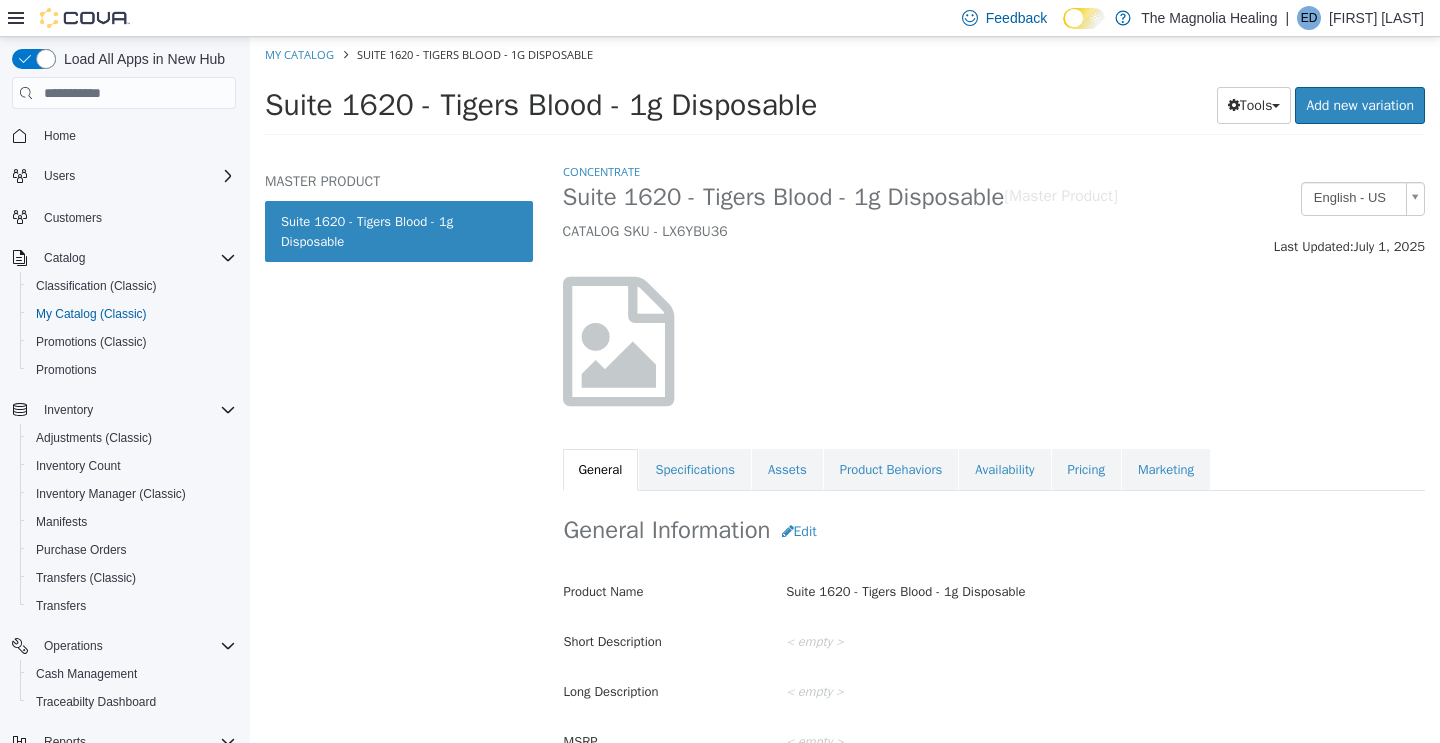 scroll, scrollTop: 0, scrollLeft: 0, axis: both 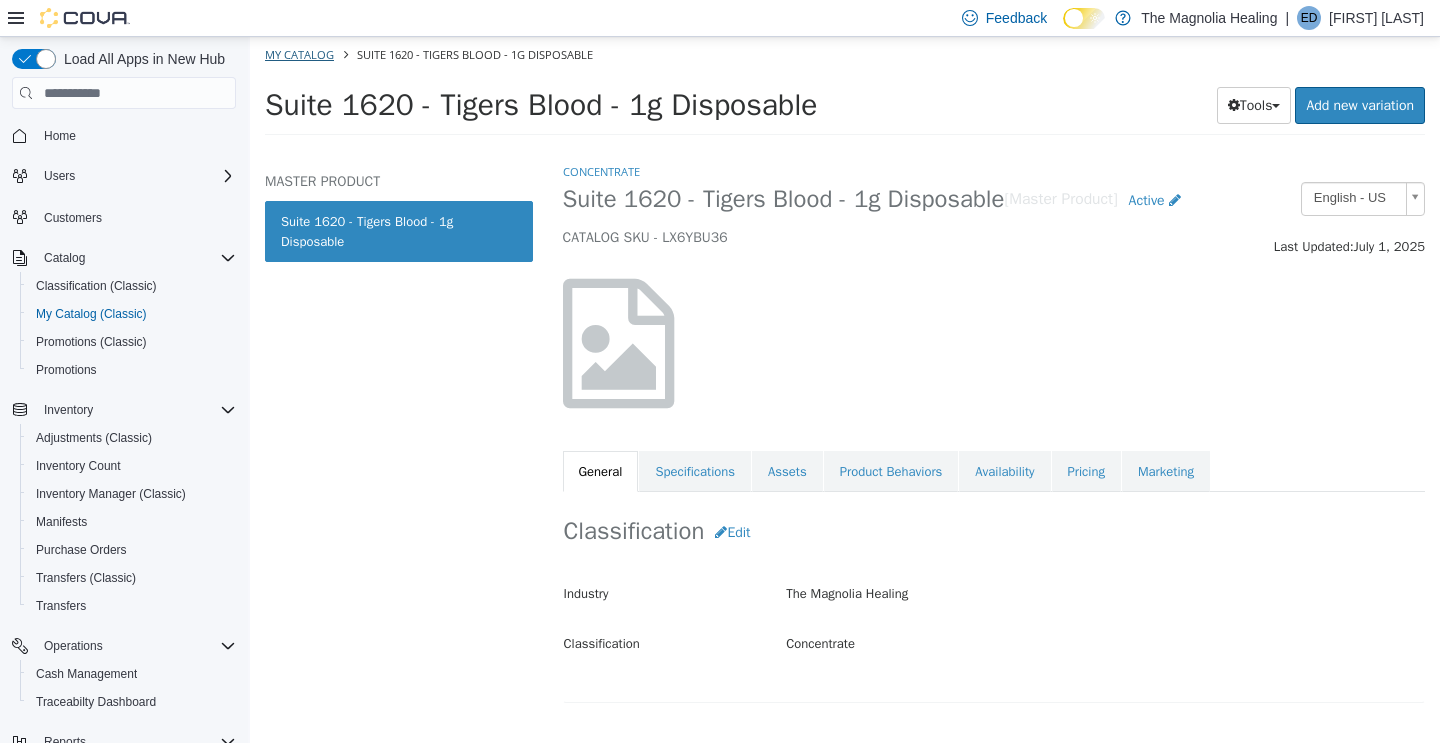 click on "My Catalog" at bounding box center (299, 54) 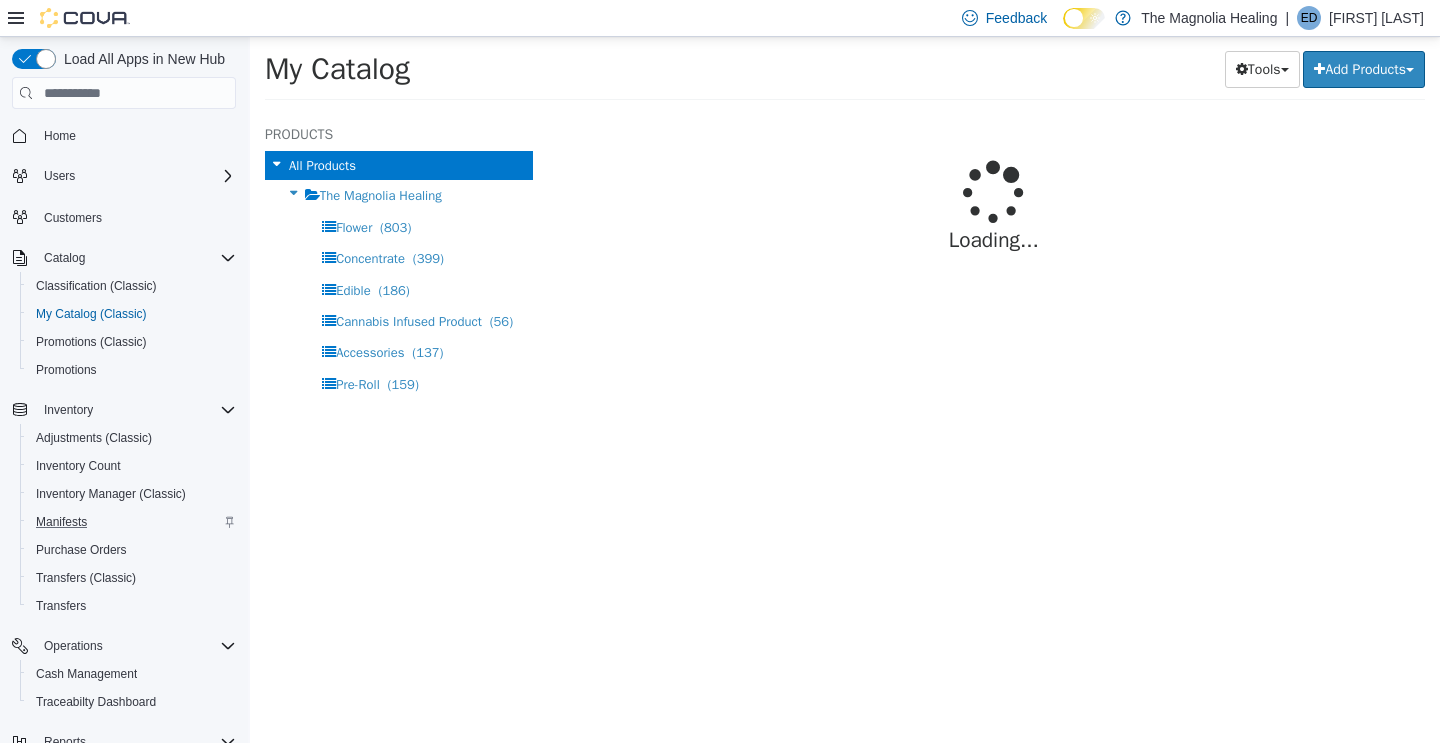 select on "**********" 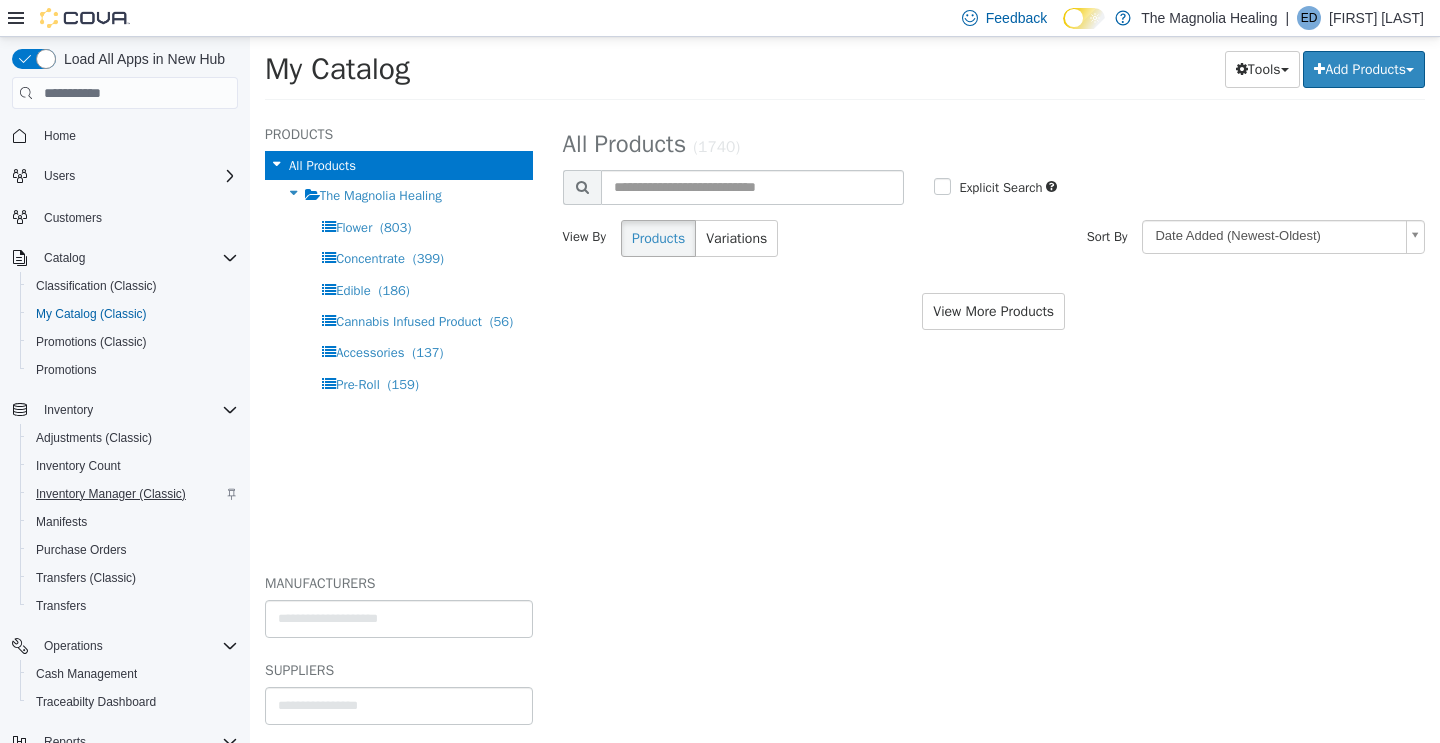 click on "Inventory Manager (Classic)" at bounding box center (111, 494) 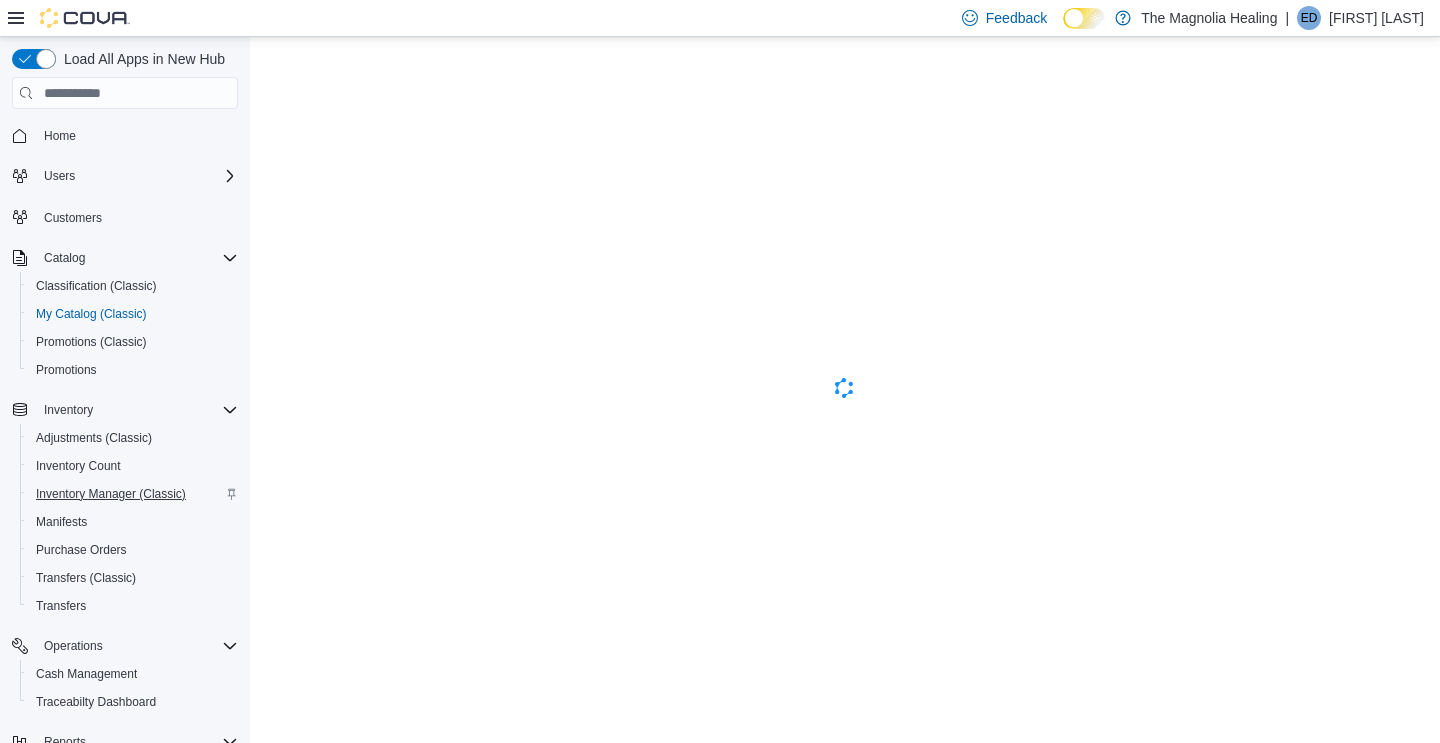 scroll, scrollTop: 0, scrollLeft: 0, axis: both 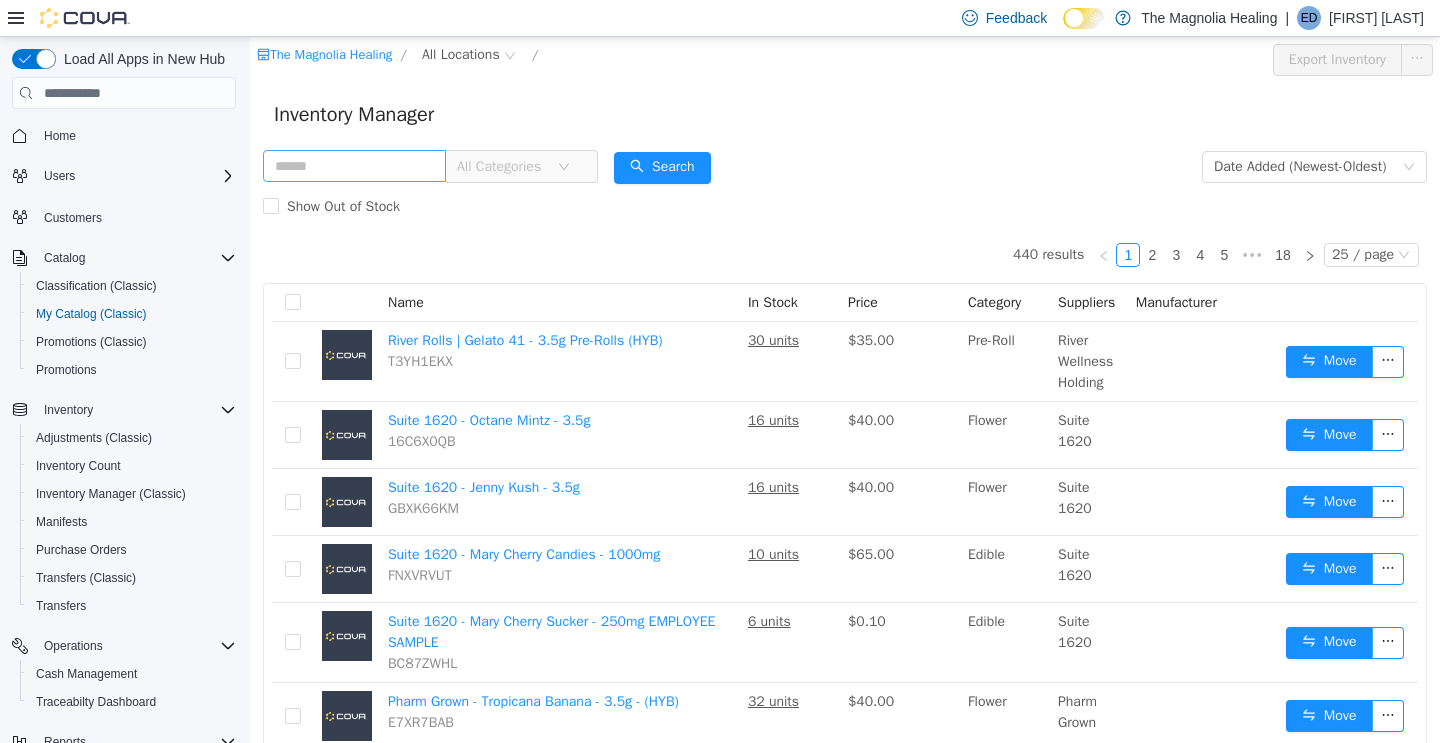 click at bounding box center [354, 166] 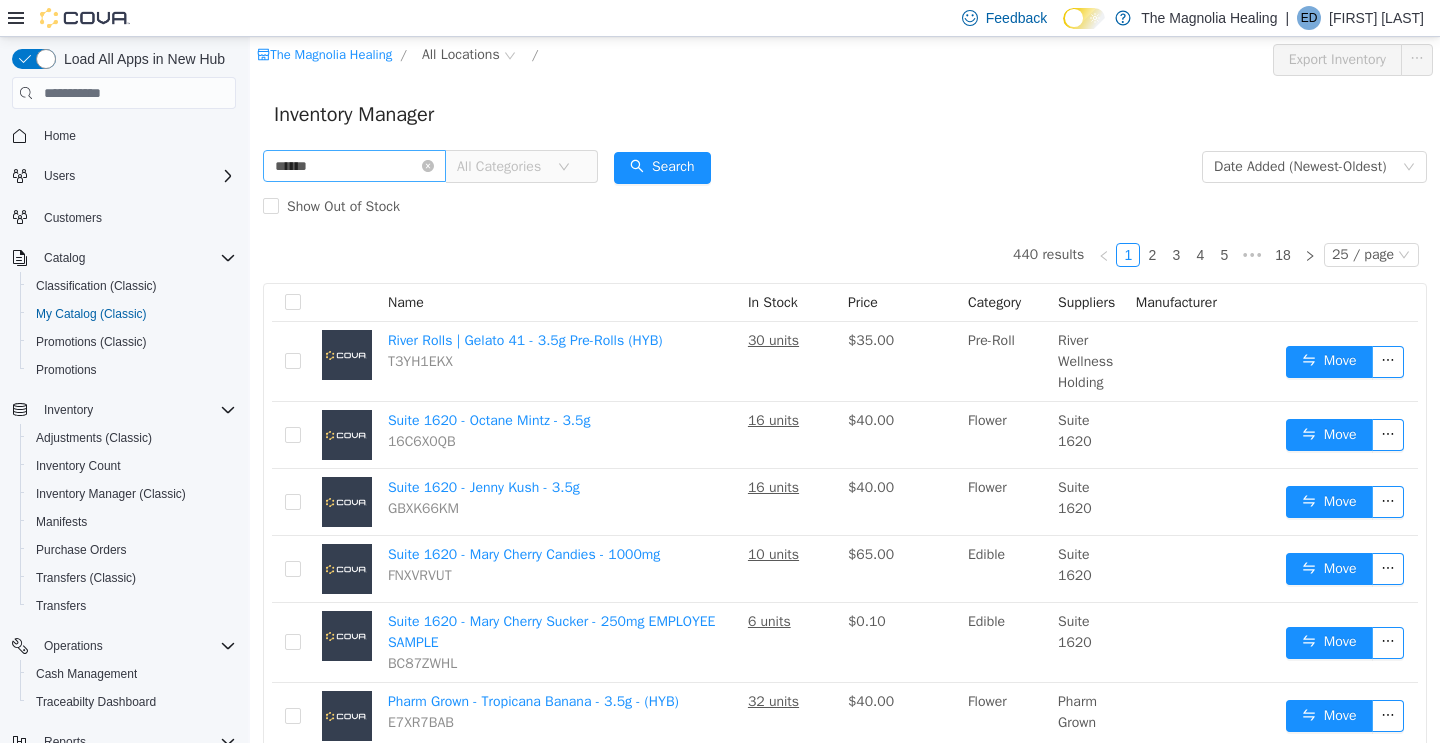 type on "******" 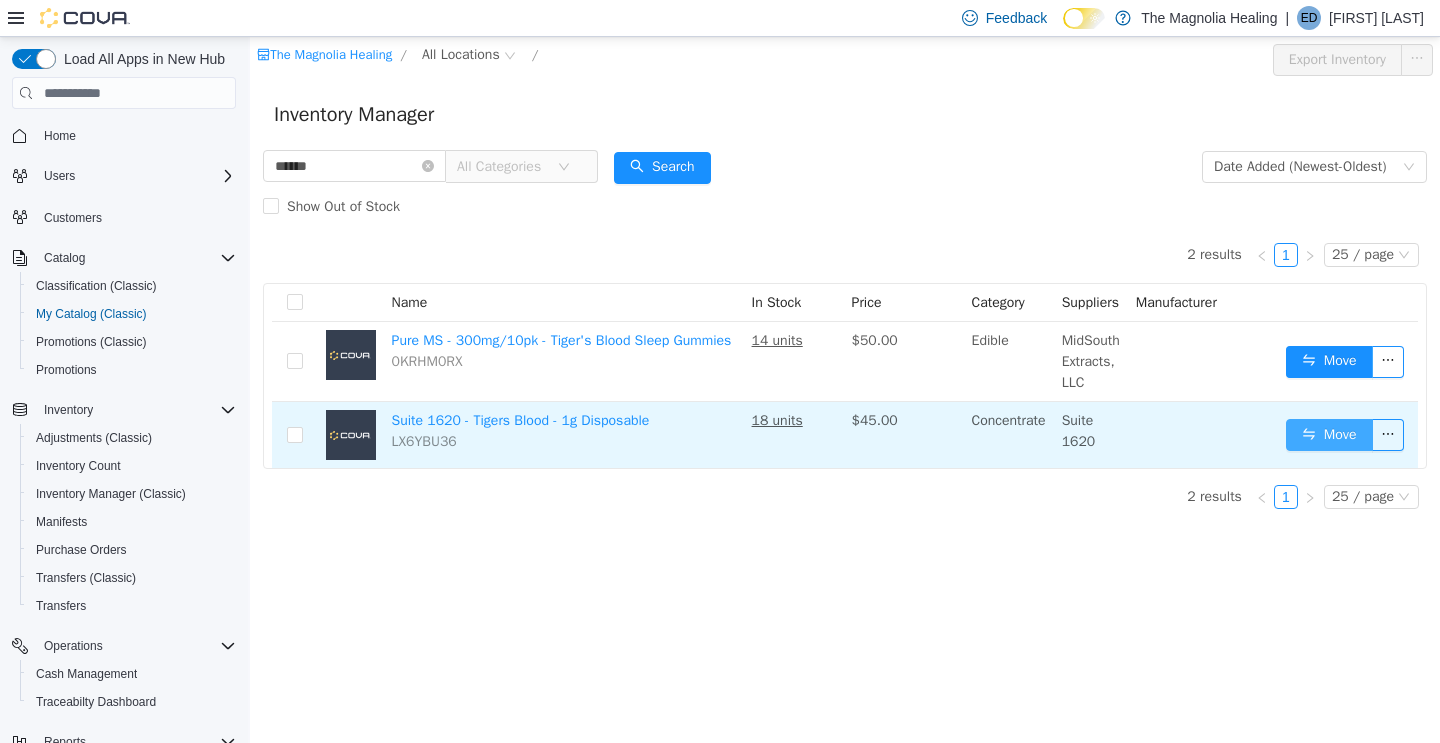 click on "Move" at bounding box center (1329, 435) 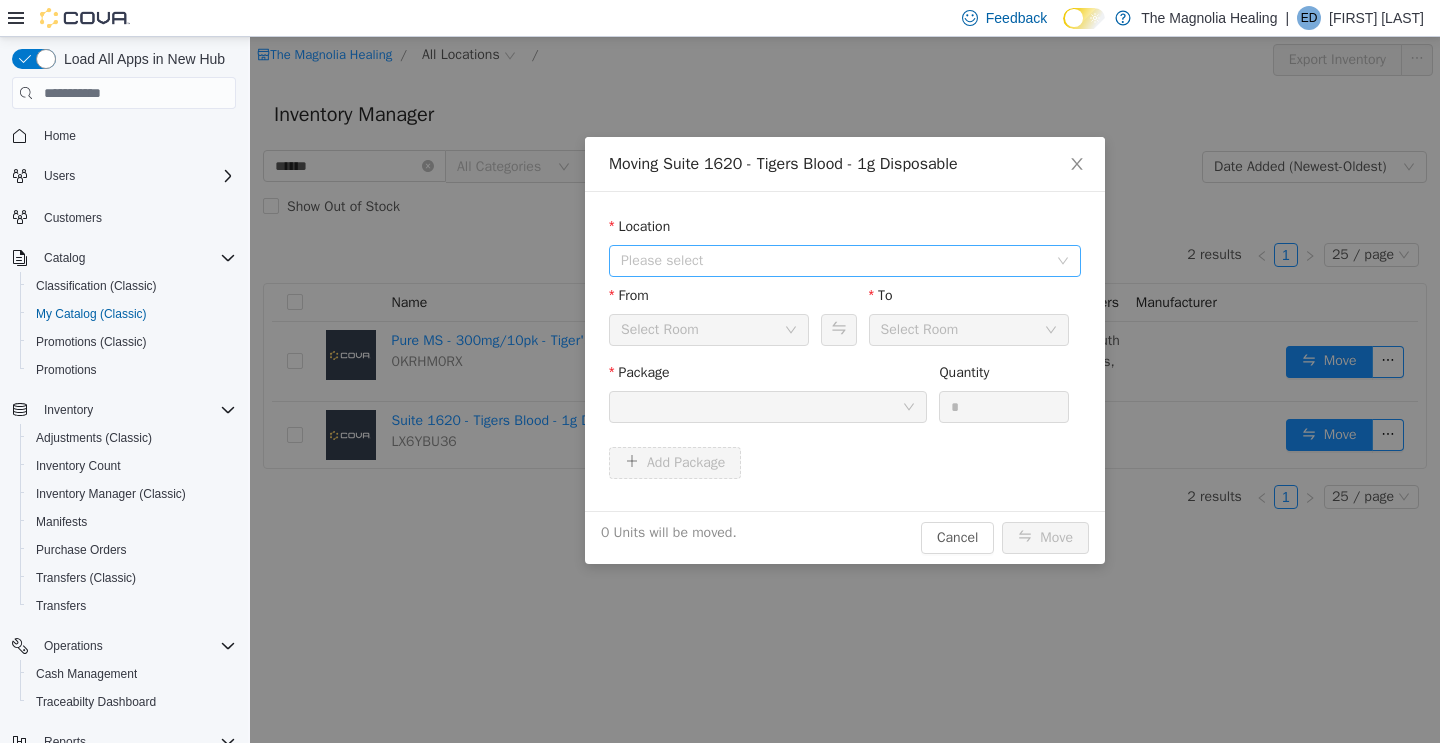 click on "Please select" at bounding box center [834, 261] 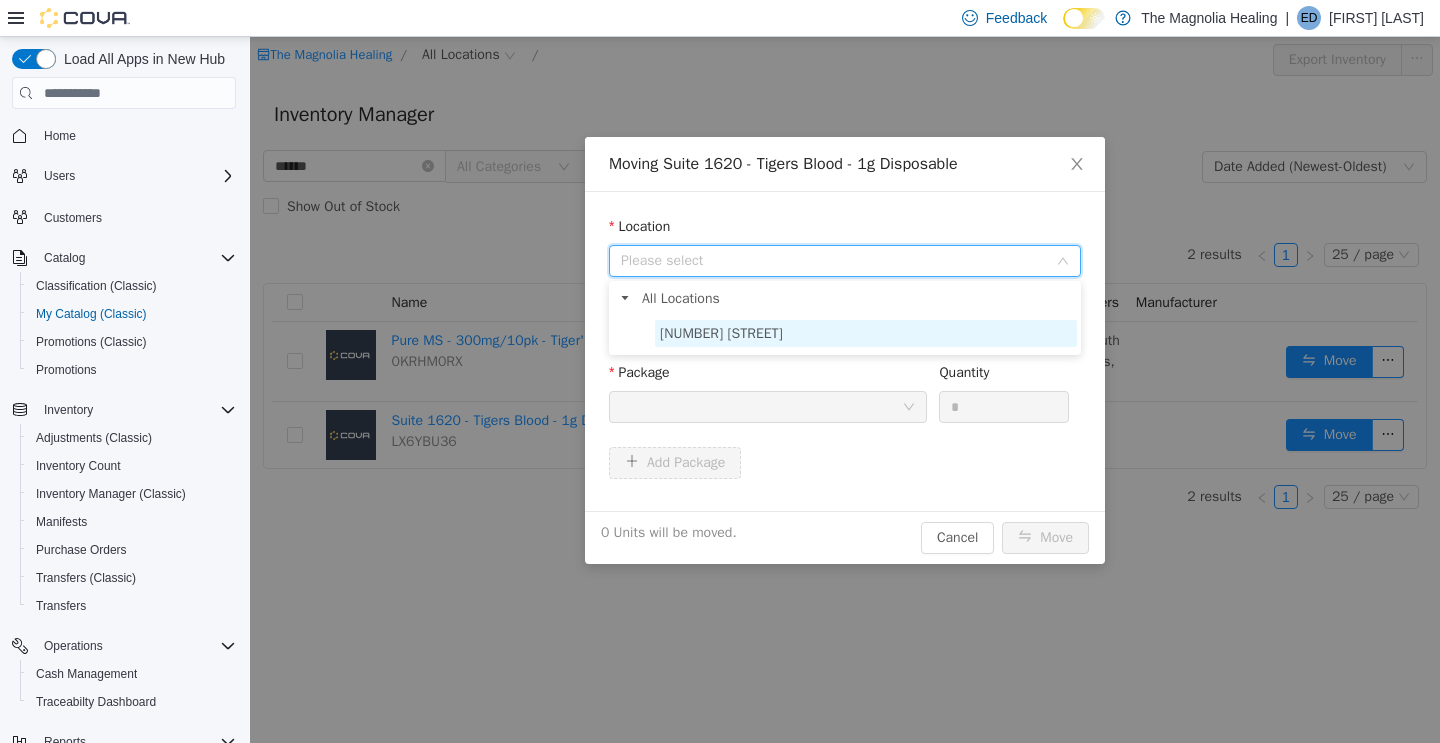 click on "[NUMBER] [STREET]" at bounding box center [721, 333] 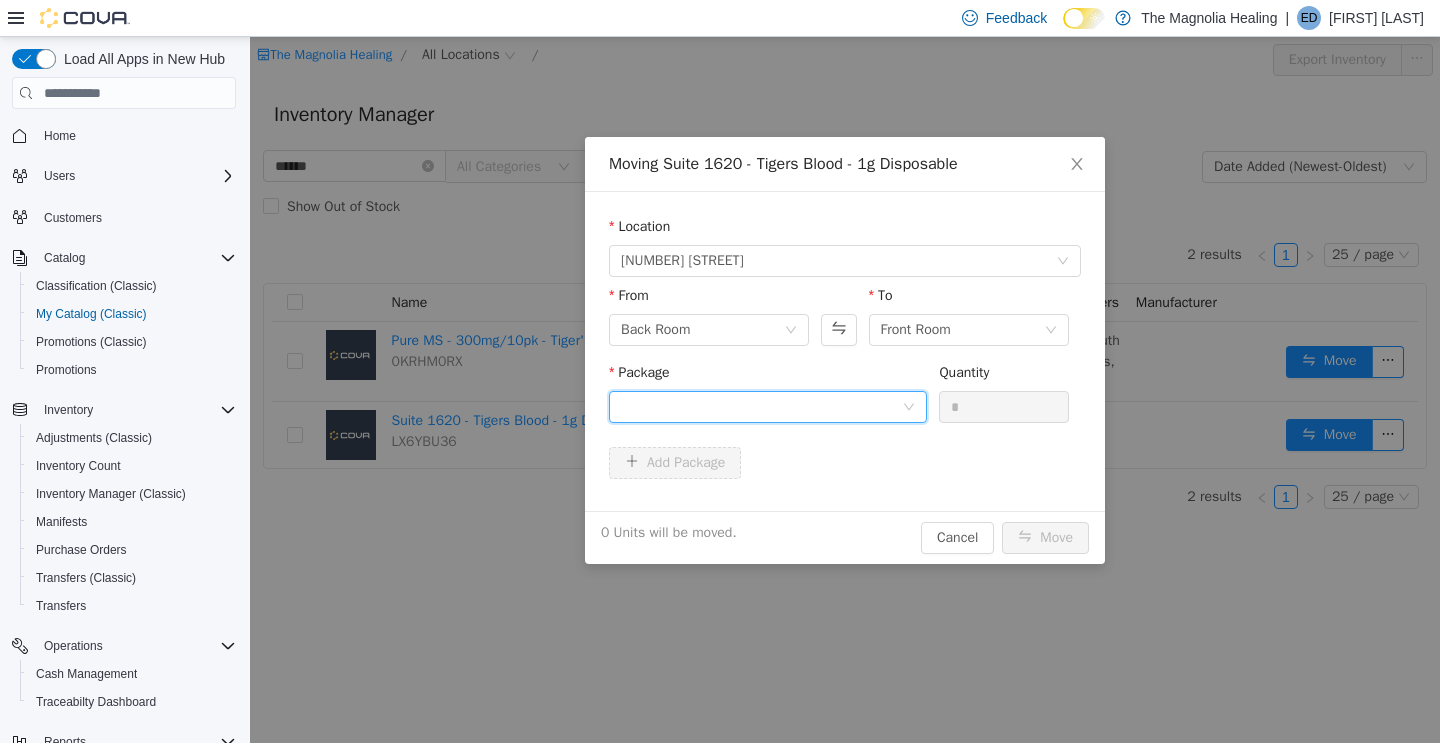 click at bounding box center [761, 407] 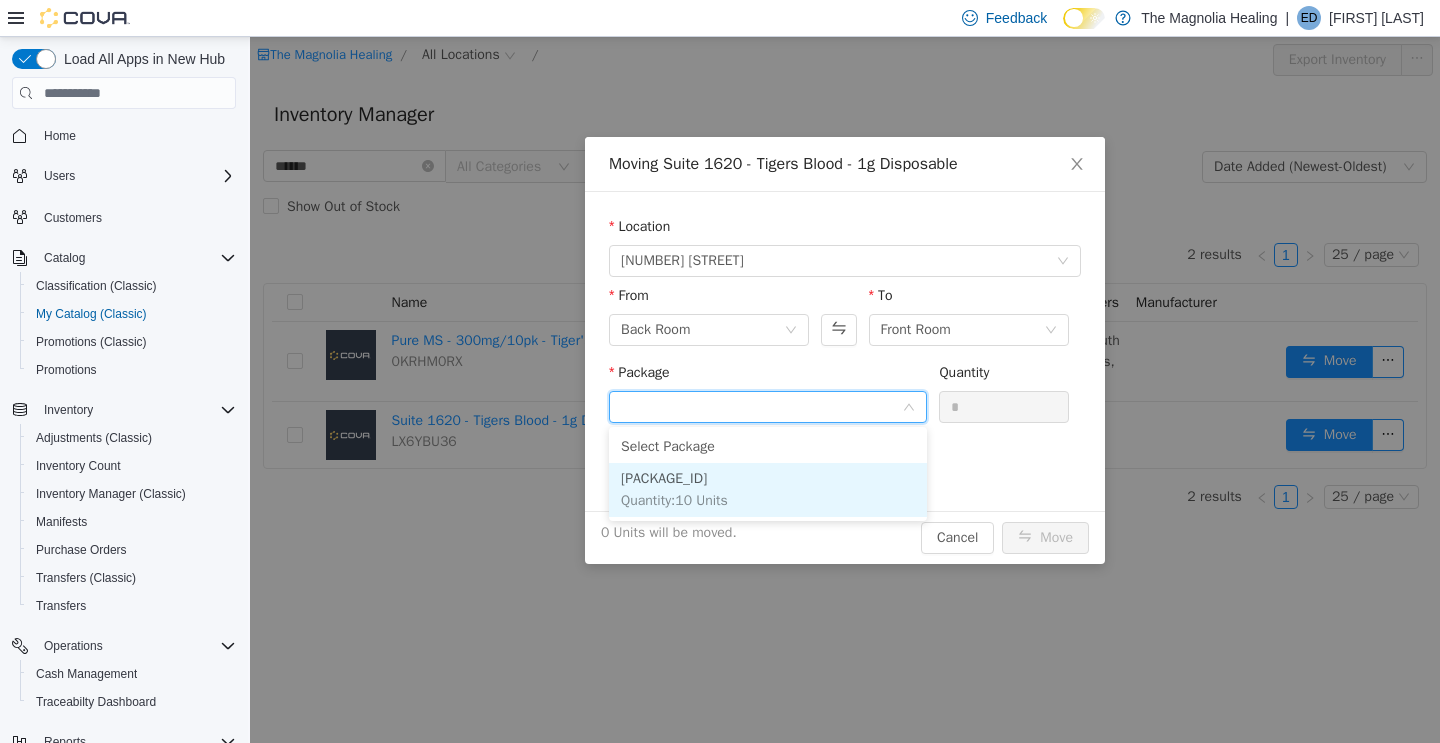 click on "[PACKAGE_ID] Quantity :  10 Units" at bounding box center (768, 490) 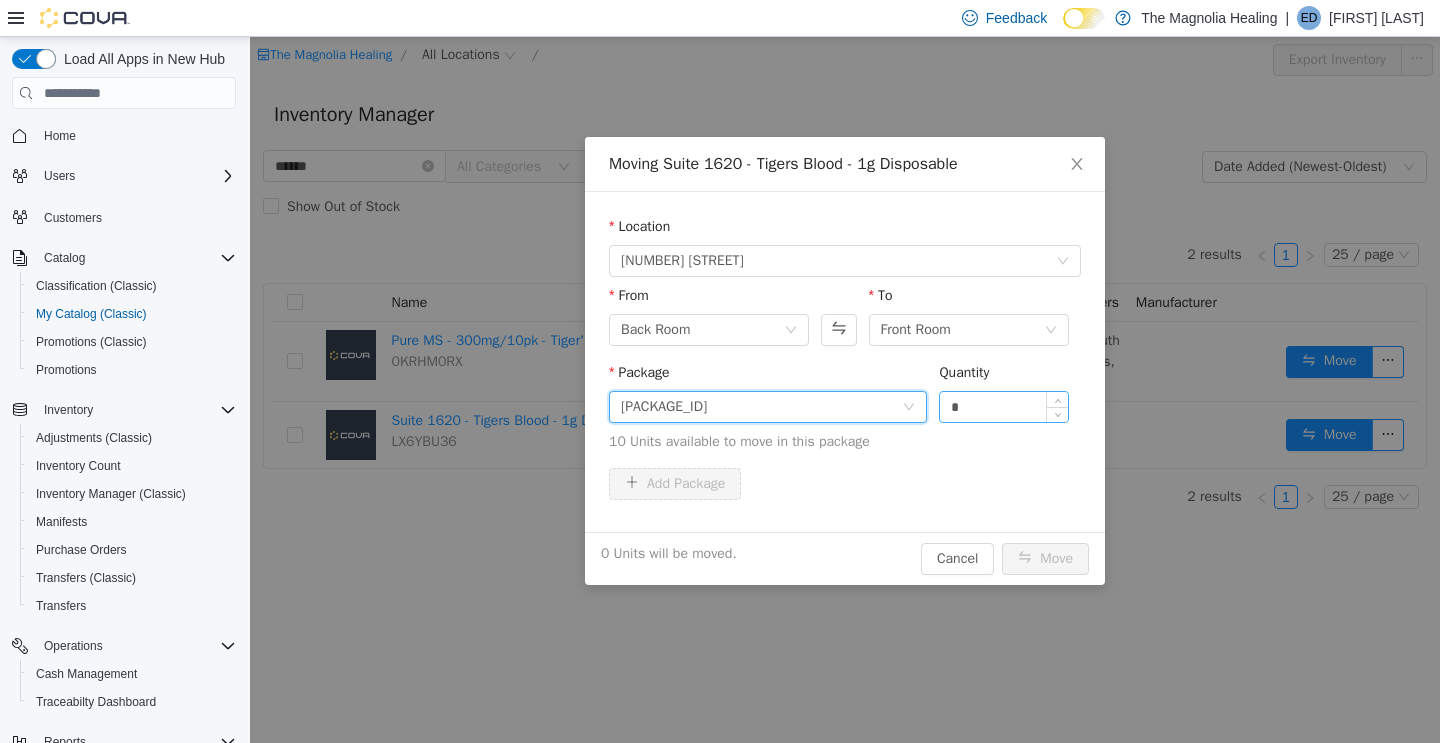 click on "*" at bounding box center (1004, 407) 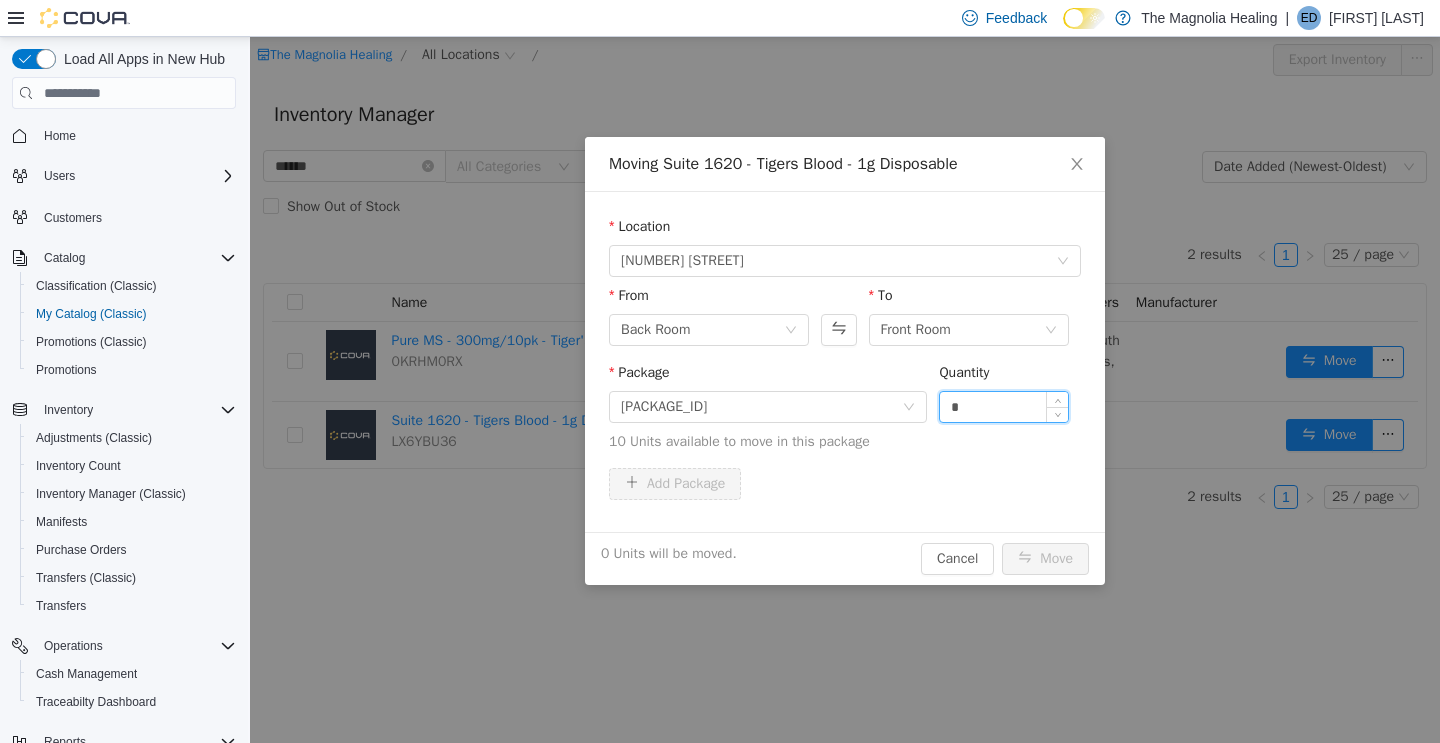 click on "*" at bounding box center (1004, 407) 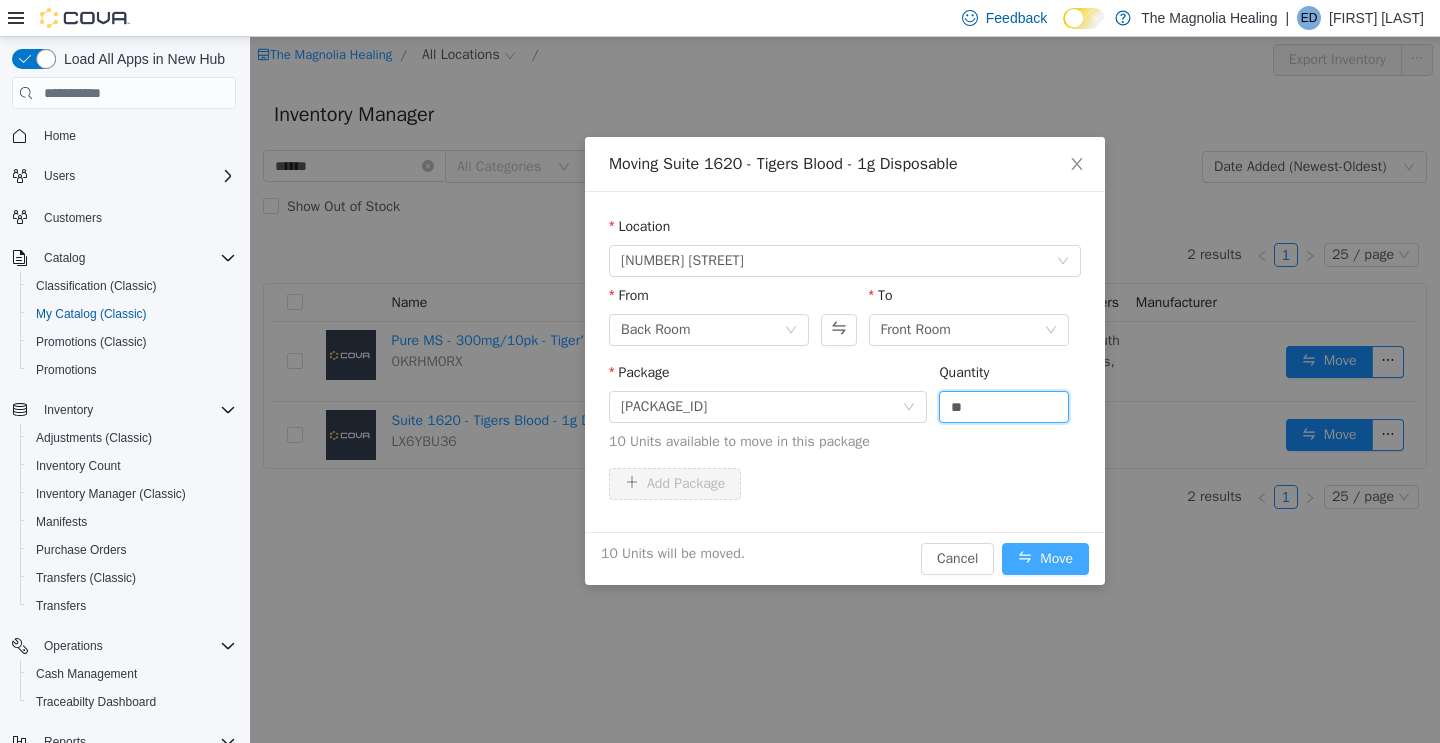 type on "**" 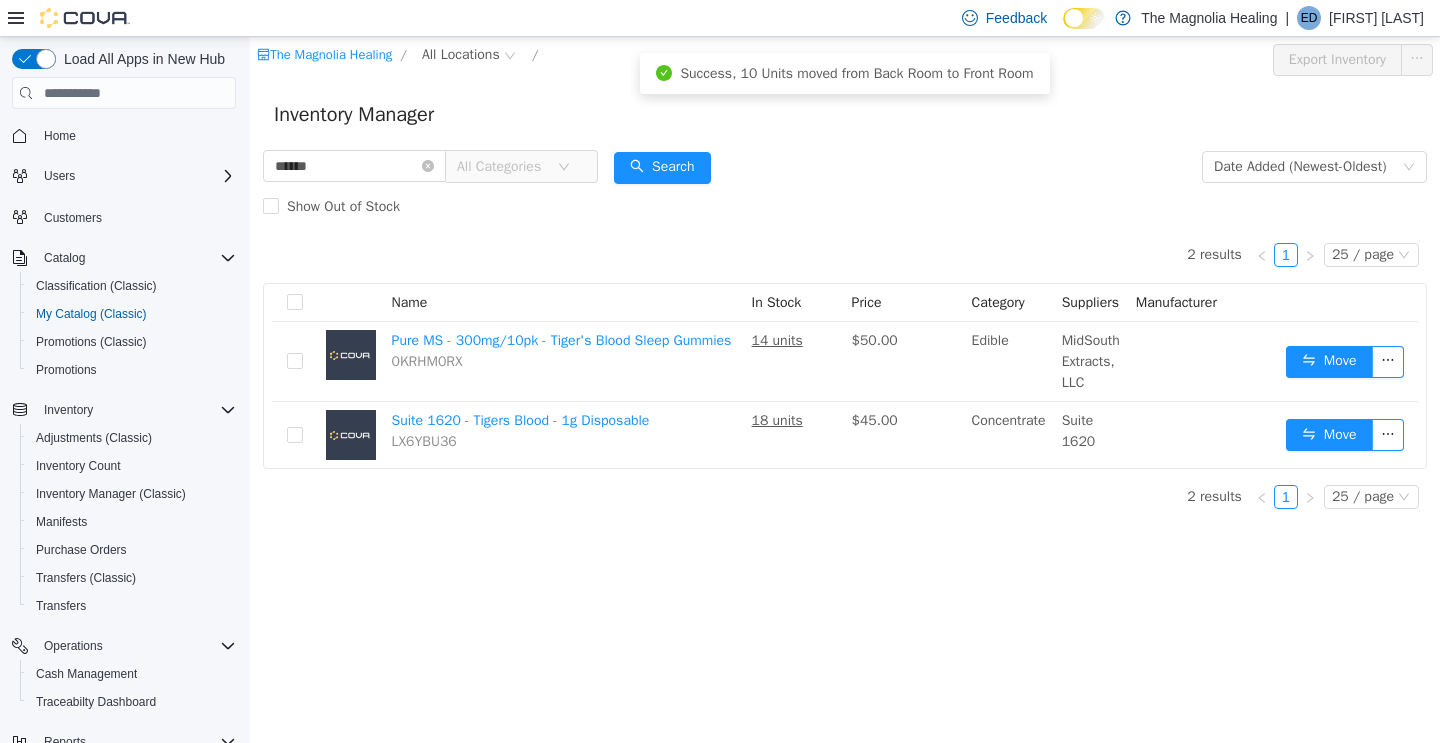 click on "The Magnolia Healing / All Locations / Export  Inventory Inventory Manager ****** All Categories Date Added (Newest-Oldest) Search Show Out of Stock 2 results 1 25 / page Name In Stock Price Category Suppliers Manufacturer Pure MS - 300mg/10pk - Tiger's Blood Sleep Gummies [SKU] [QUANTITY] units $[PRICE] Edible MidSouth Extracts, LLC Move Suite 1620 - Tigers Blood - 1g Disposable [SKU] [QUANTITY] units $[PRICE] Concentrate Suite 1620 Move 2 results 1 25 / page" at bounding box center (845, 390) 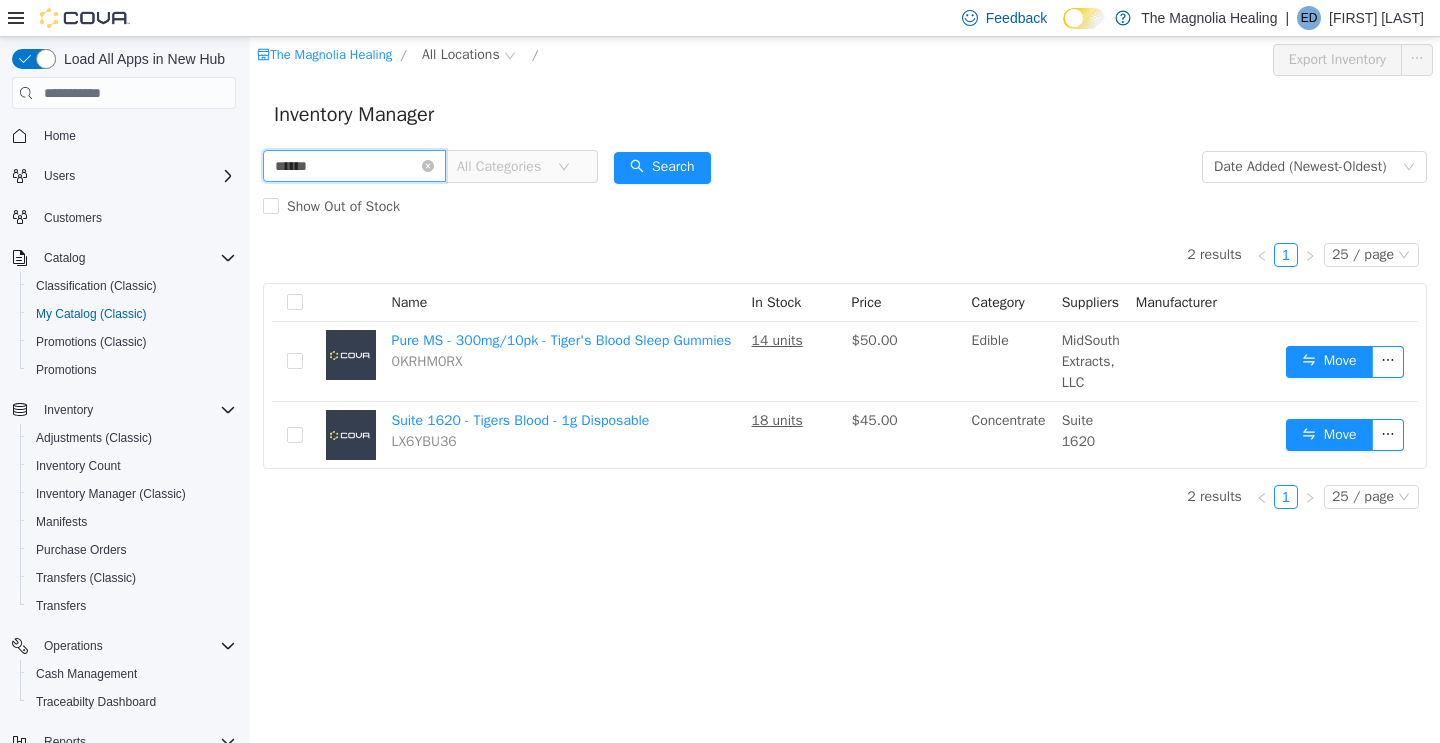 click on "******" at bounding box center (354, 166) 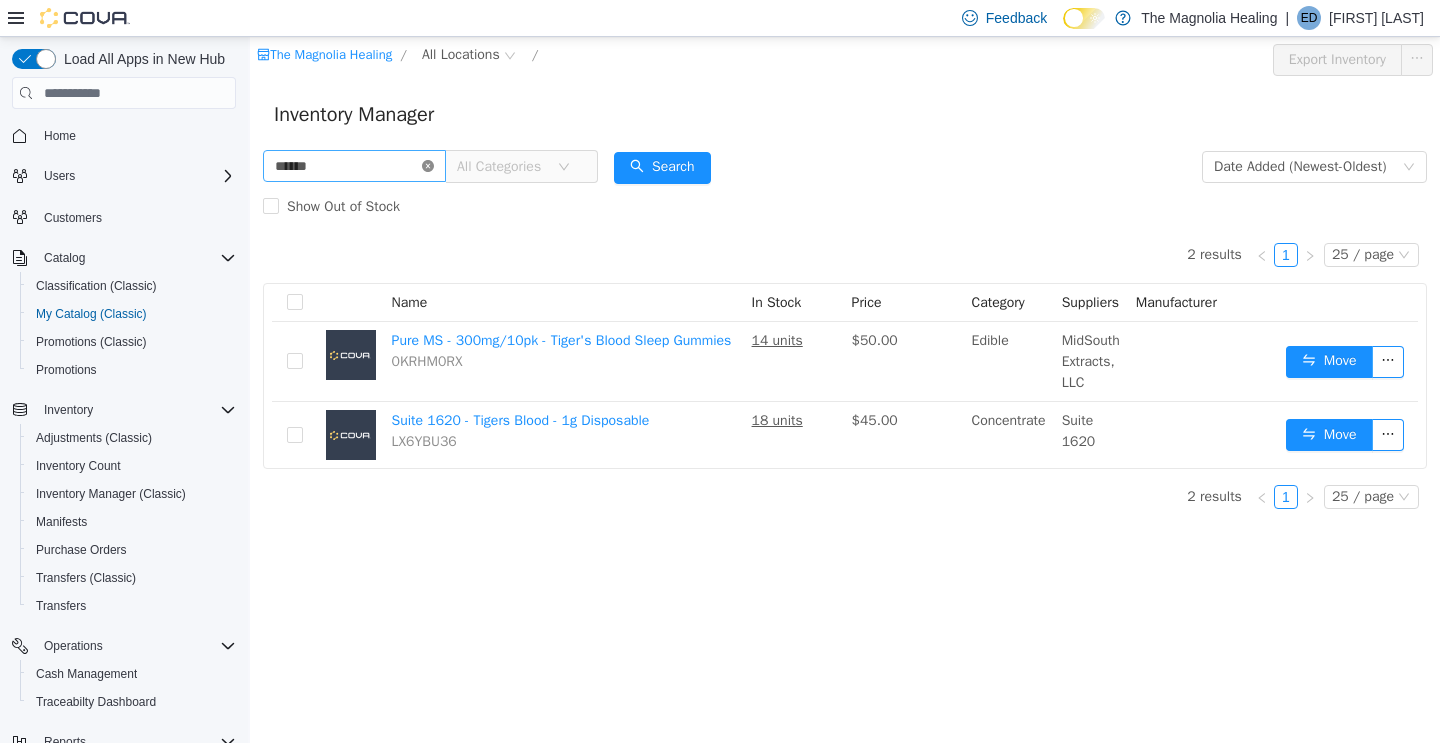 click 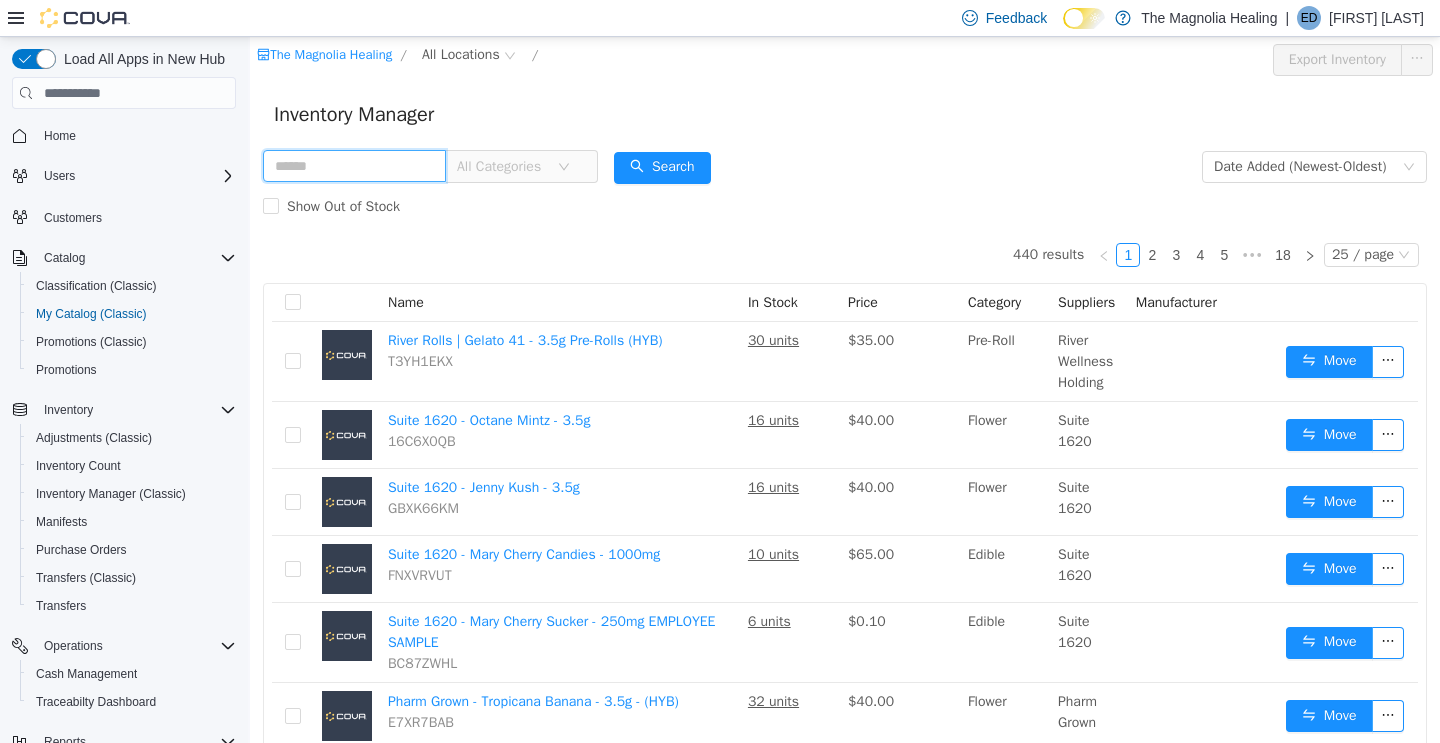 click at bounding box center (354, 166) 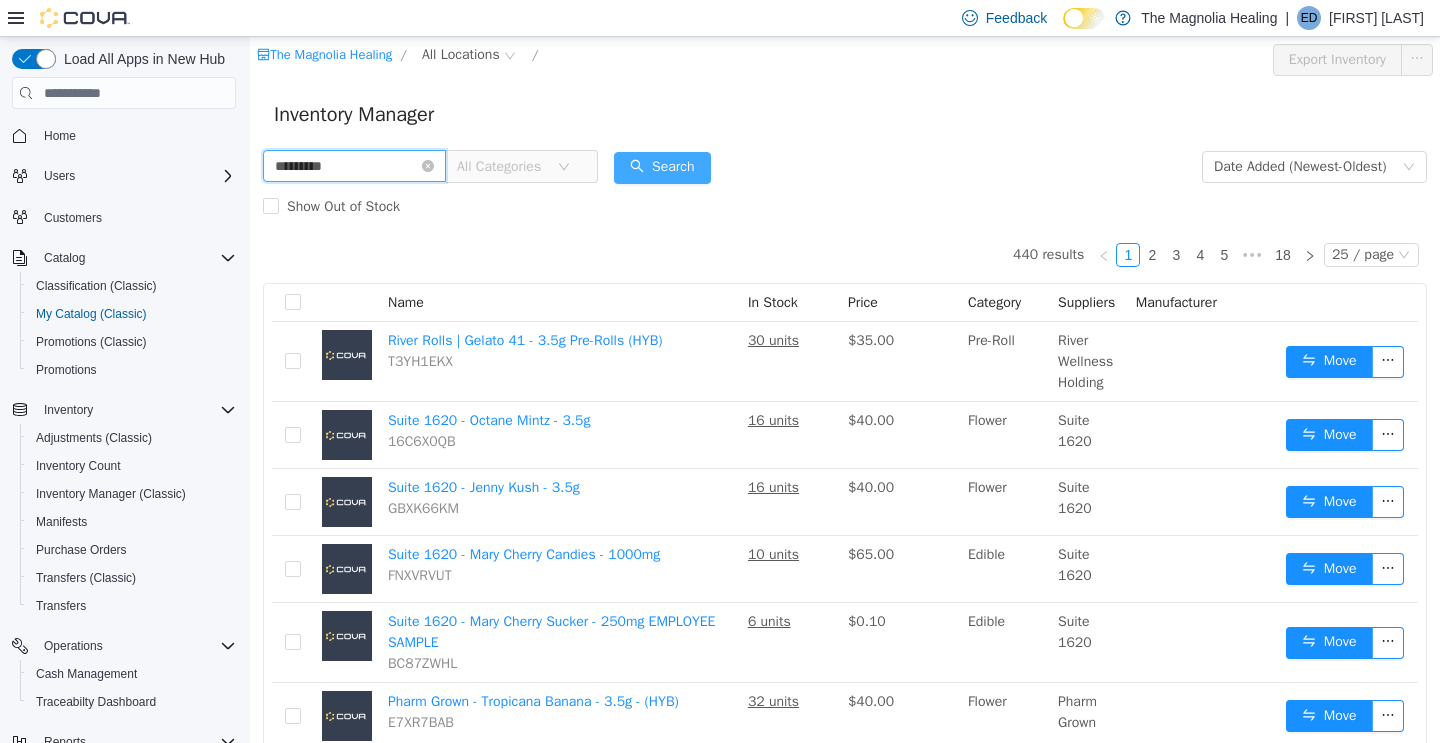 type on "*********" 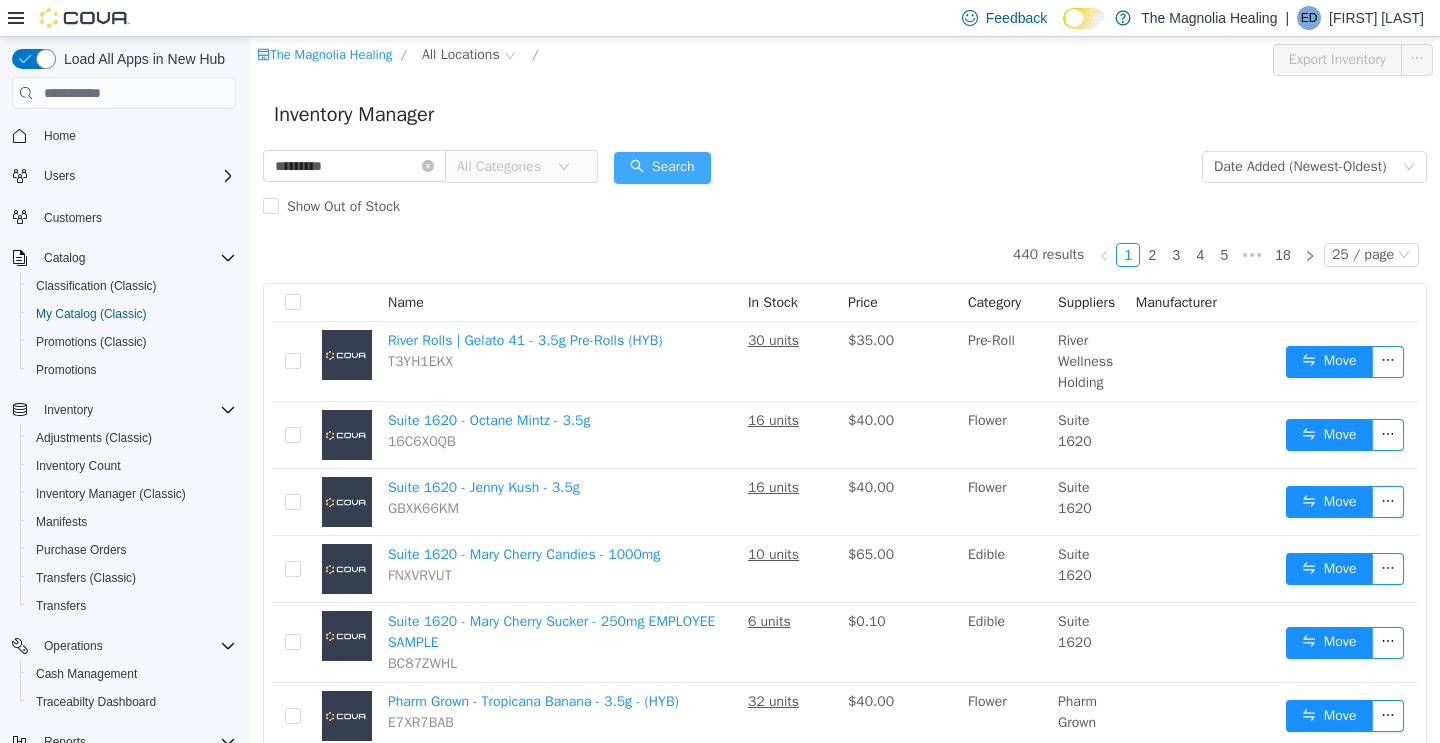click on "Search" at bounding box center [662, 168] 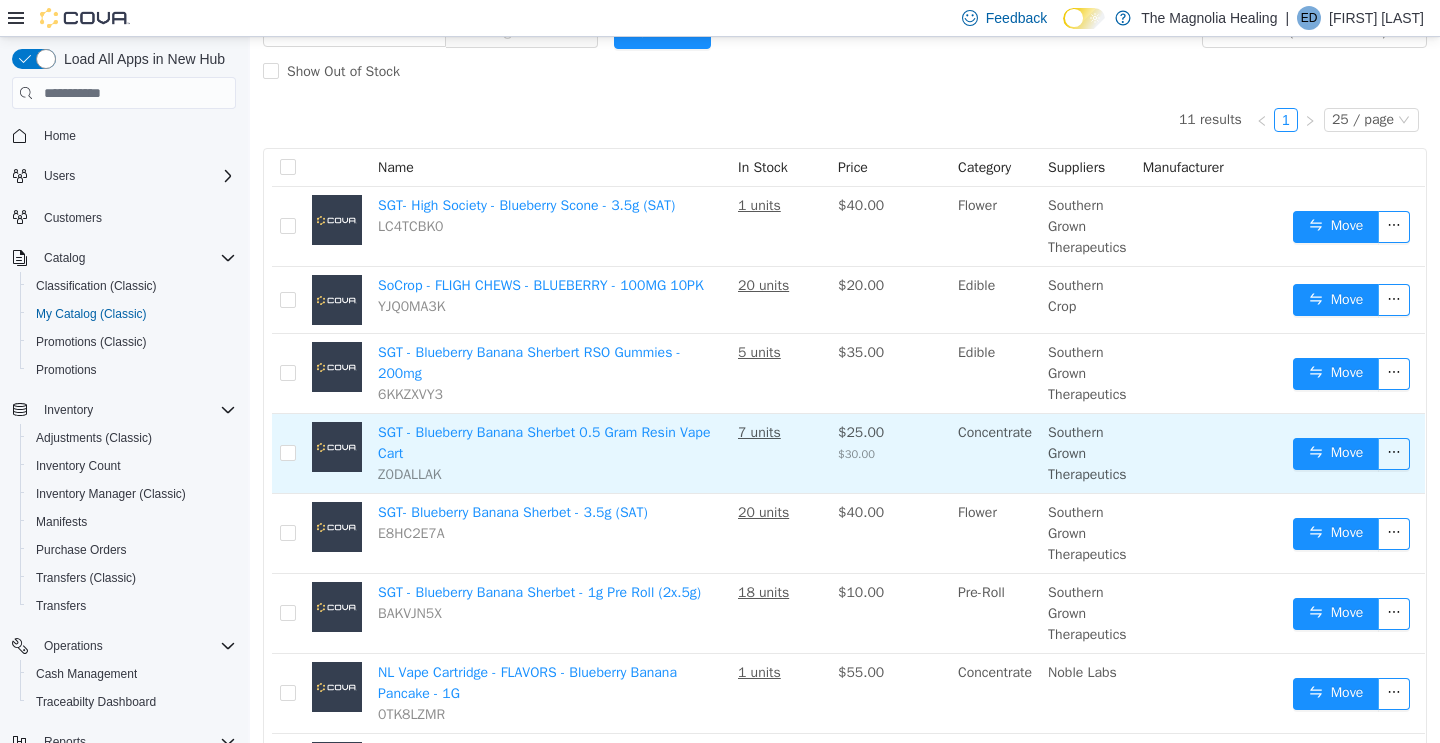 scroll, scrollTop: 155, scrollLeft: 0, axis: vertical 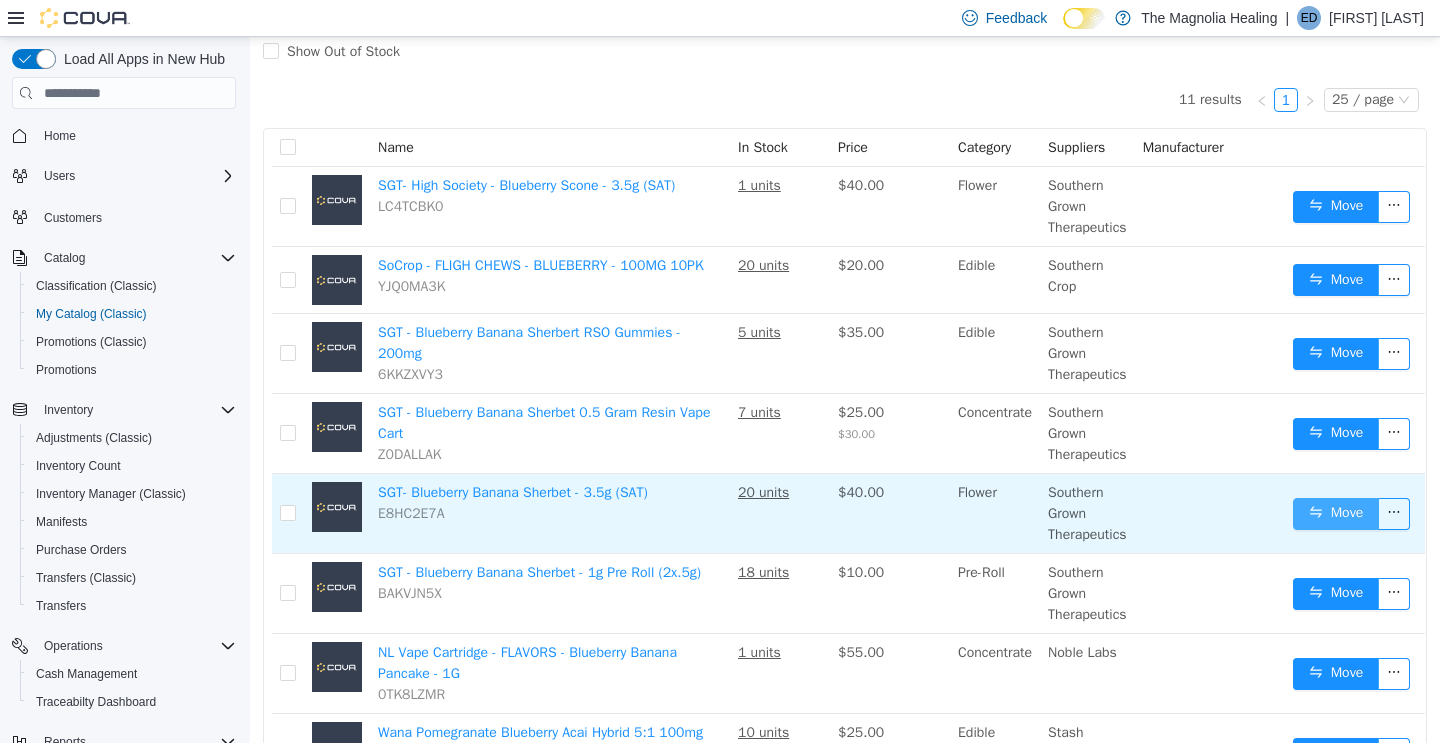 click on "Move" at bounding box center [1336, 514] 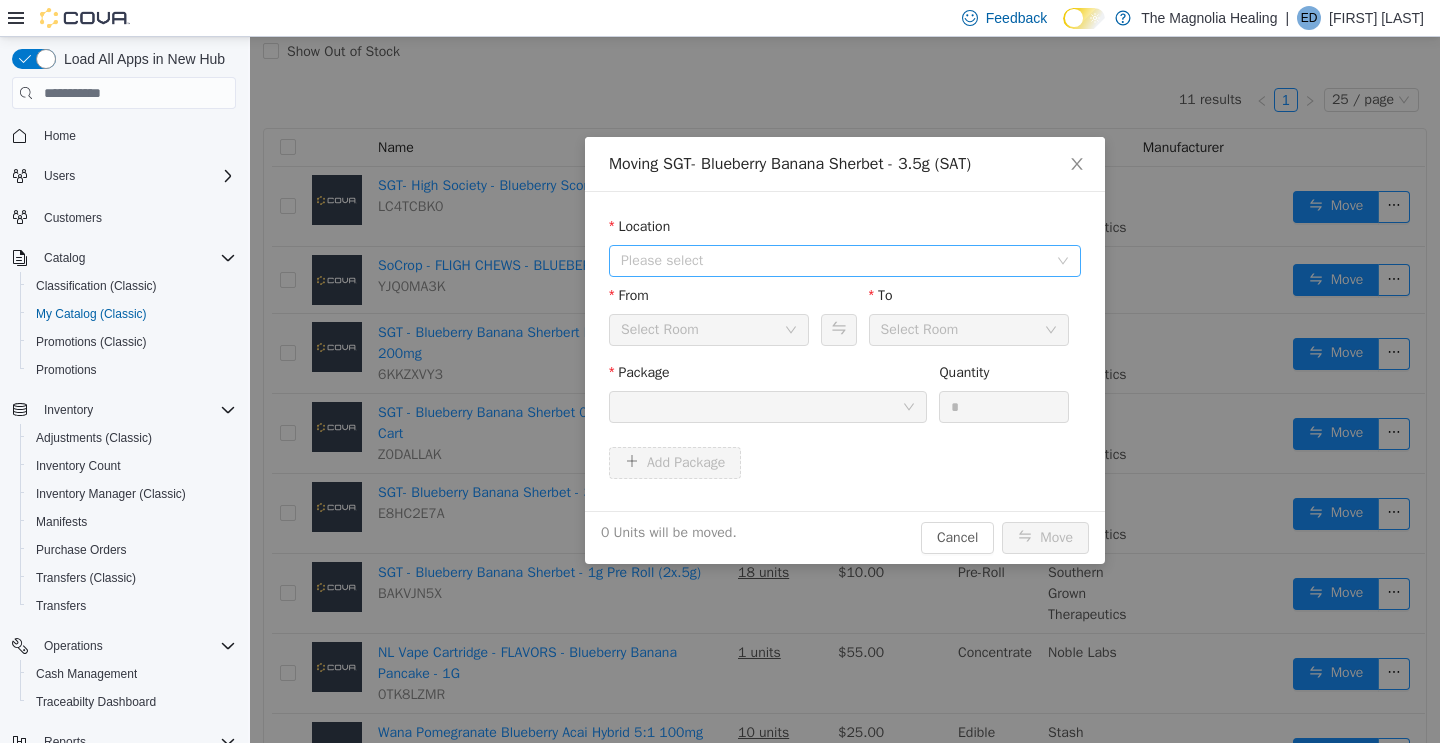 click on "Please select" at bounding box center (838, 261) 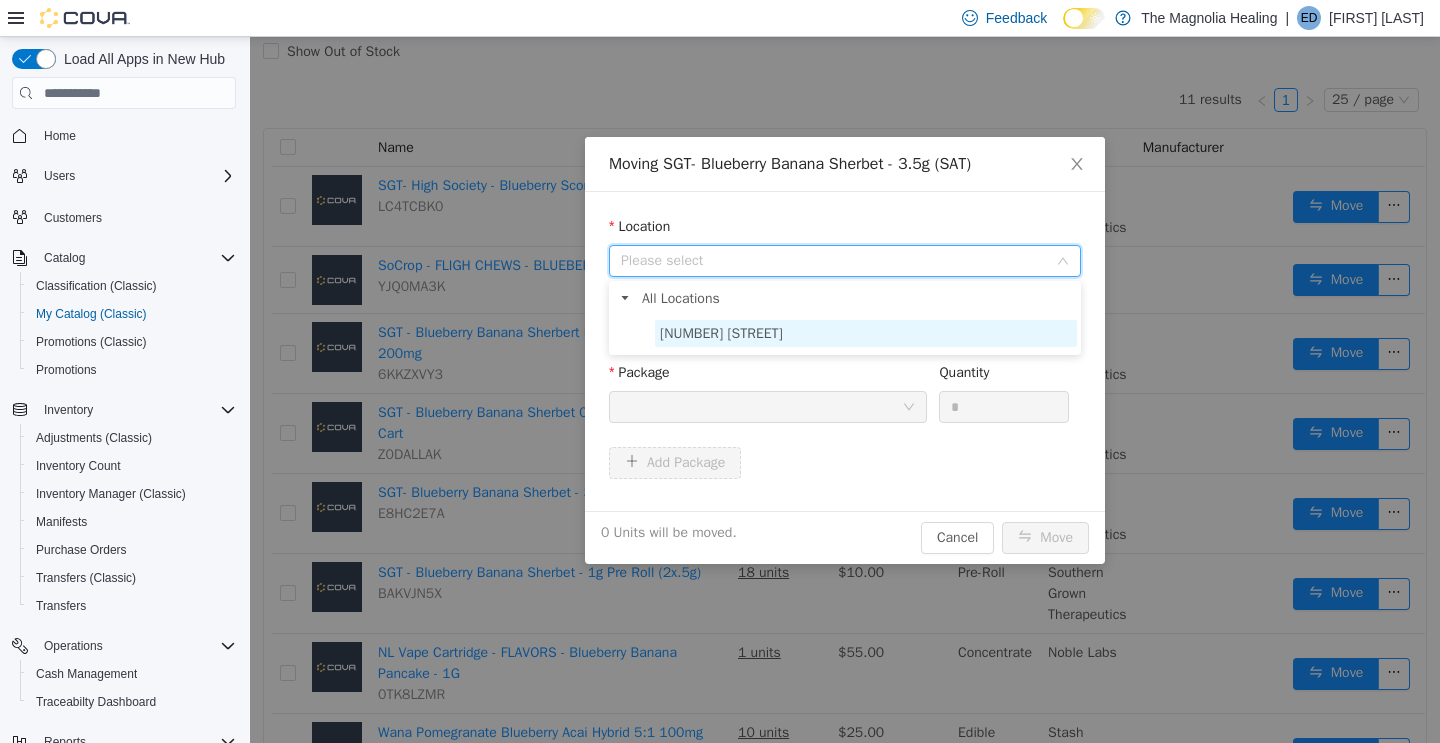 click on "[NUMBER] [STREET]" at bounding box center [721, 333] 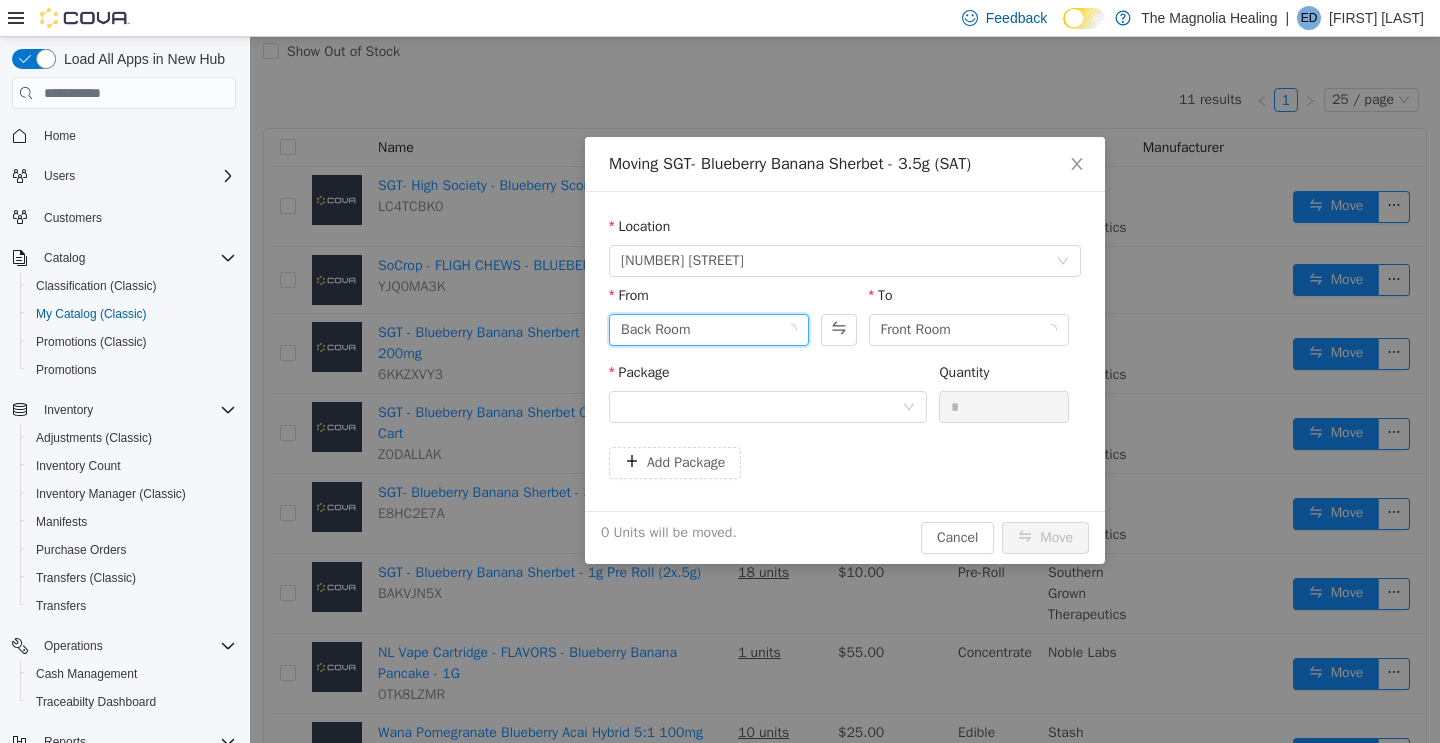 click on "Back Room" at bounding box center [702, 330] 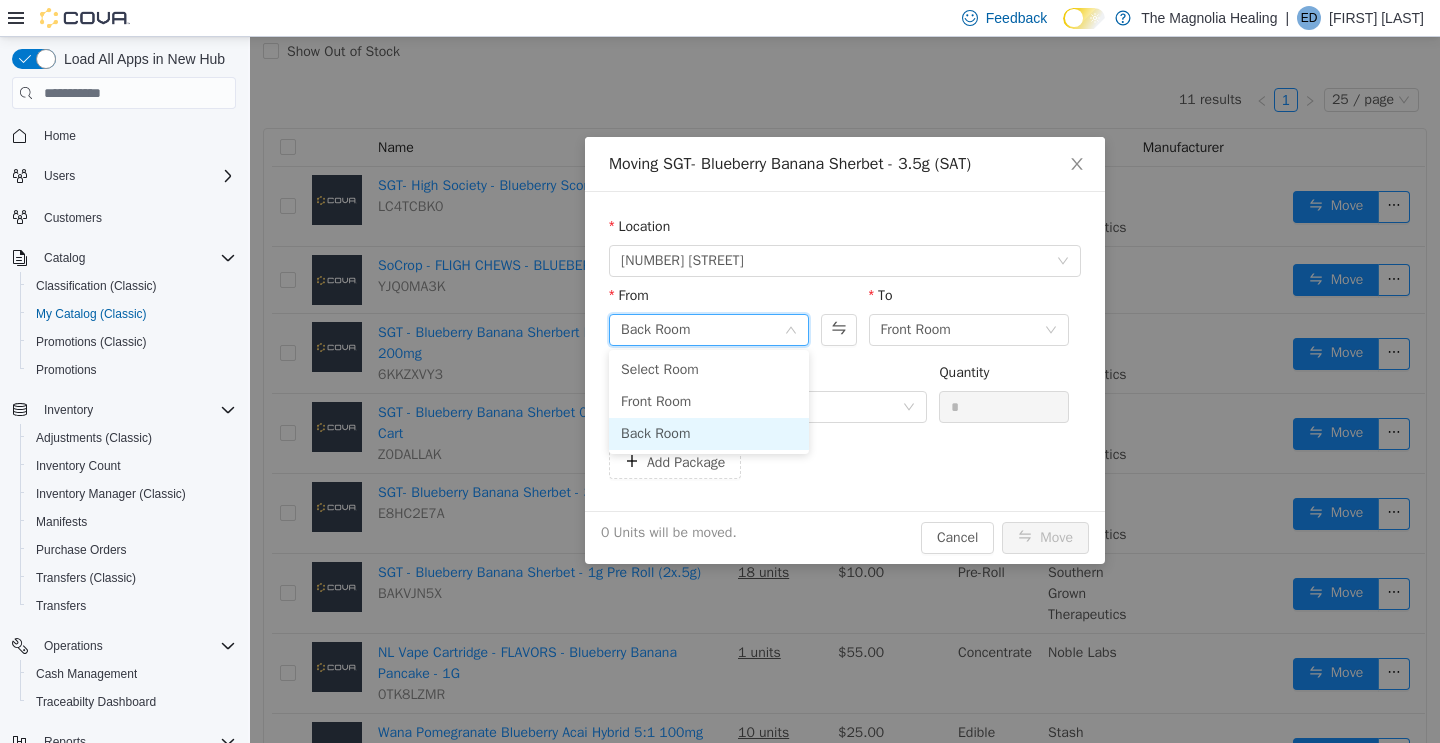 click on "Back Room" at bounding box center [702, 330] 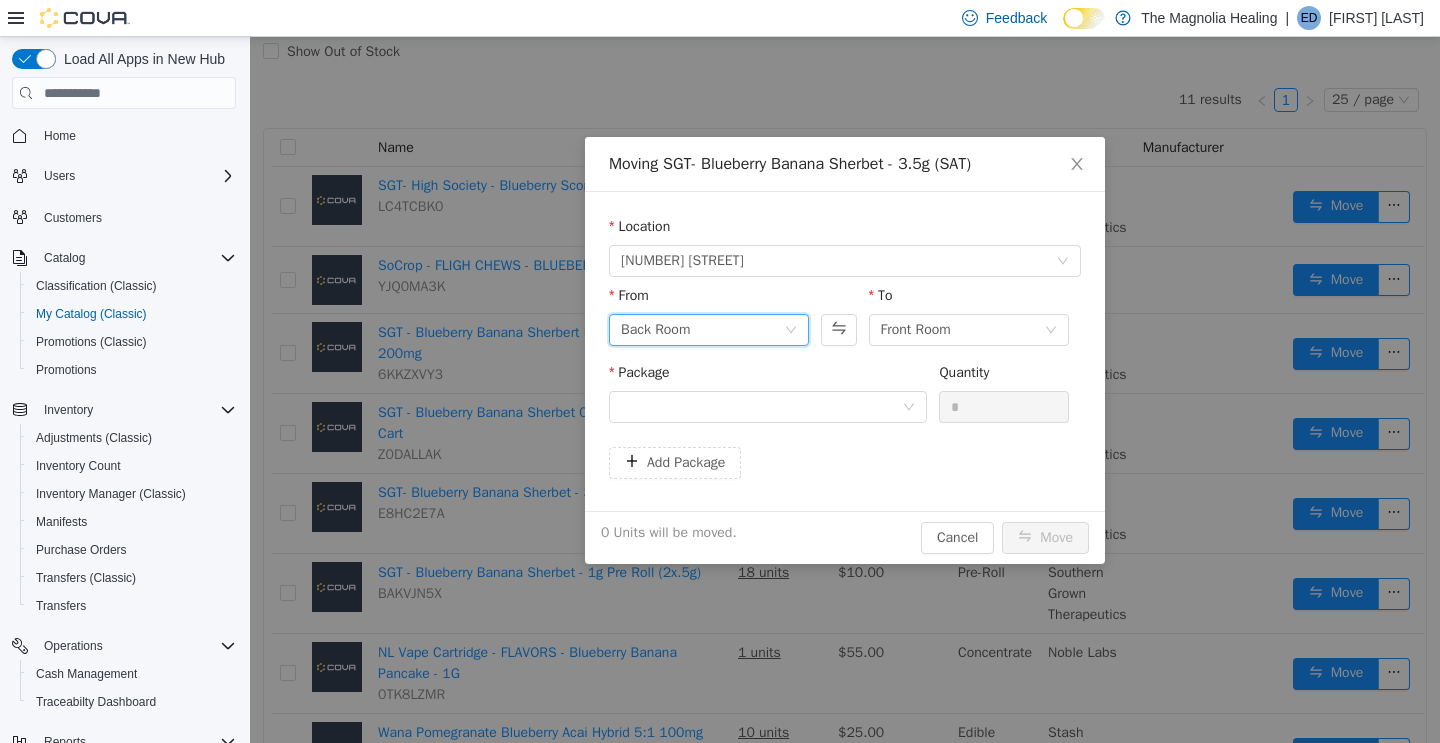 click on "Package" at bounding box center [768, 396] 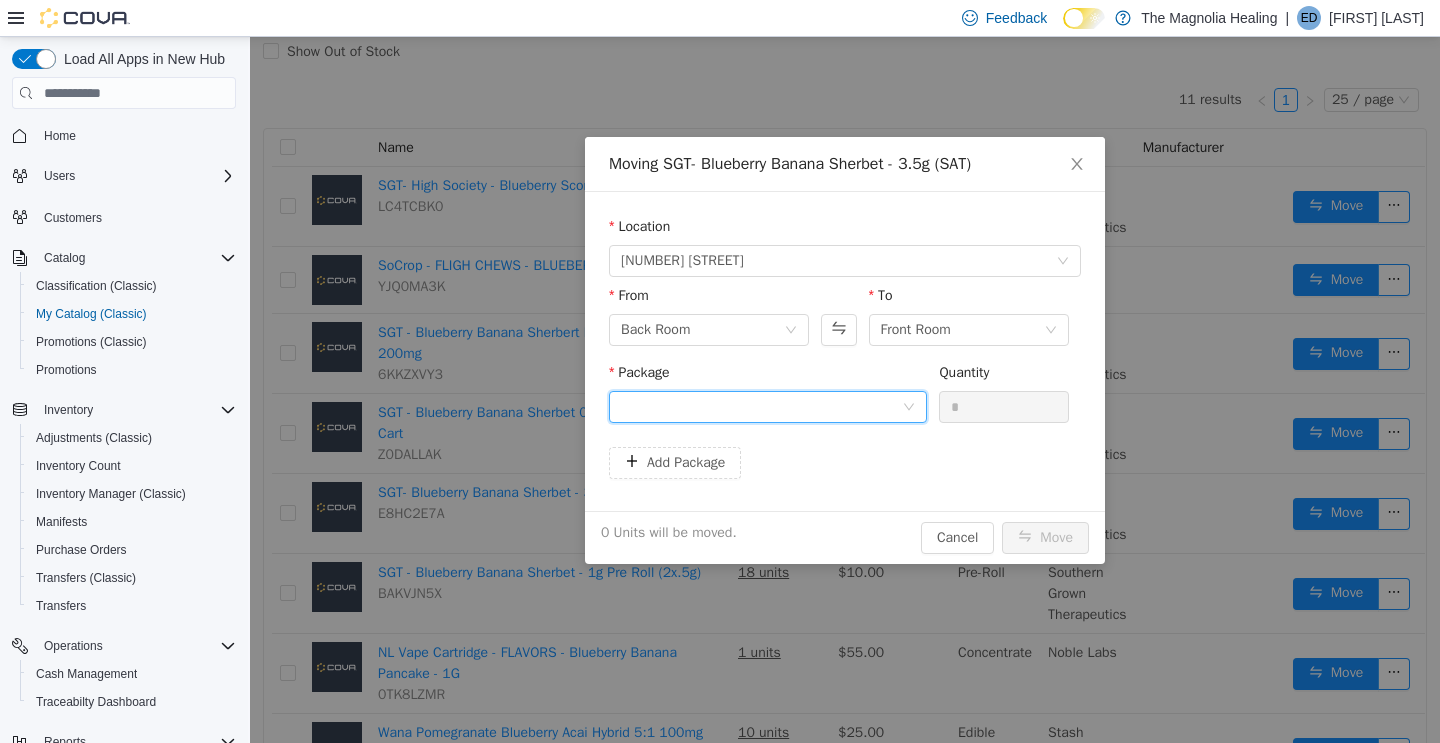 click at bounding box center [761, 407] 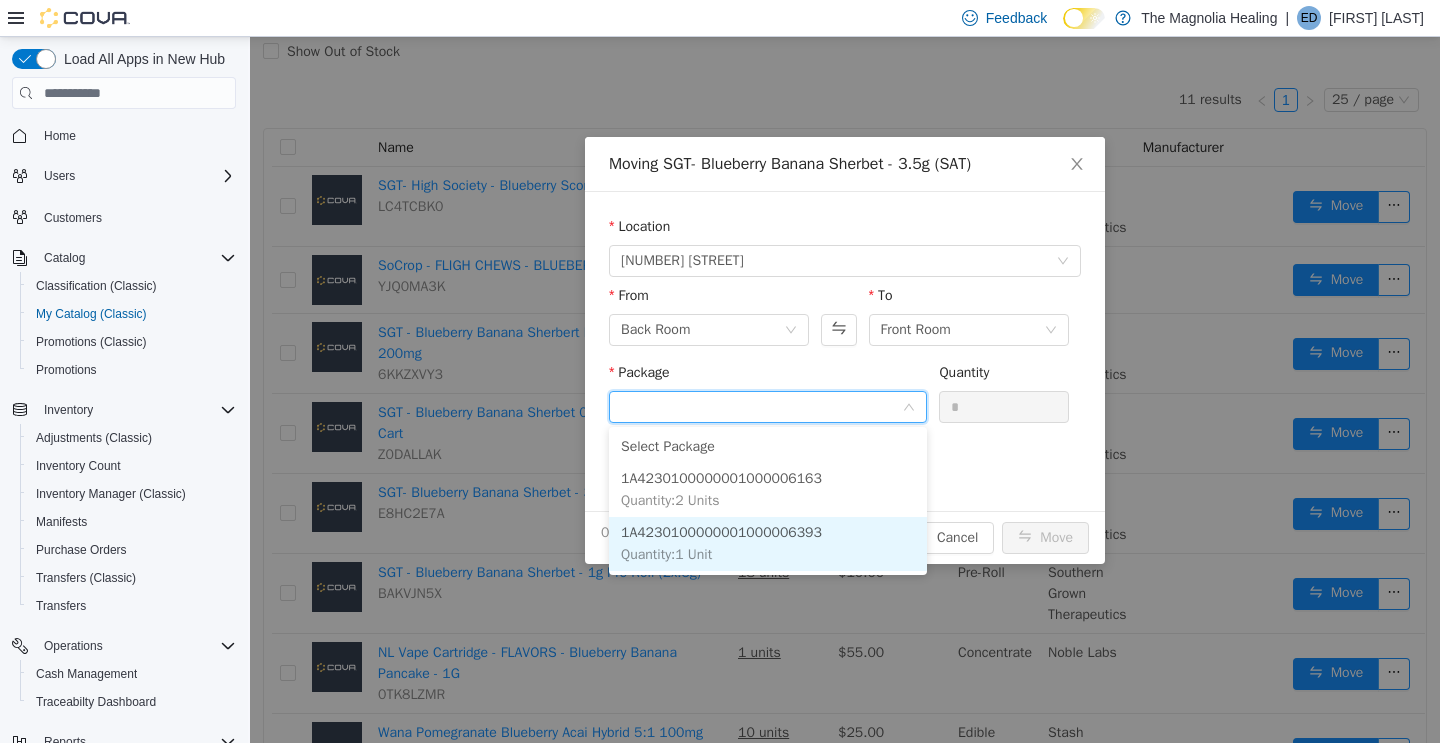 click on "1A4230100000001000006393" at bounding box center [721, 532] 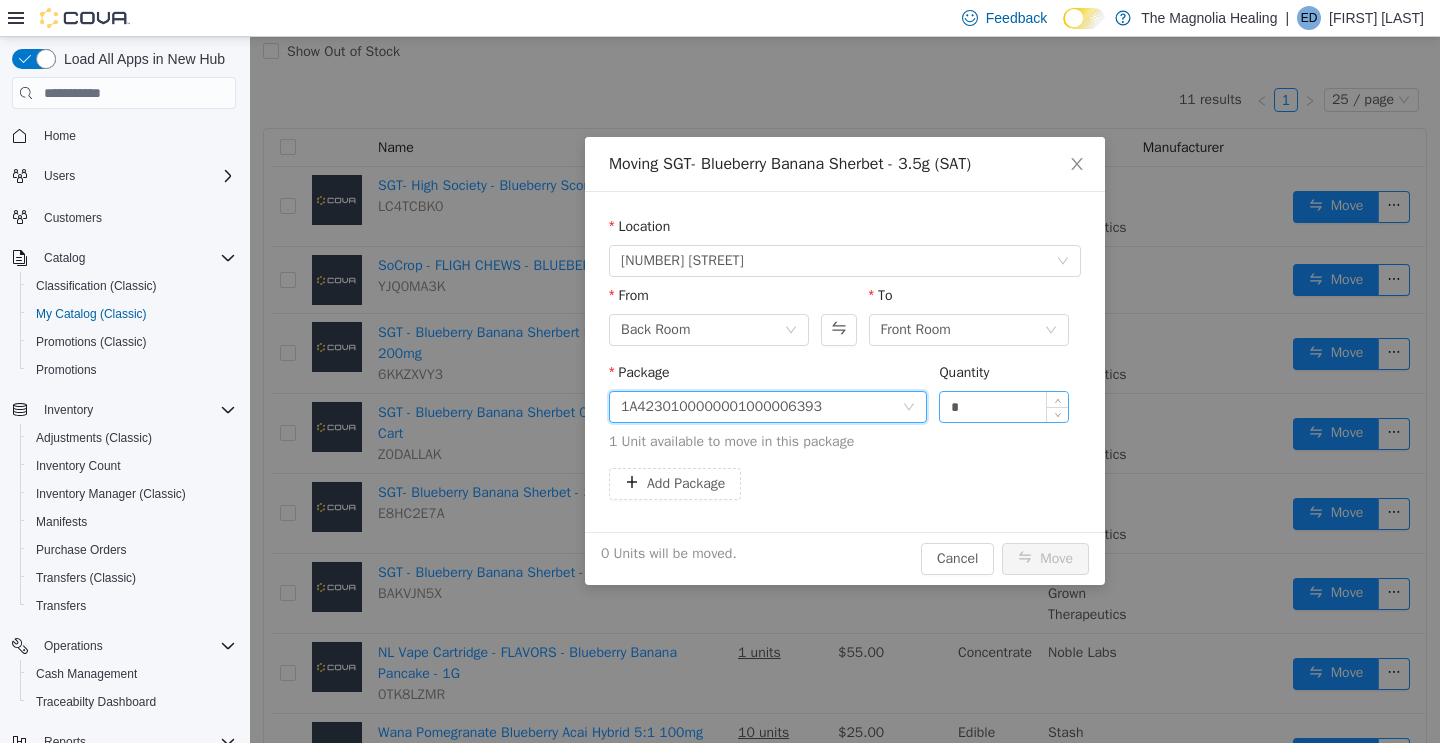 click on "*" at bounding box center [1004, 407] 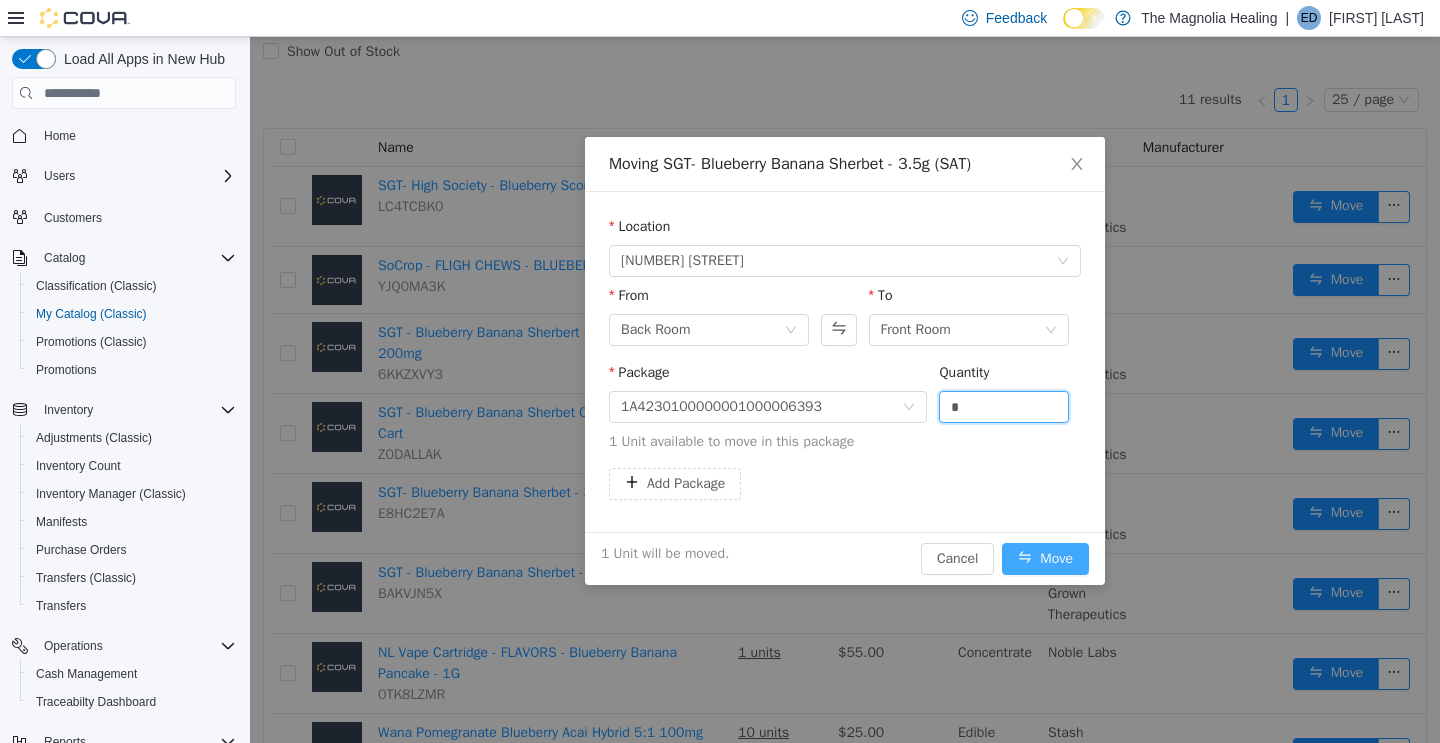 type on "*" 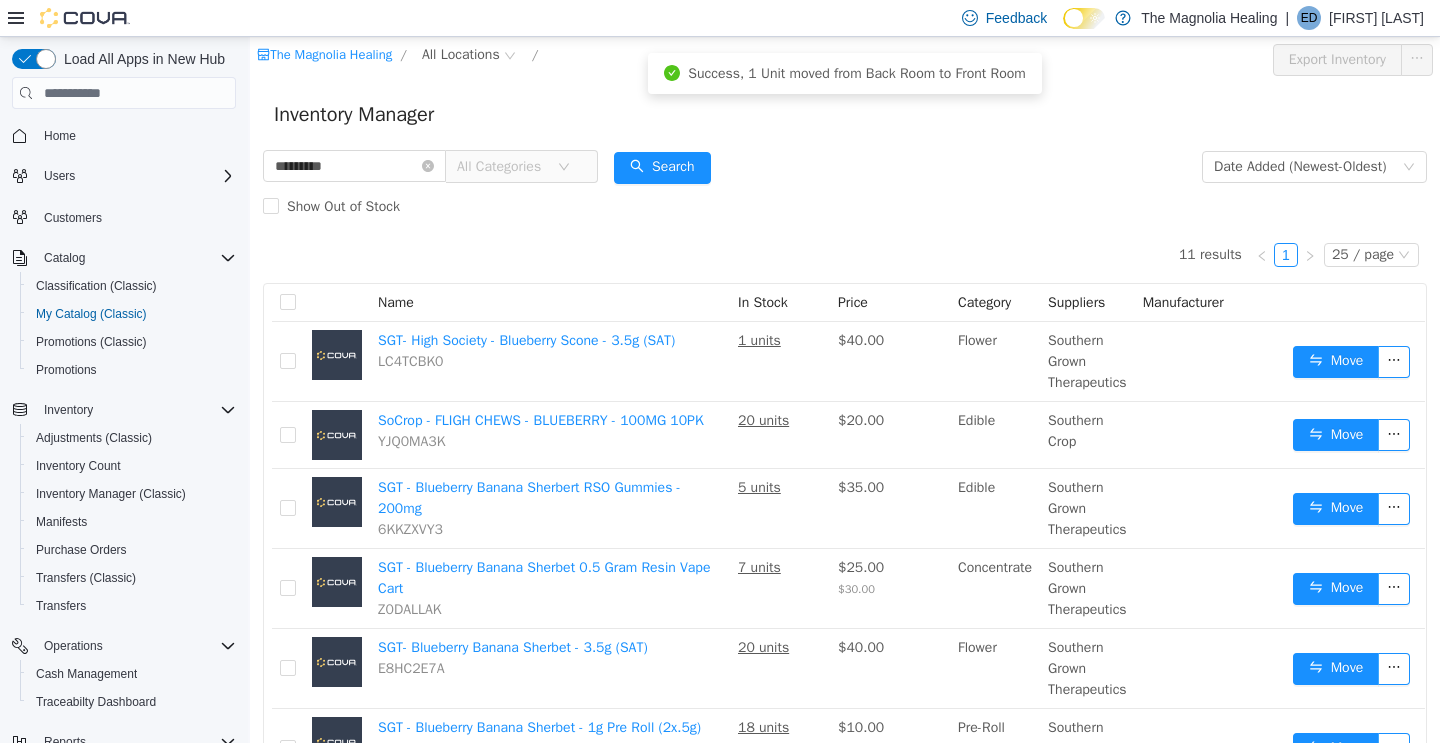 scroll, scrollTop: 0, scrollLeft: 0, axis: both 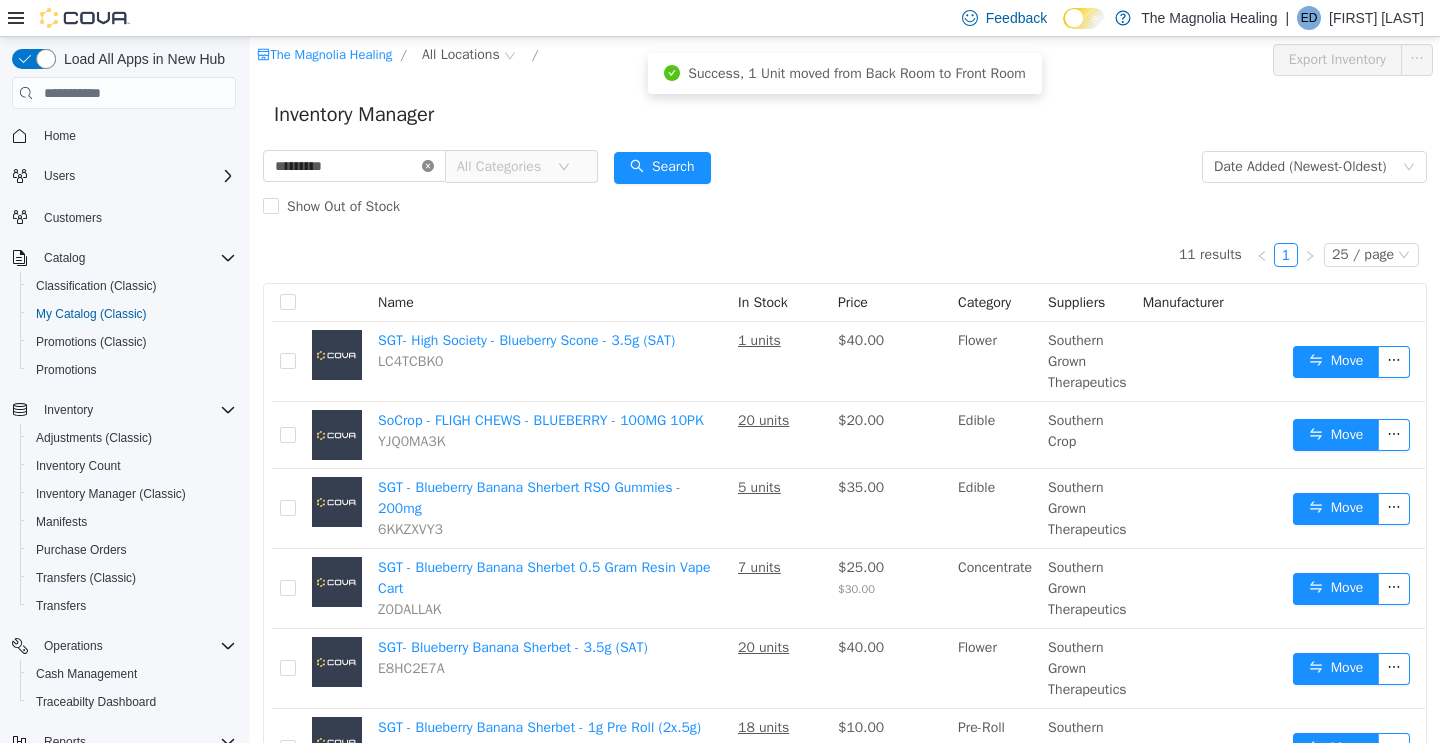 click 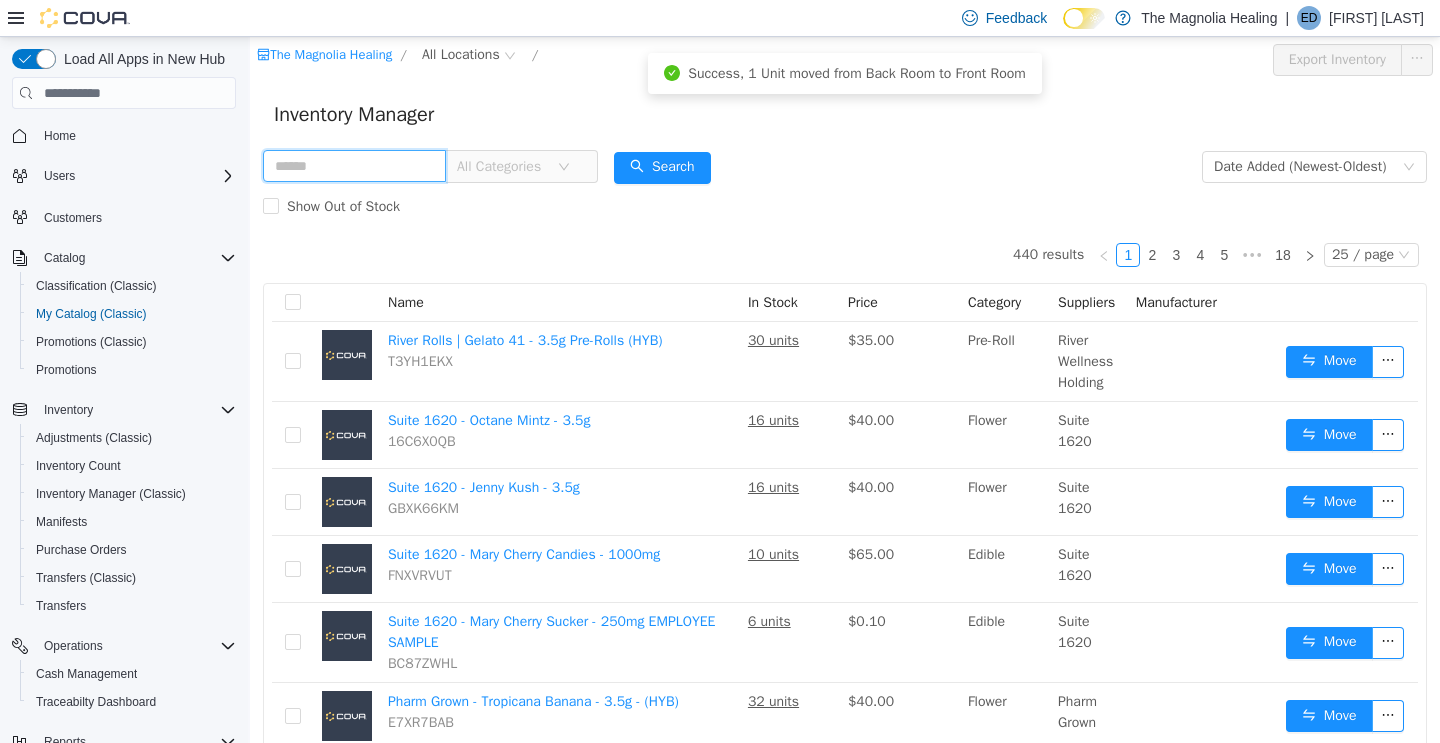 click at bounding box center [354, 166] 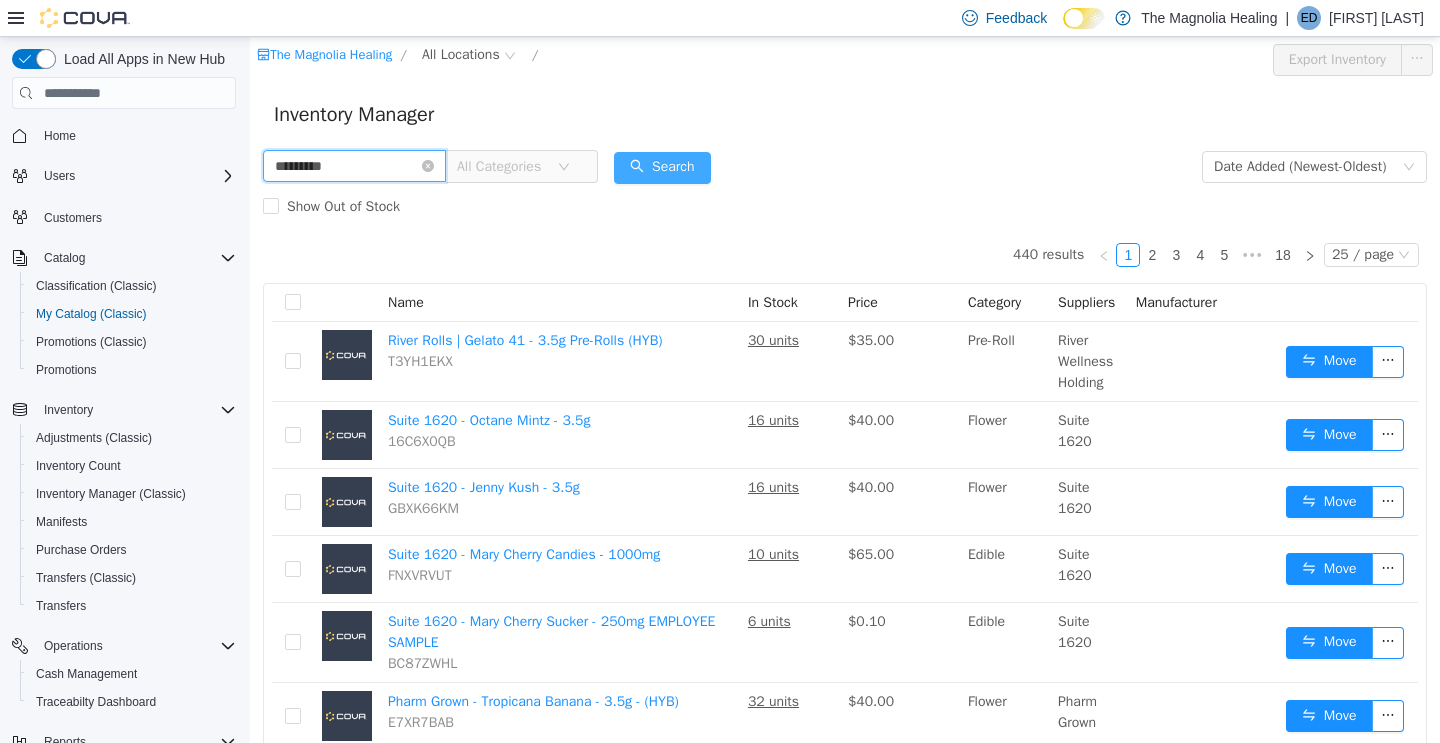 type on "*********" 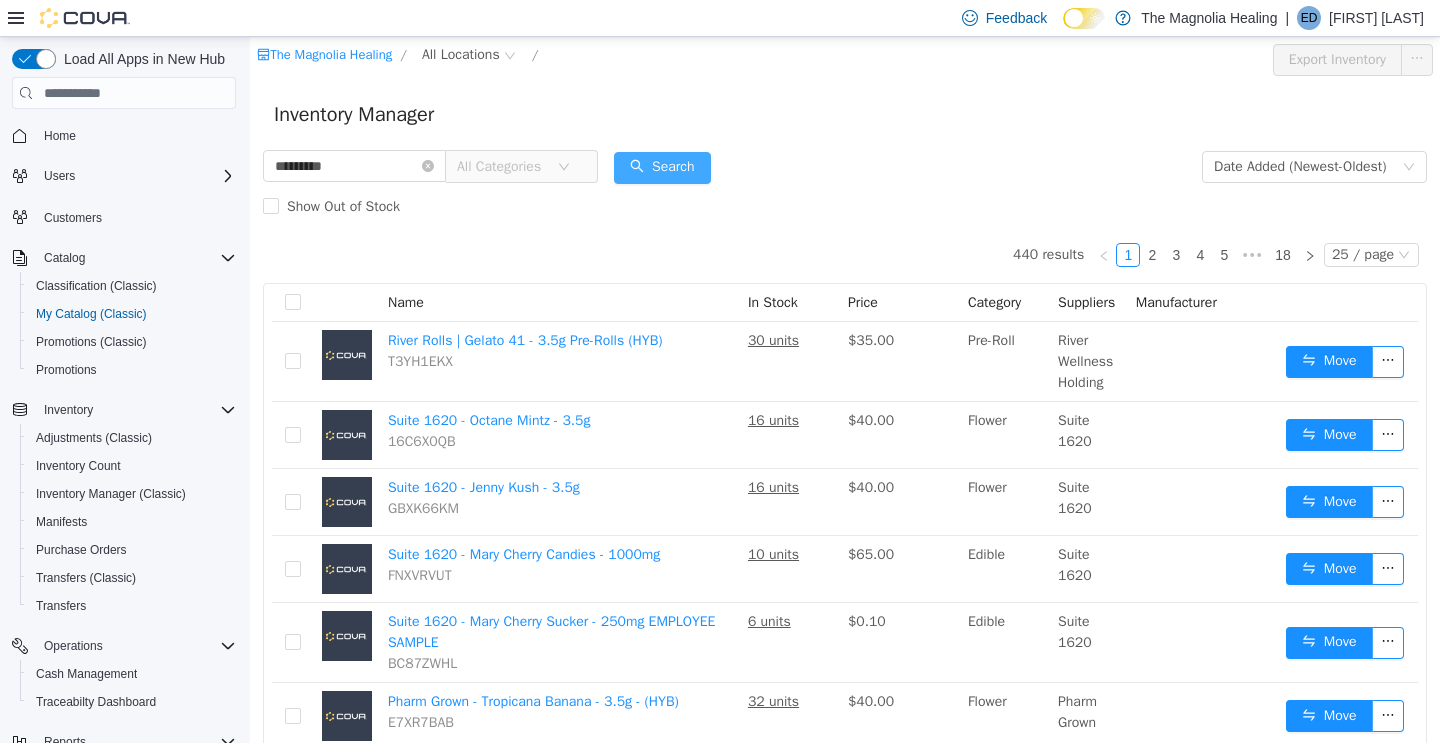 click on "Search" at bounding box center [662, 168] 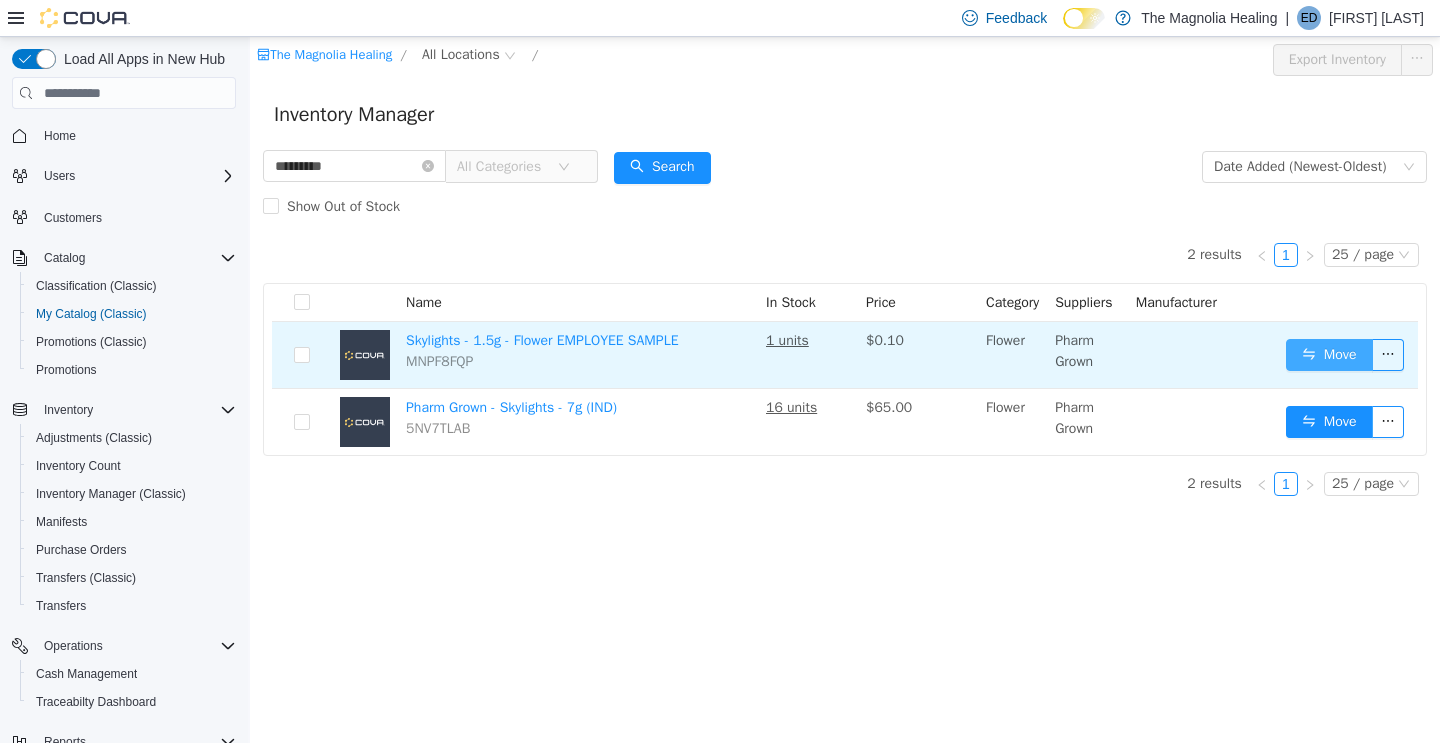 click on "Move" at bounding box center (1329, 355) 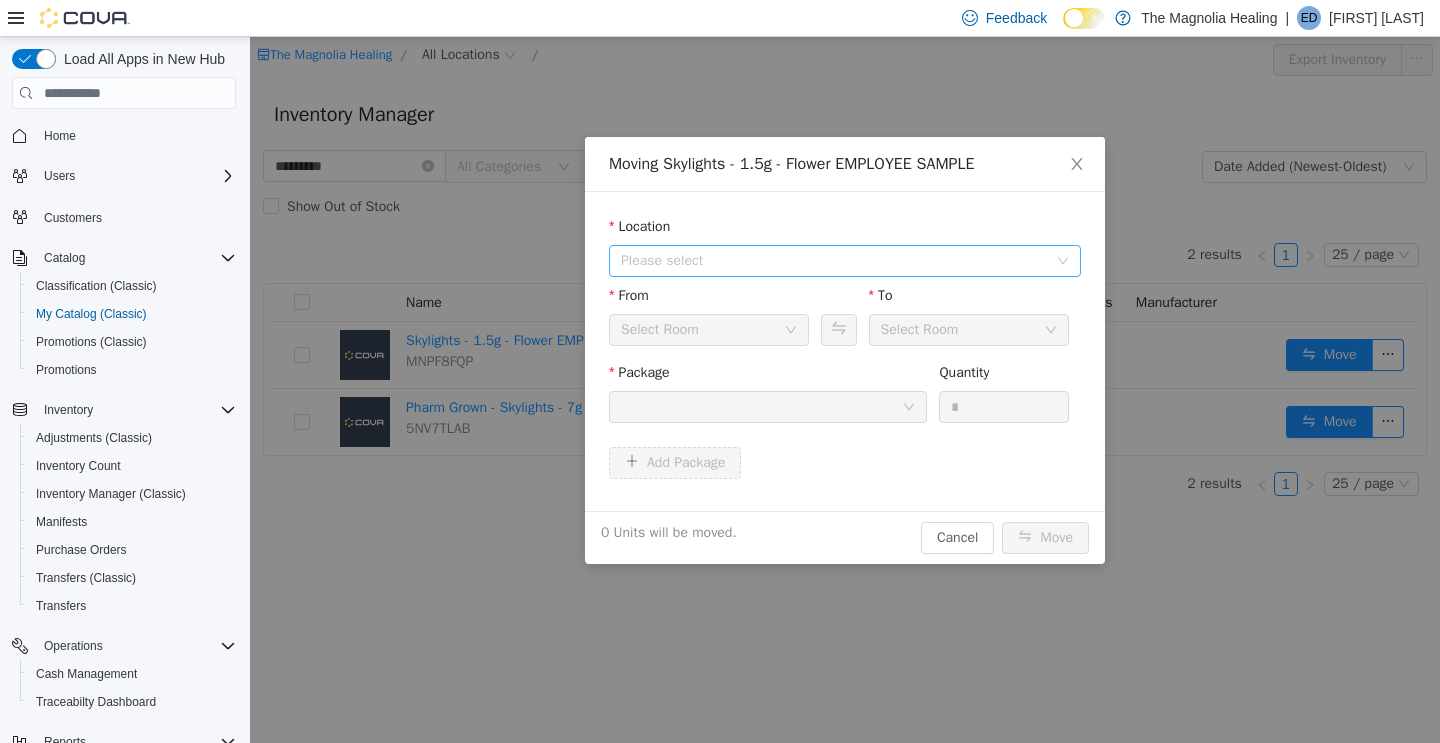 click on "Please select" at bounding box center (838, 261) 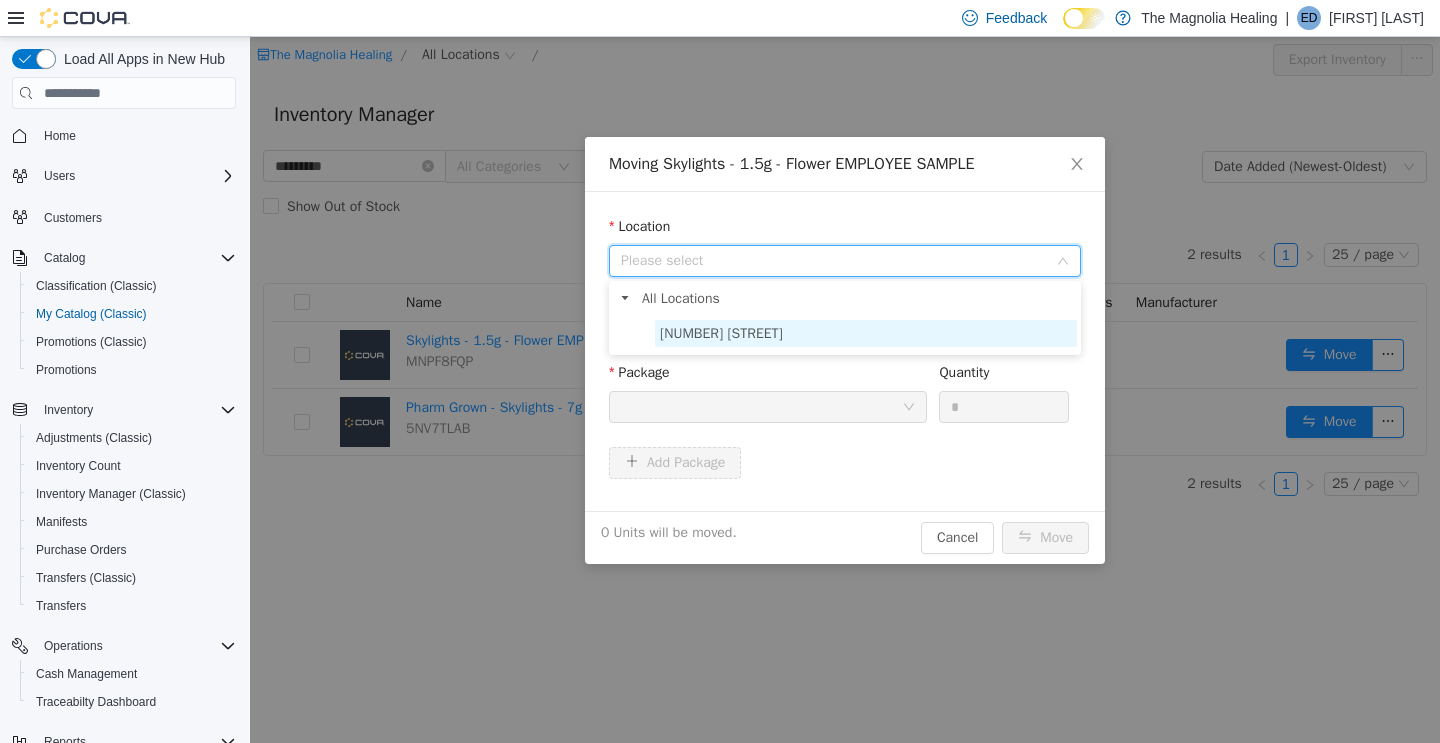 click on "[NUMBER] [STREET]" at bounding box center (721, 333) 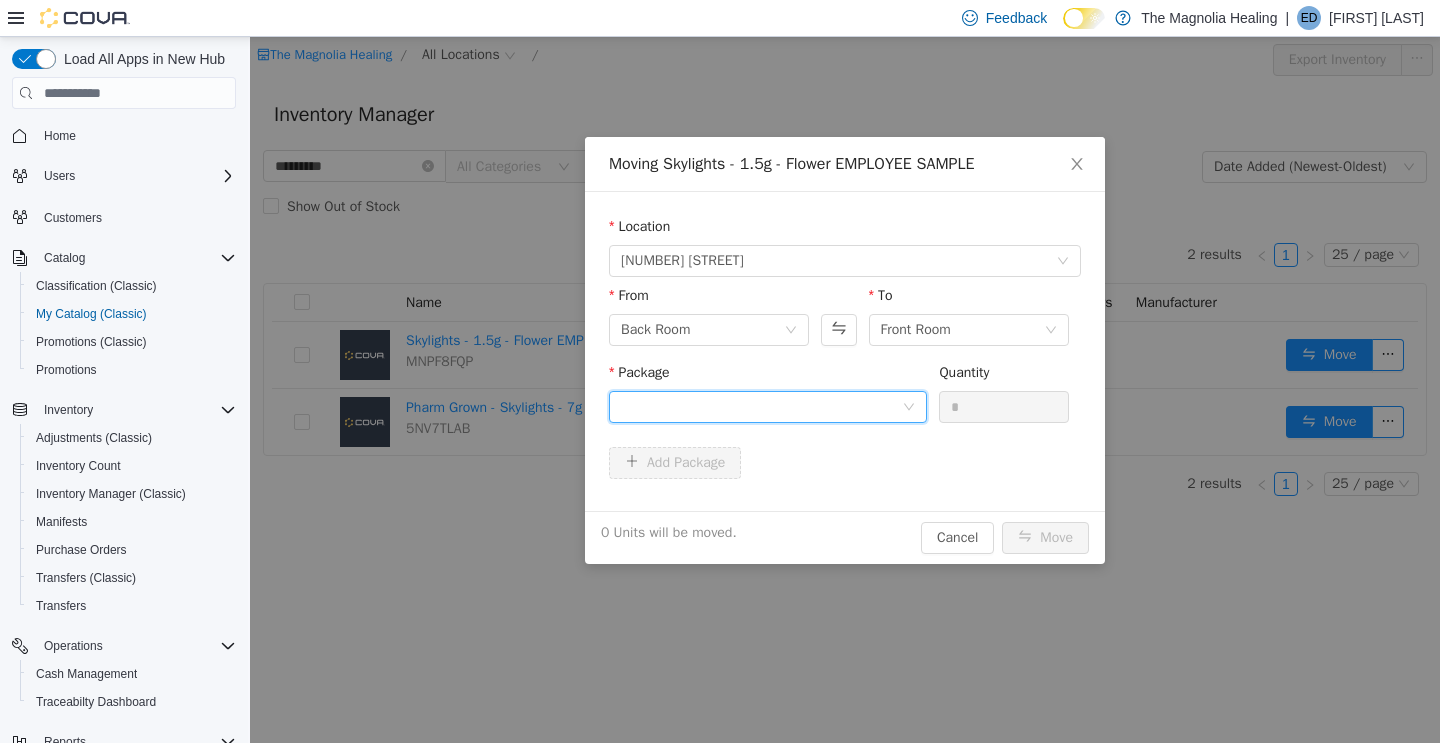 click at bounding box center [761, 407] 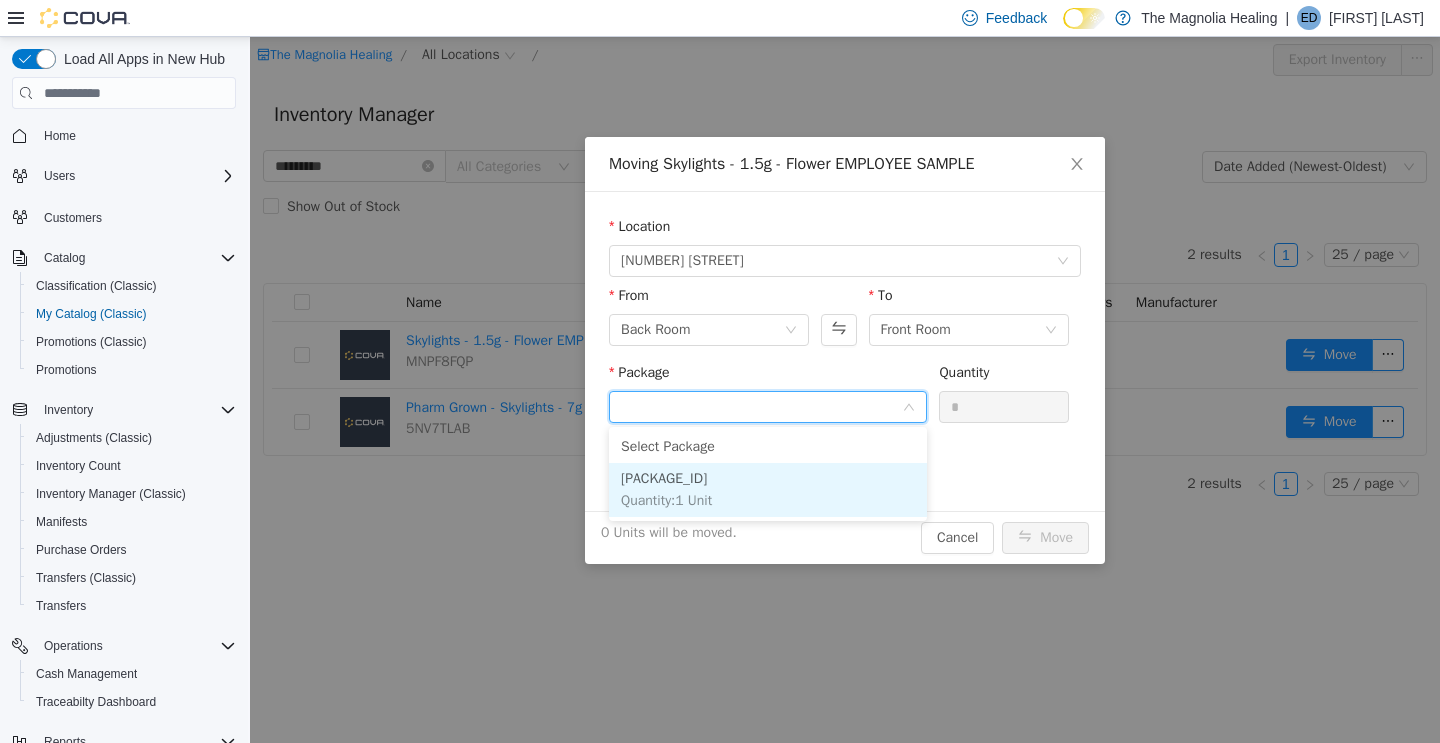 click on "[PACKAGE_ID]" at bounding box center (664, 478) 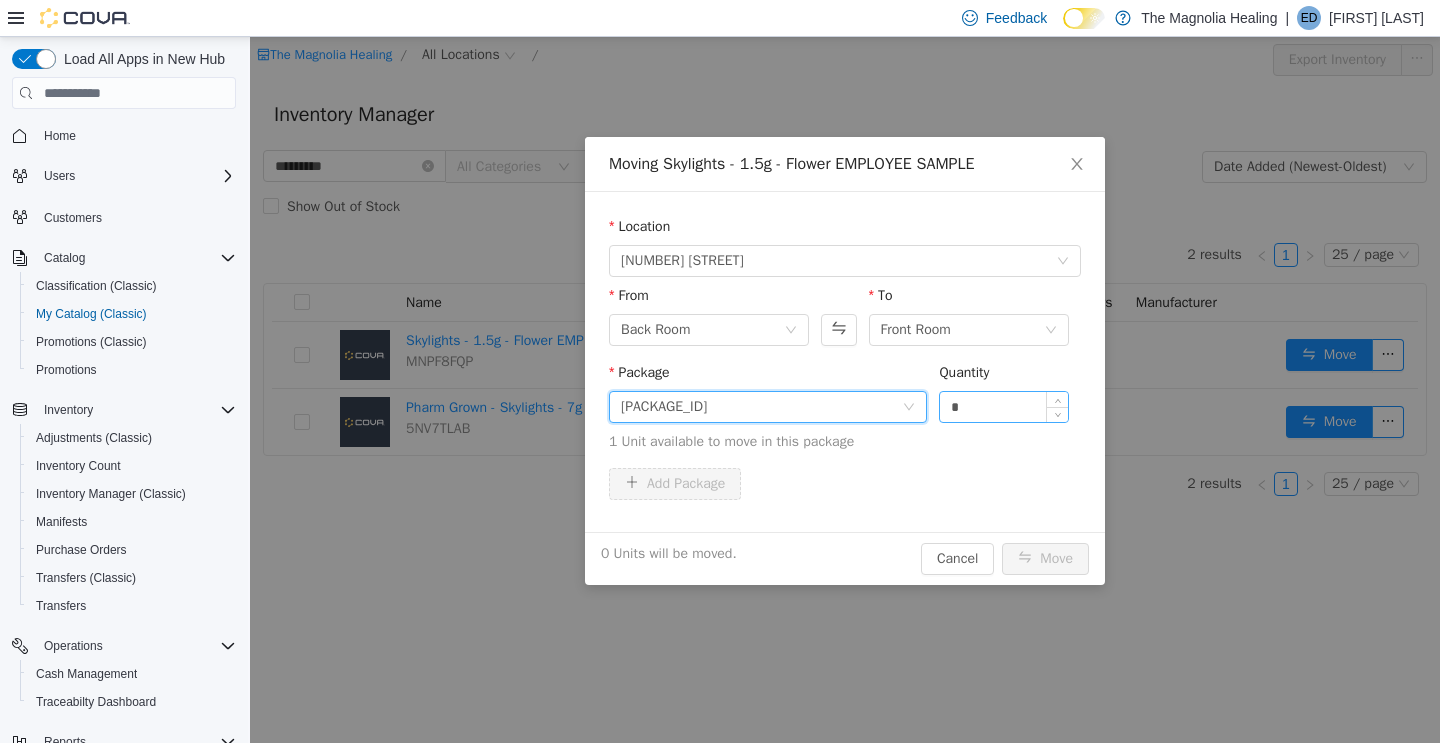 click on "*" at bounding box center (1004, 407) 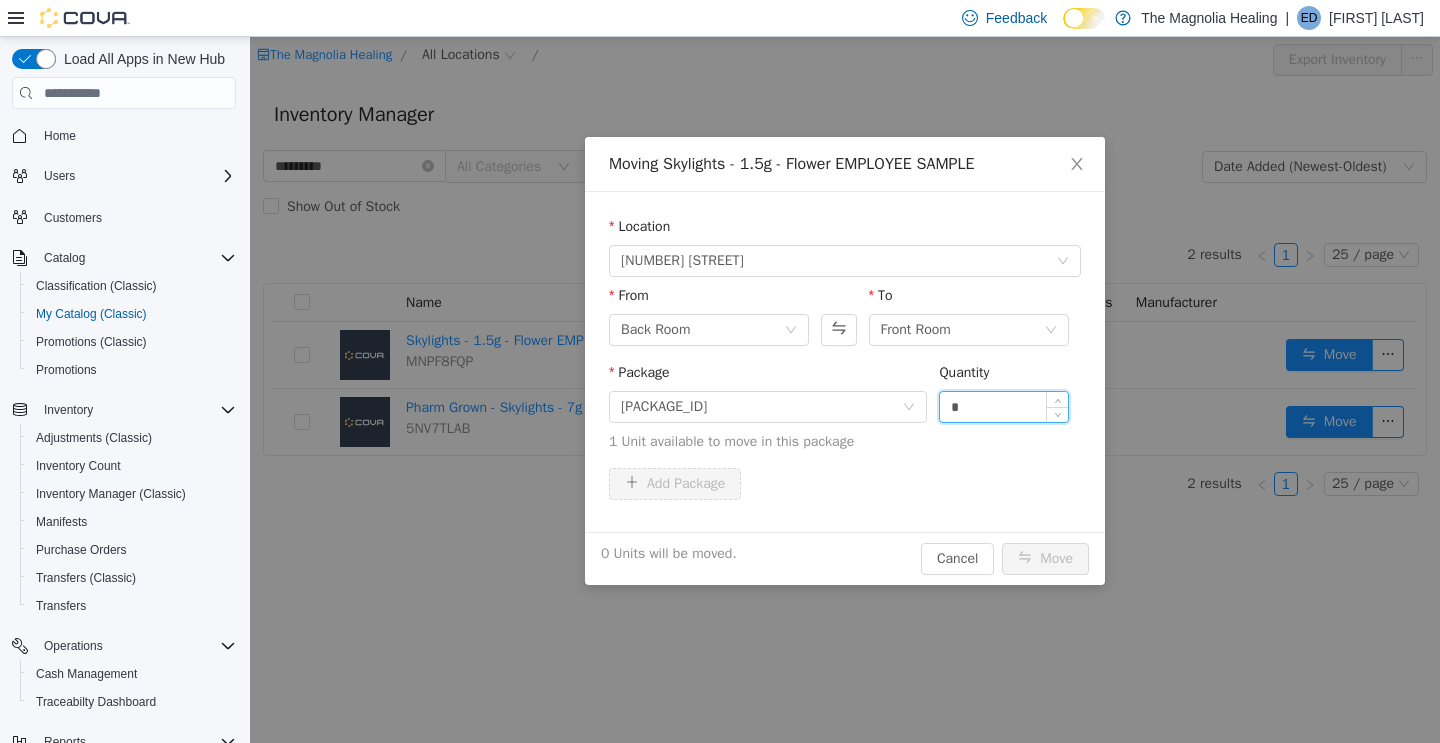 click on "*" at bounding box center [1004, 407] 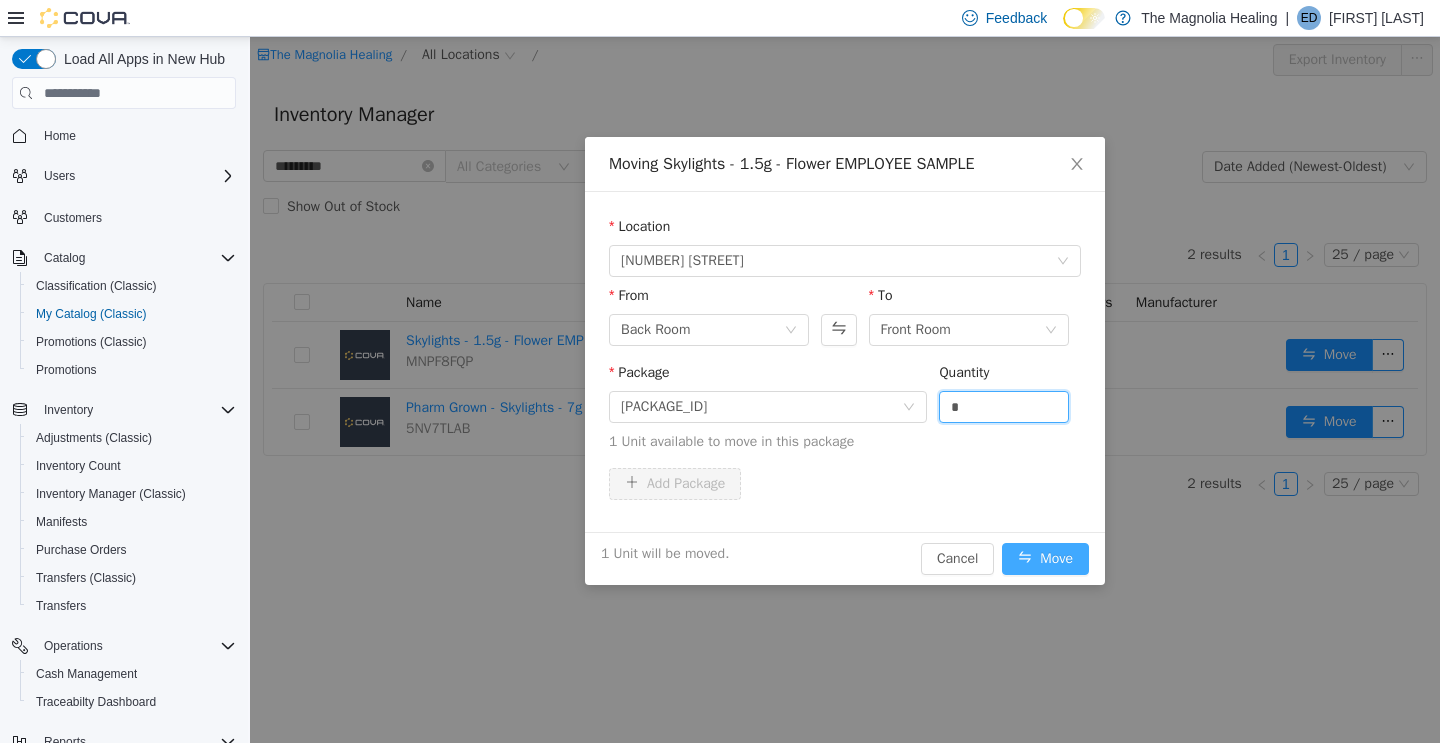 type on "*" 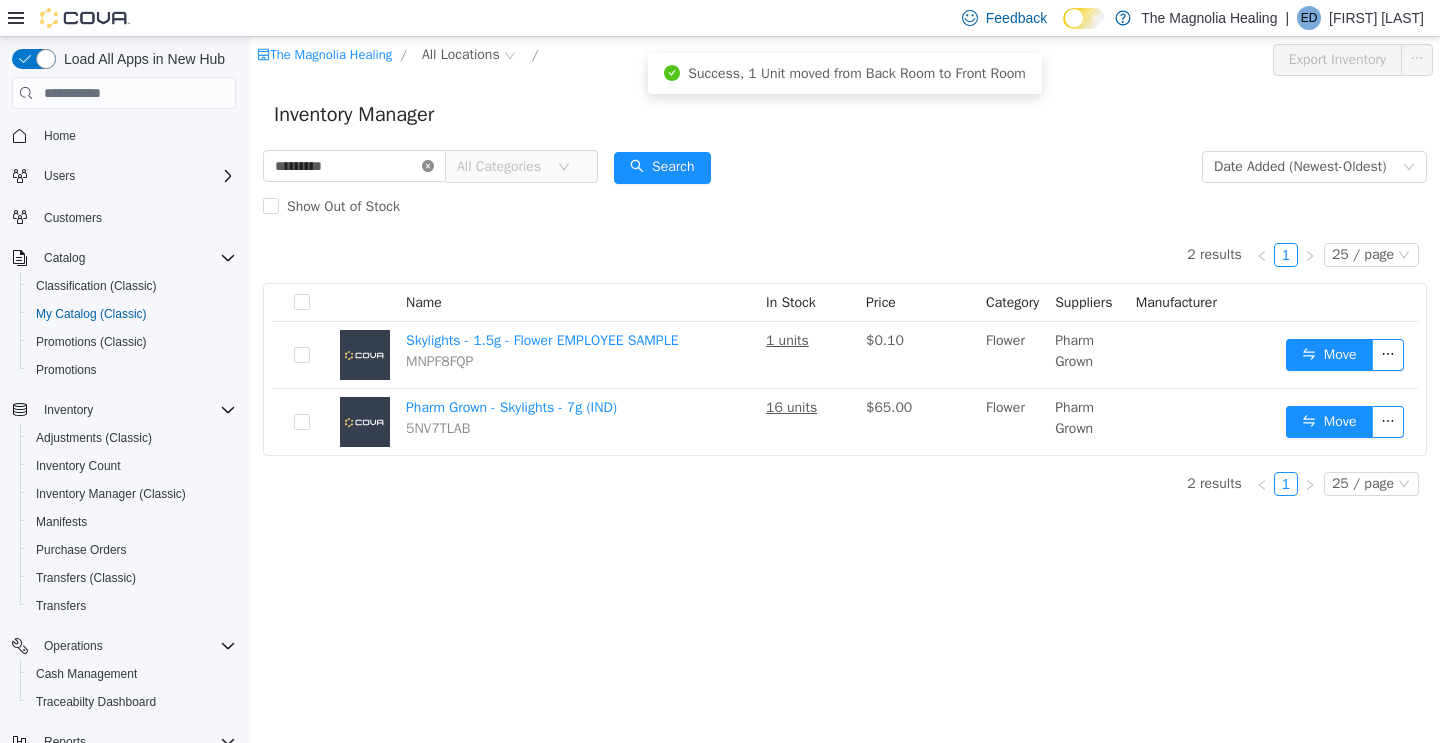 click 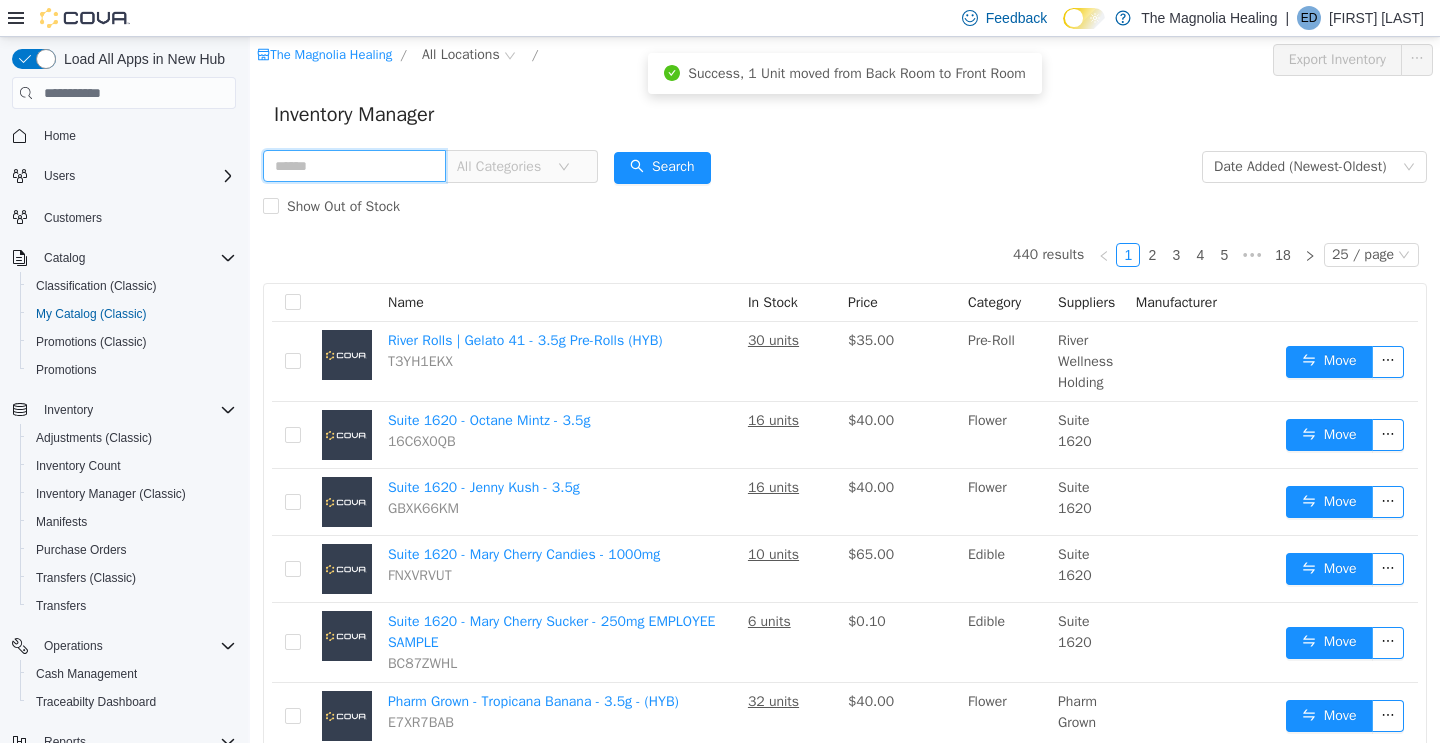 click at bounding box center (354, 166) 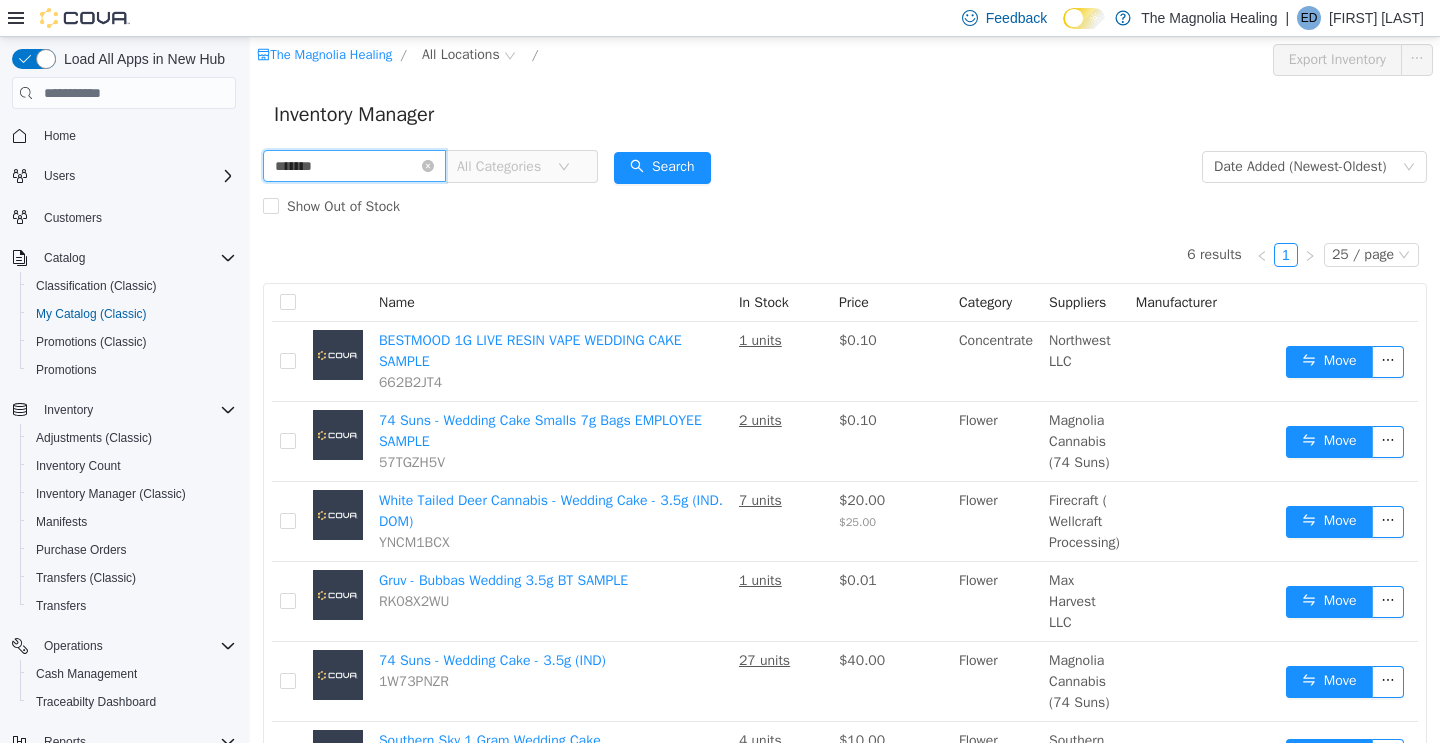 click on "*******" at bounding box center [354, 166] 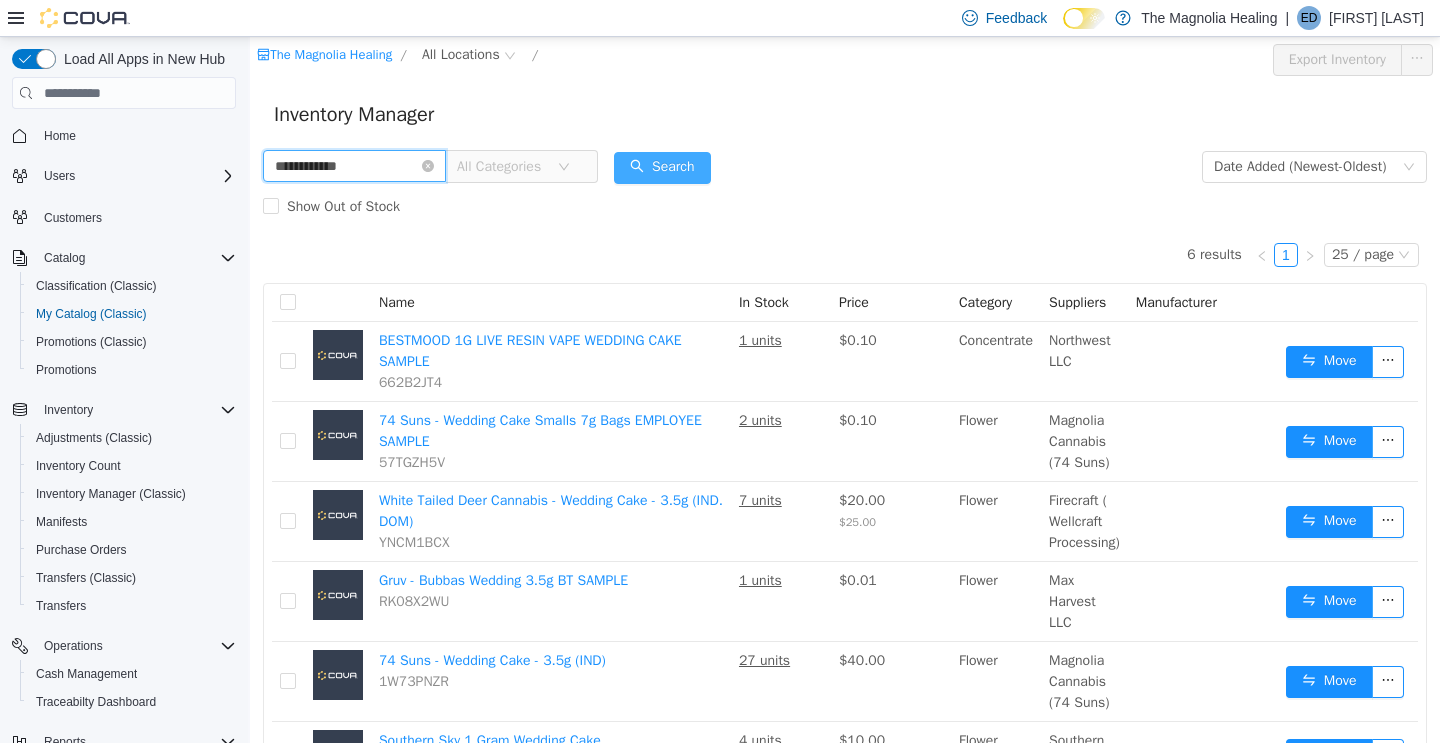 type on "**********" 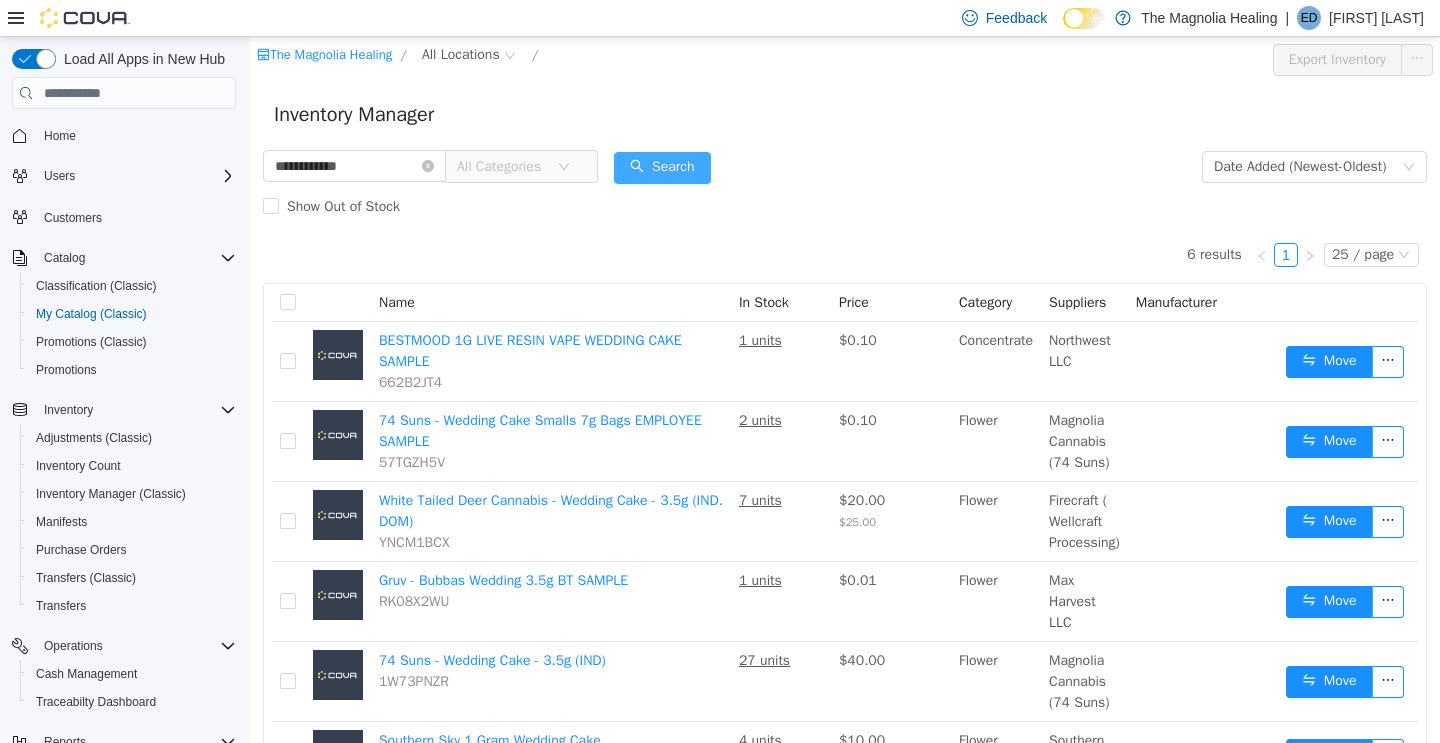 click on "Search" at bounding box center [662, 168] 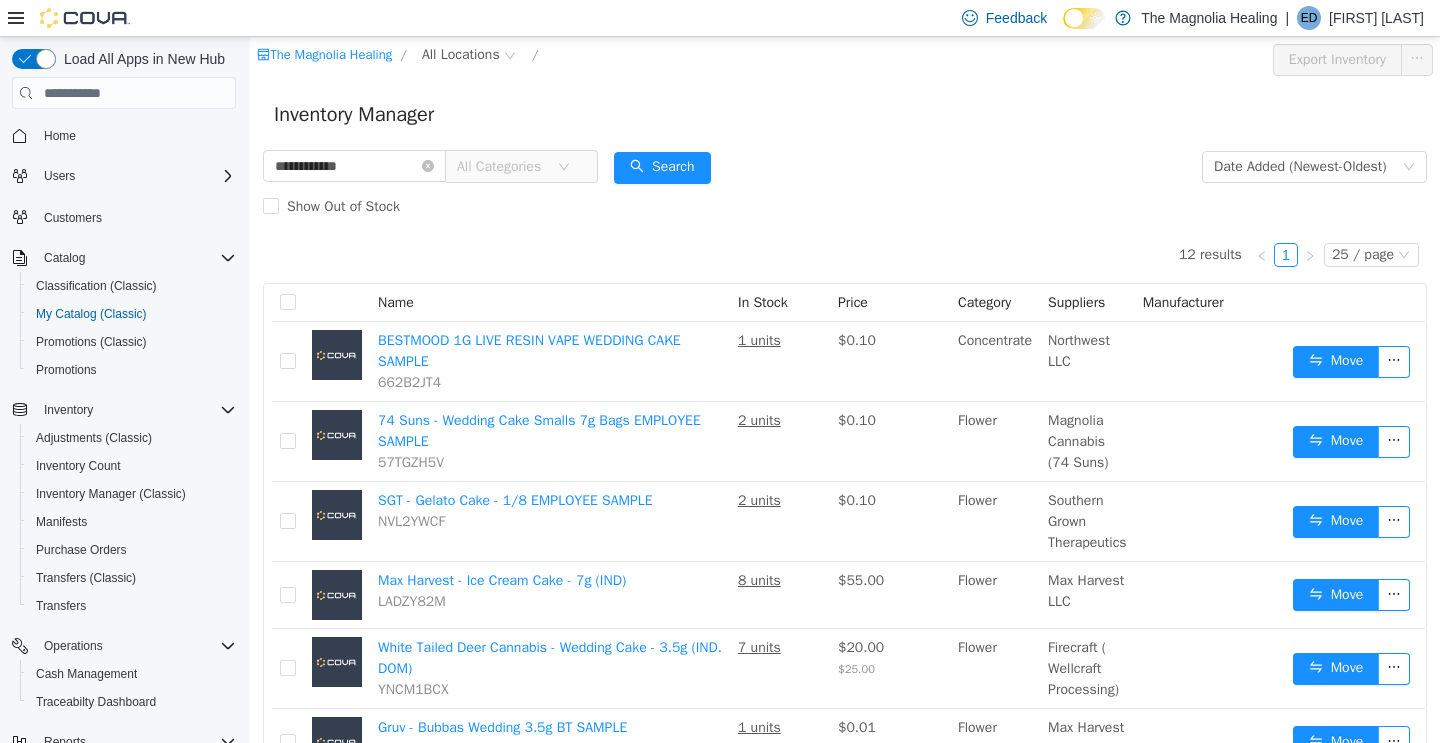 scroll, scrollTop: 12, scrollLeft: 0, axis: vertical 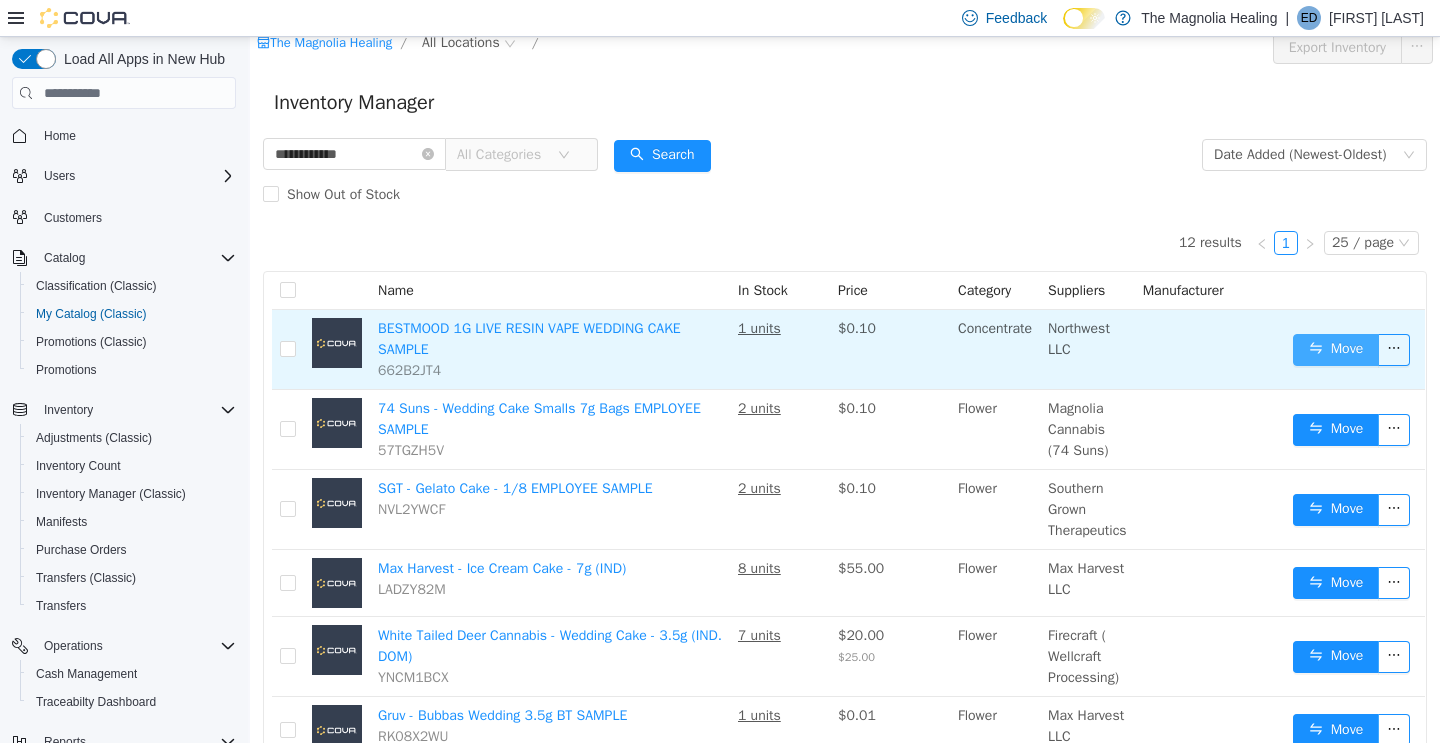 click on "Move" at bounding box center (1336, 350) 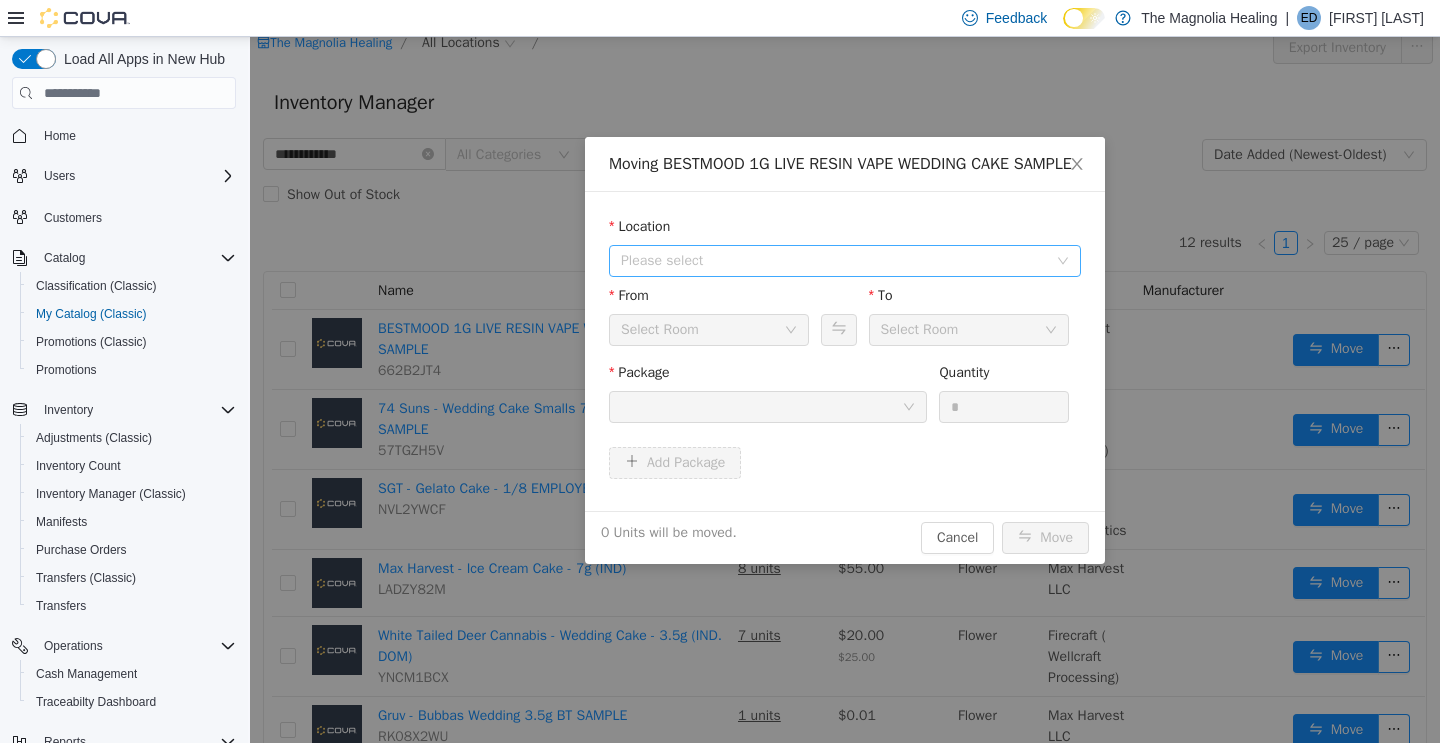 click on "Please select" at bounding box center (834, 261) 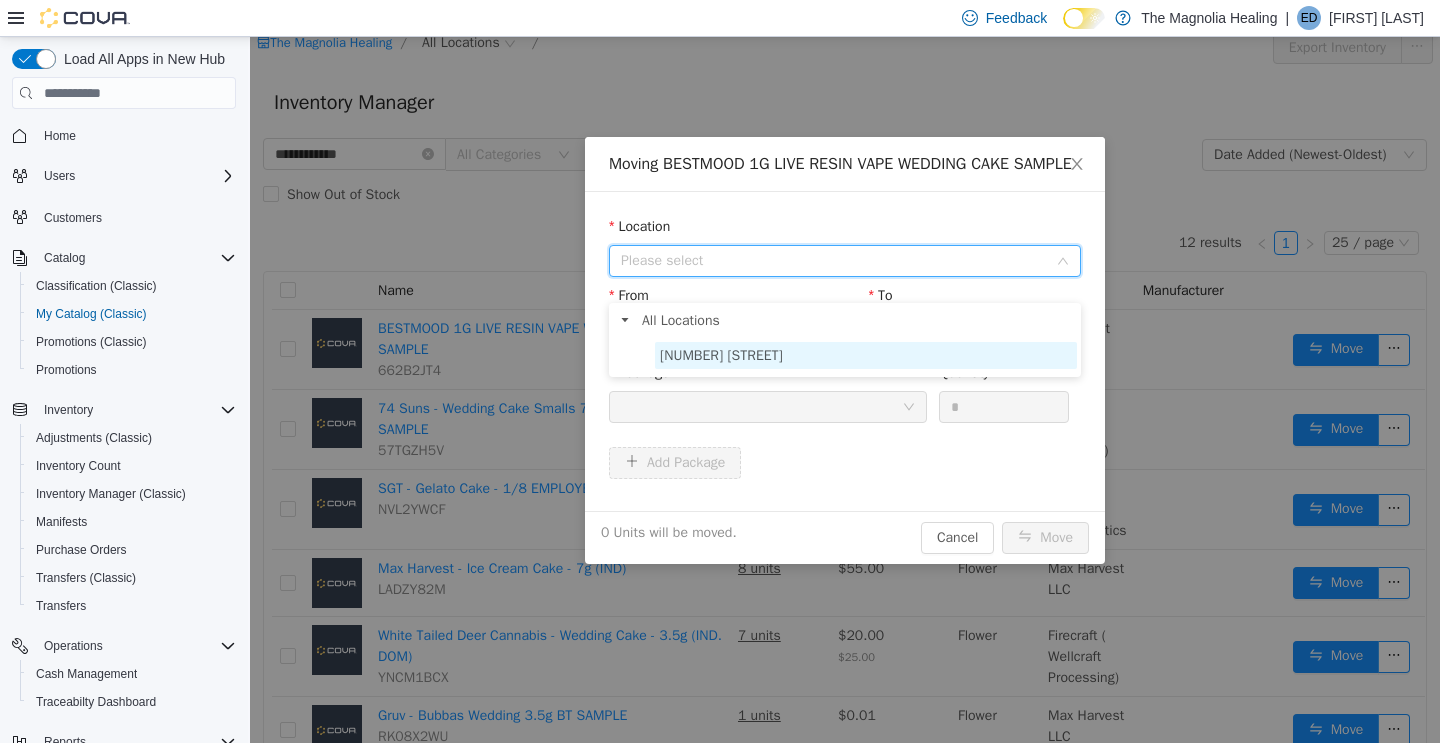 click on "[NUMBER] [STREET]" at bounding box center (721, 355) 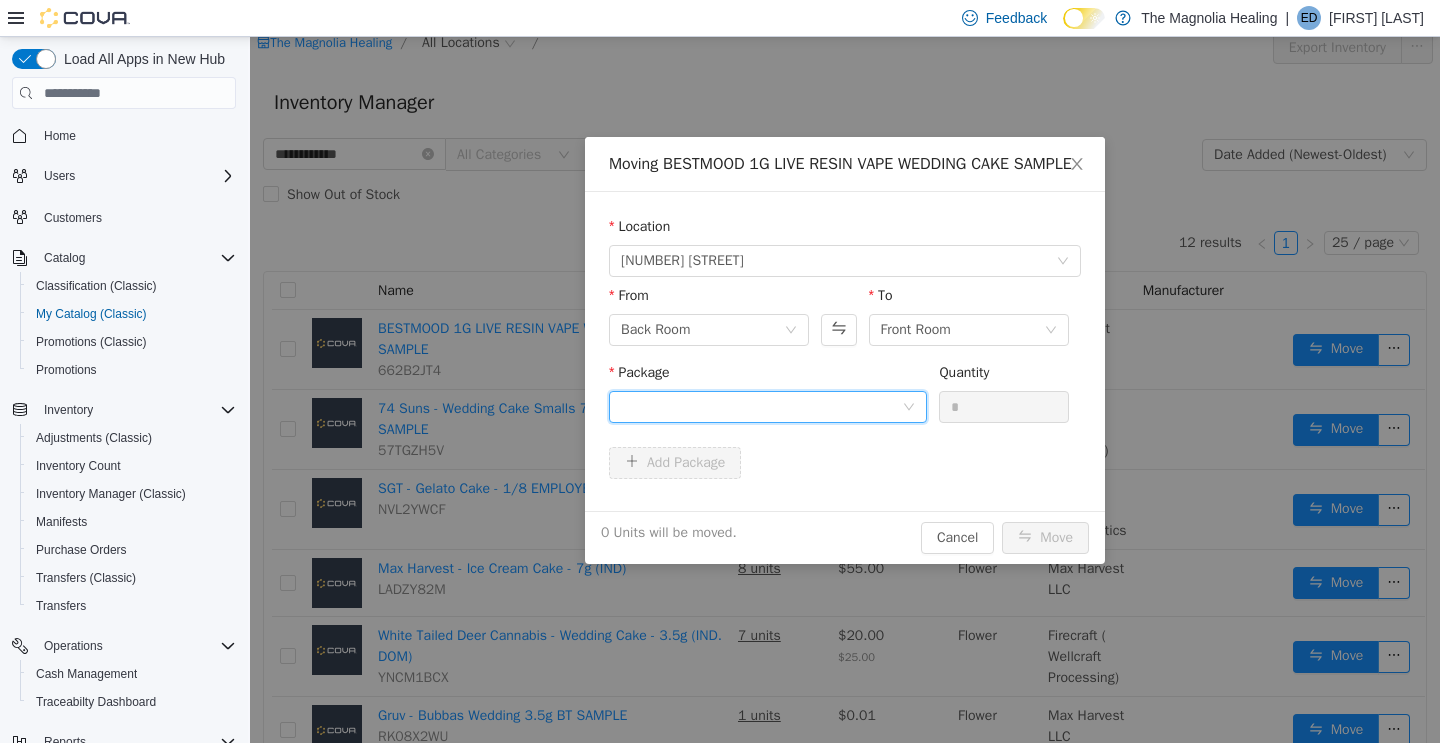 click at bounding box center [761, 407] 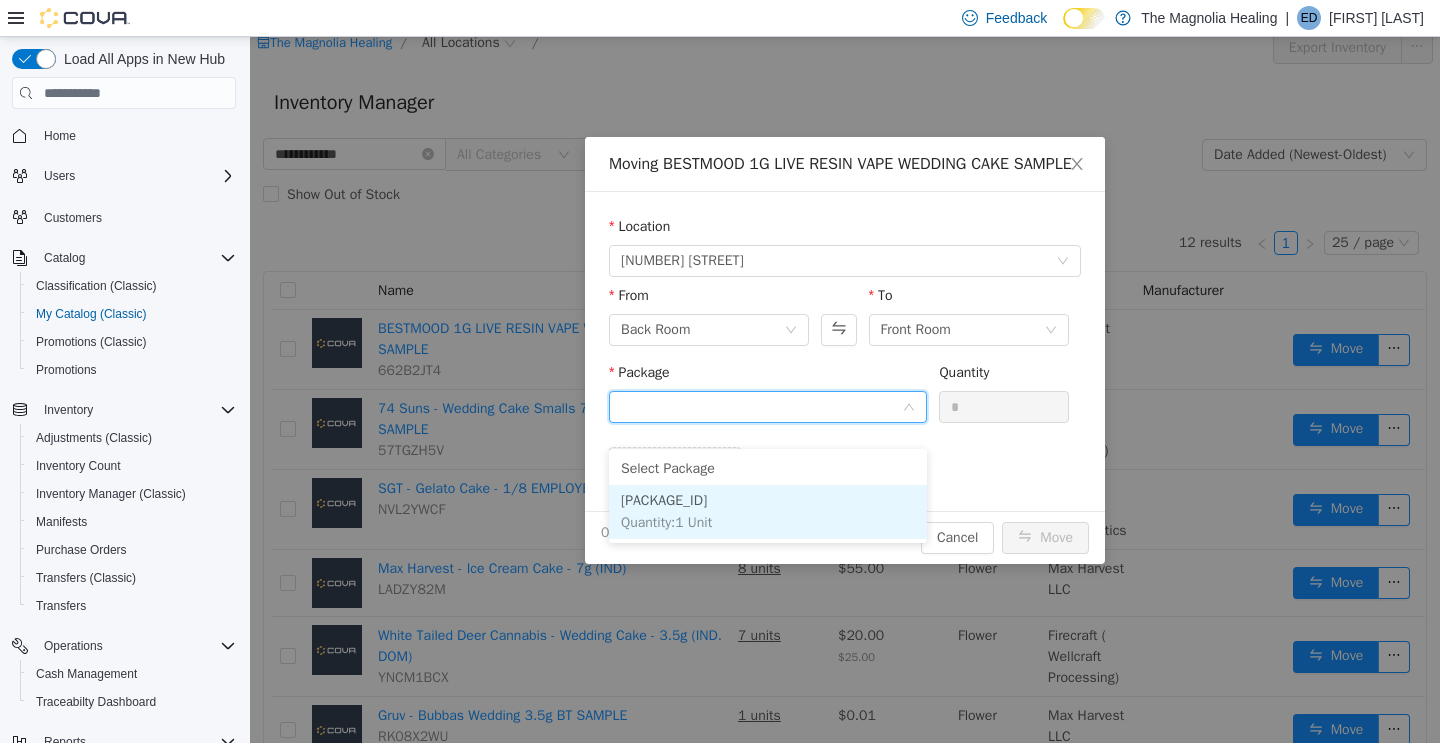 click on "[PACKAGE_ID]" at bounding box center [664, 500] 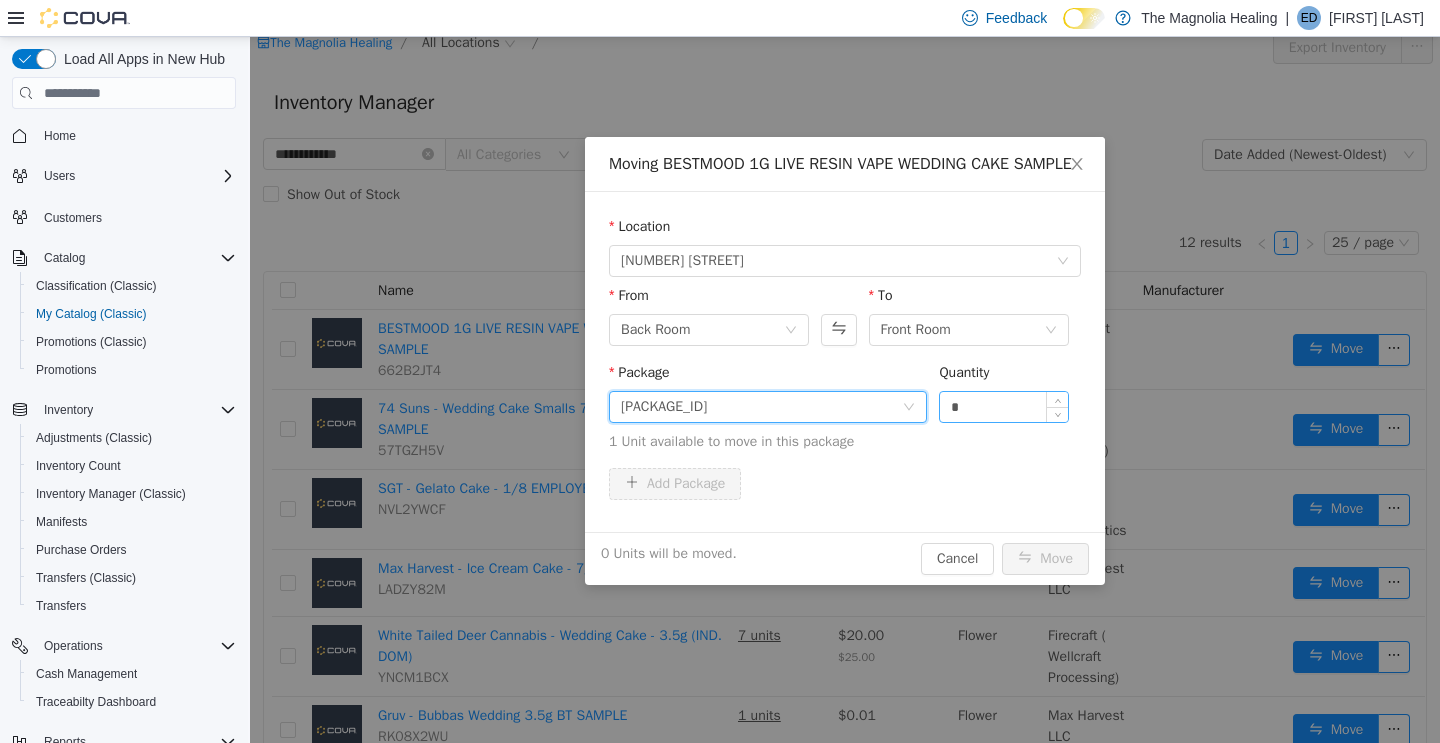 click on "*" at bounding box center [1004, 407] 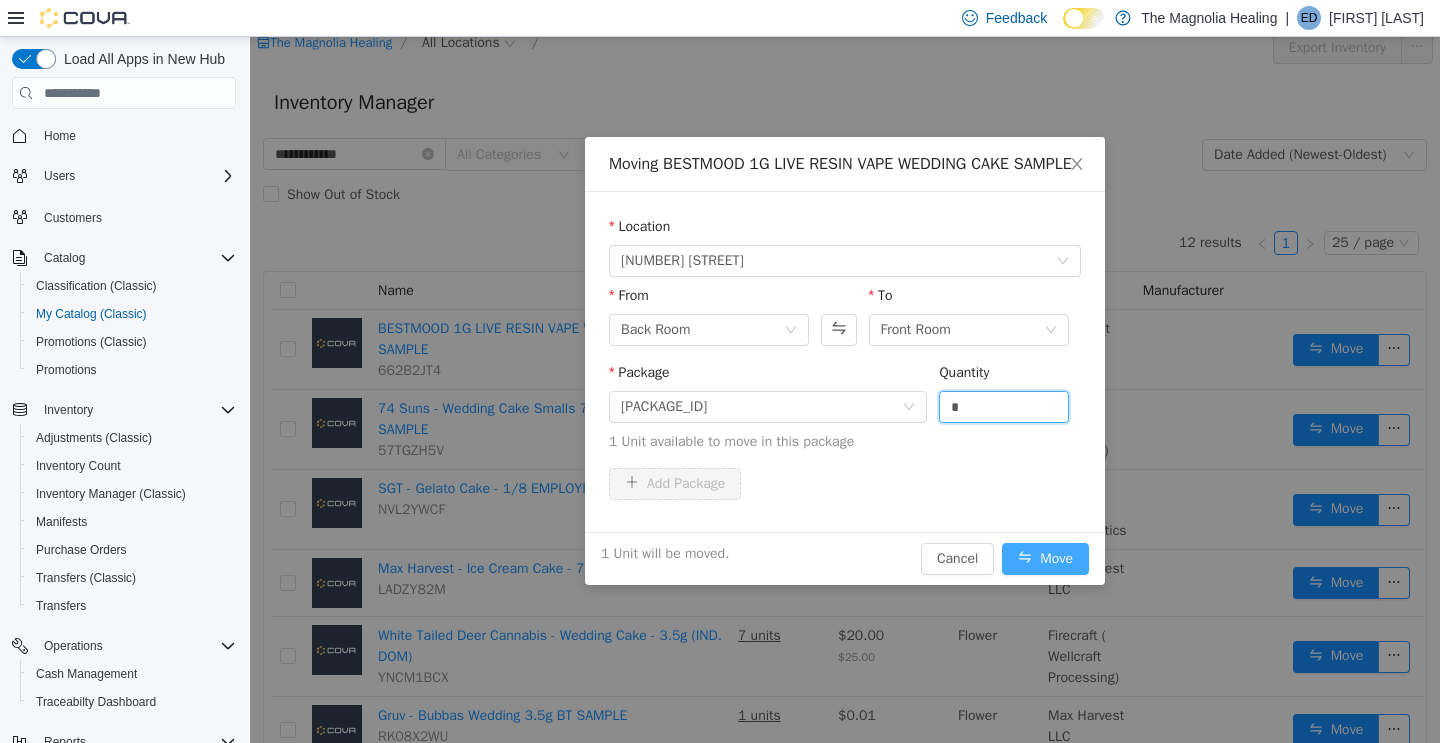 type on "*" 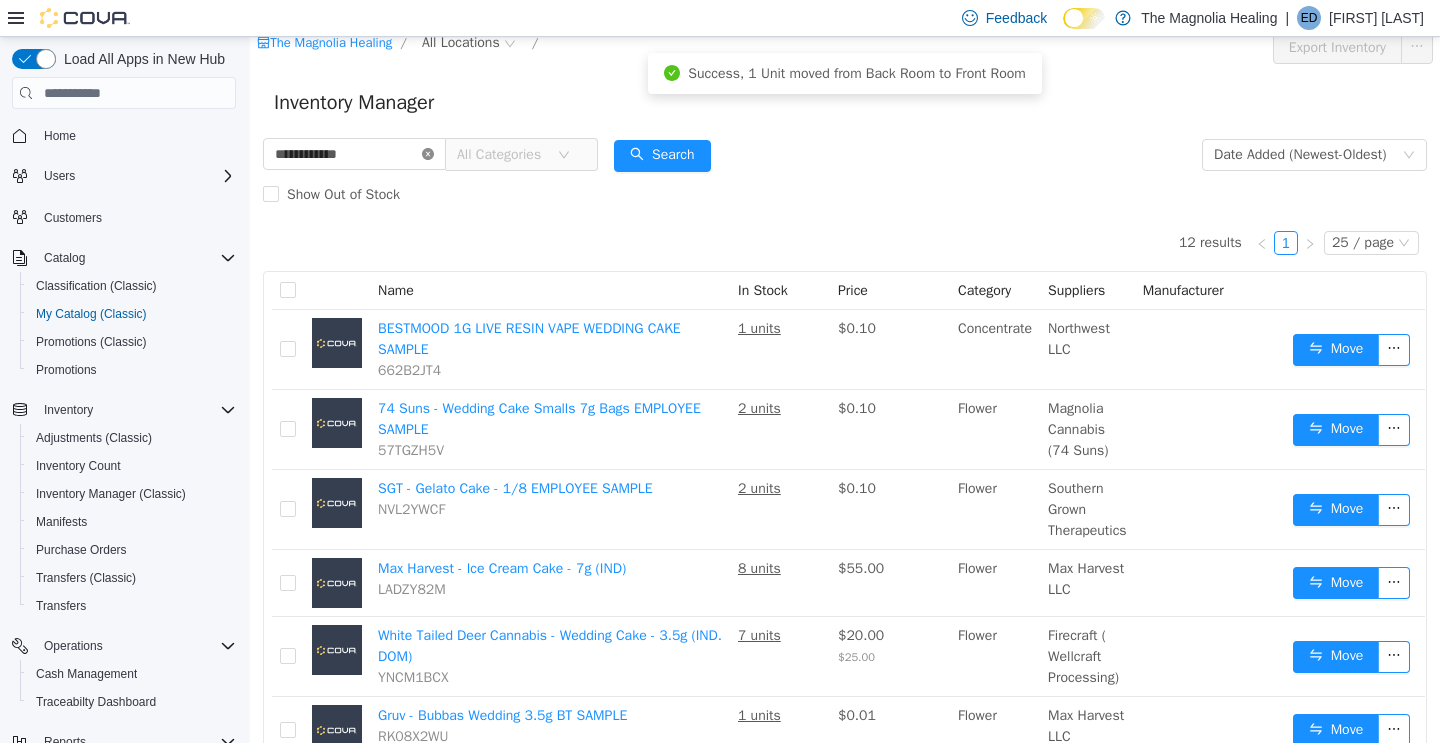 click 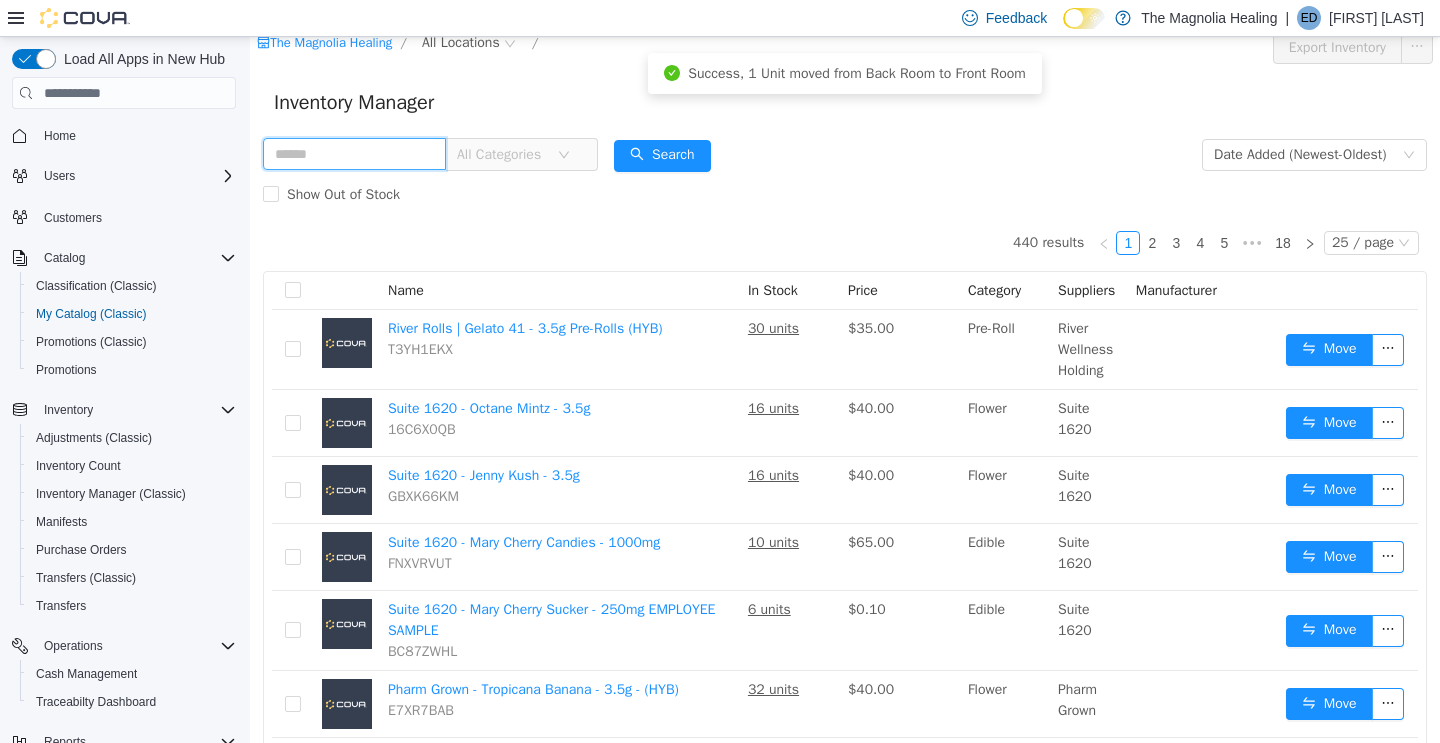 click at bounding box center [354, 154] 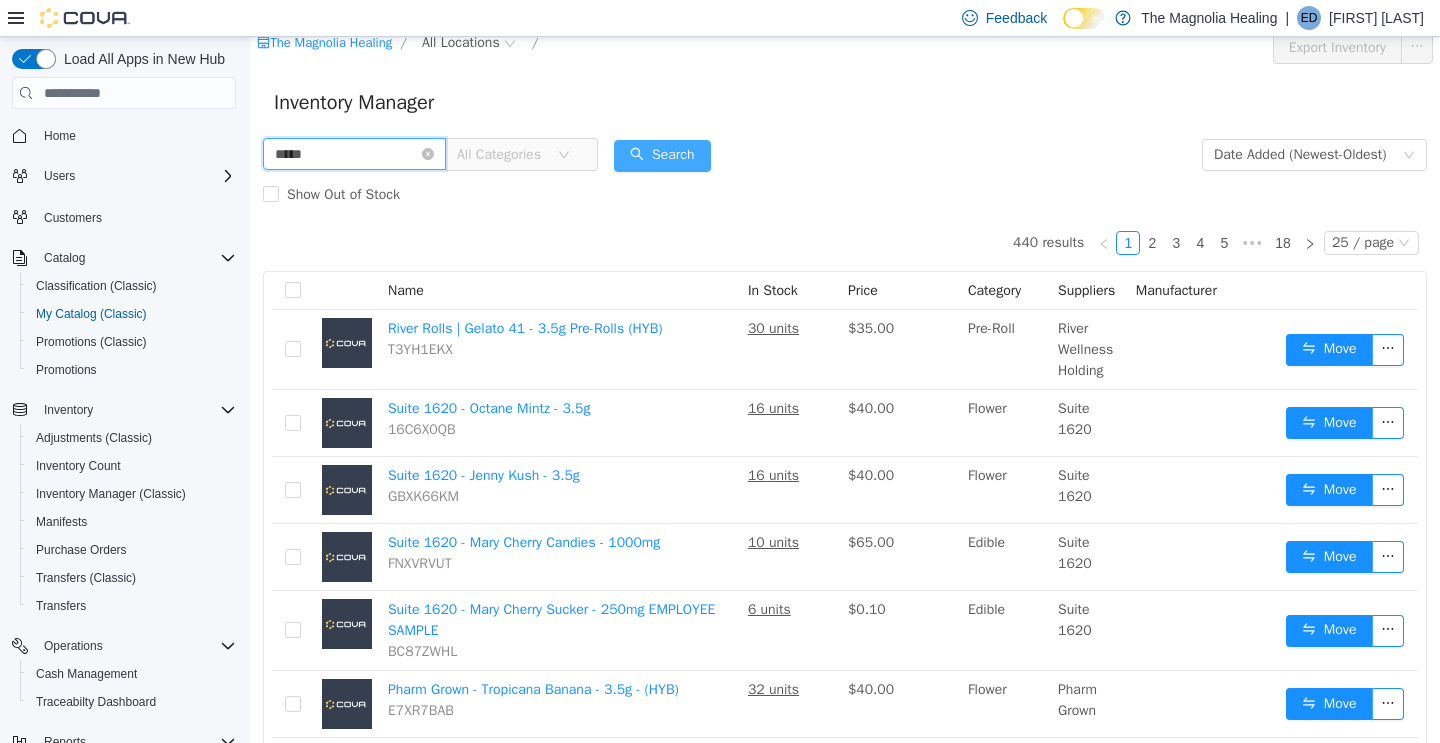 type on "*****" 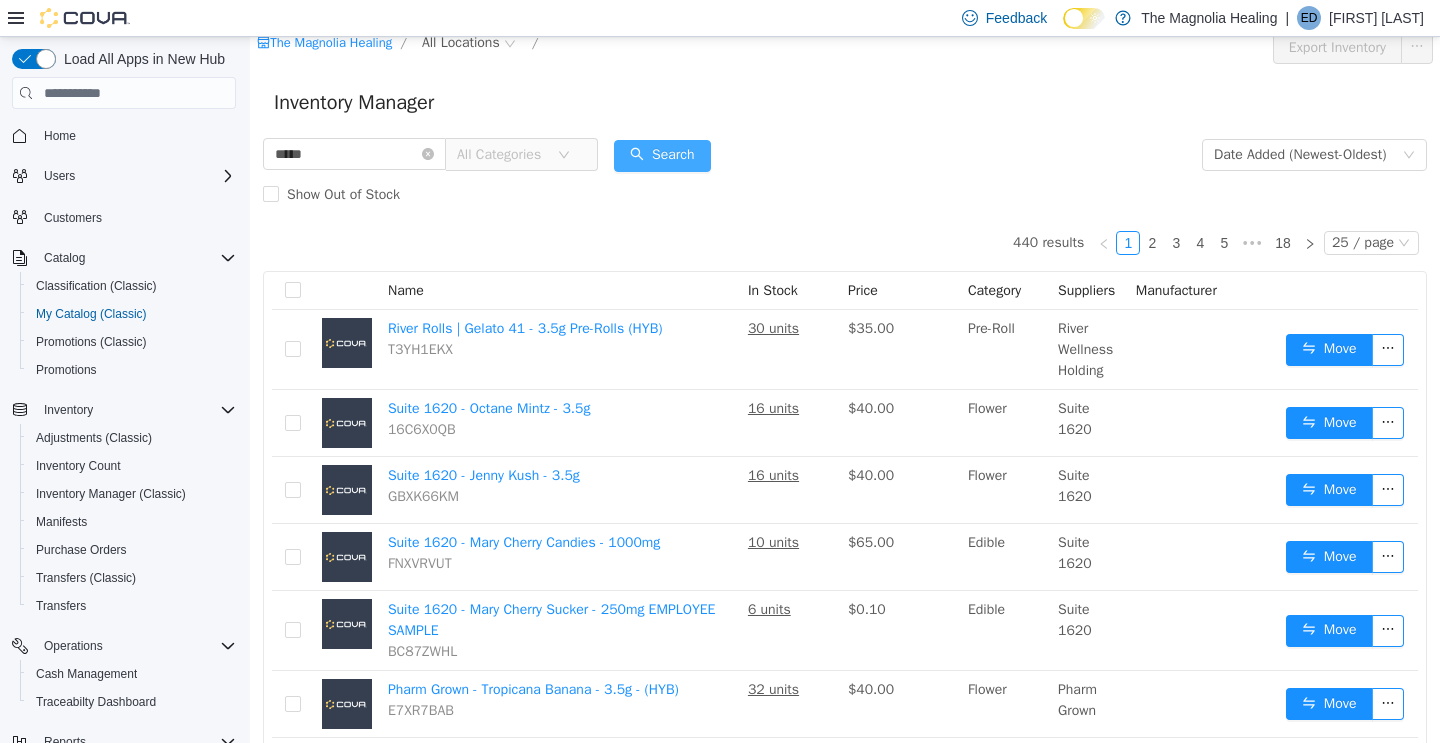 click on "Search" at bounding box center (662, 156) 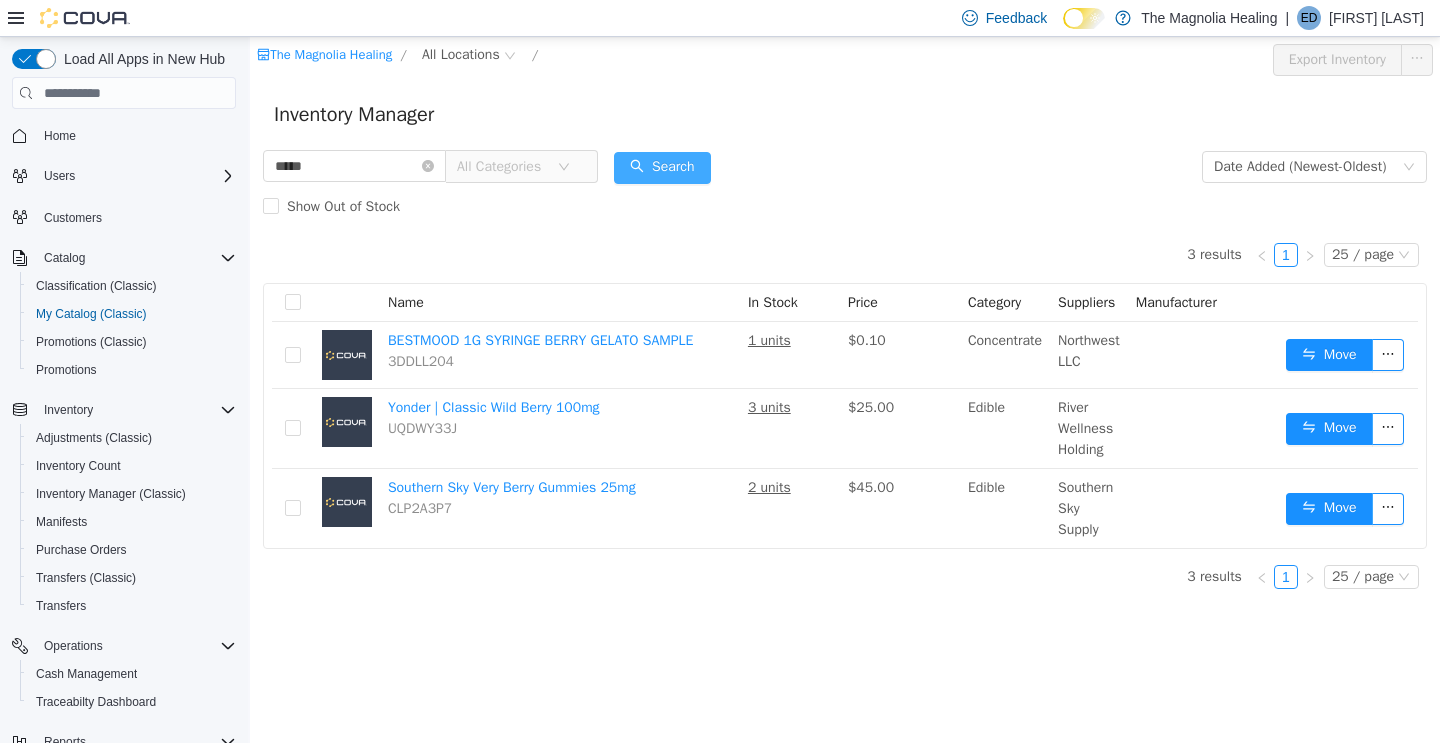 scroll, scrollTop: 0, scrollLeft: 0, axis: both 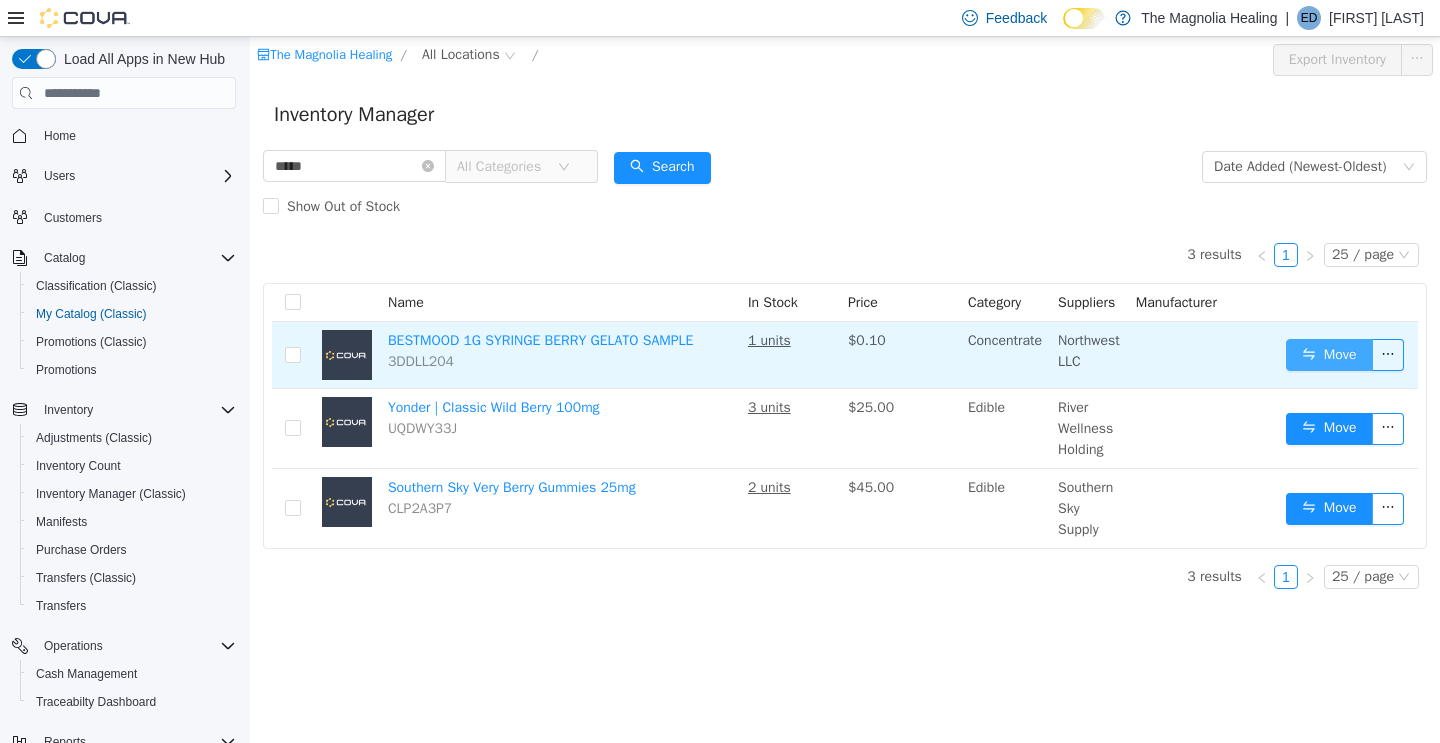 click on "Move" at bounding box center (1329, 355) 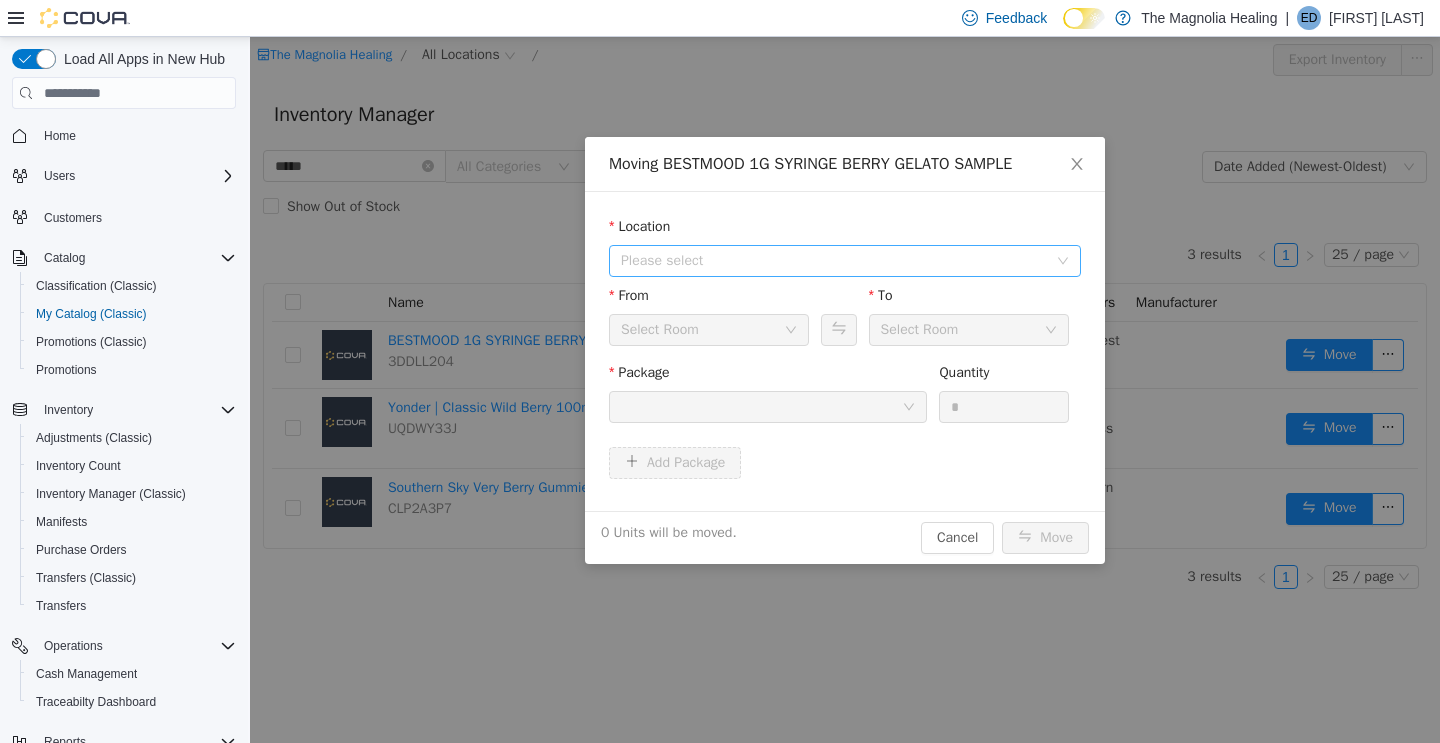 click on "Please select" at bounding box center [834, 261] 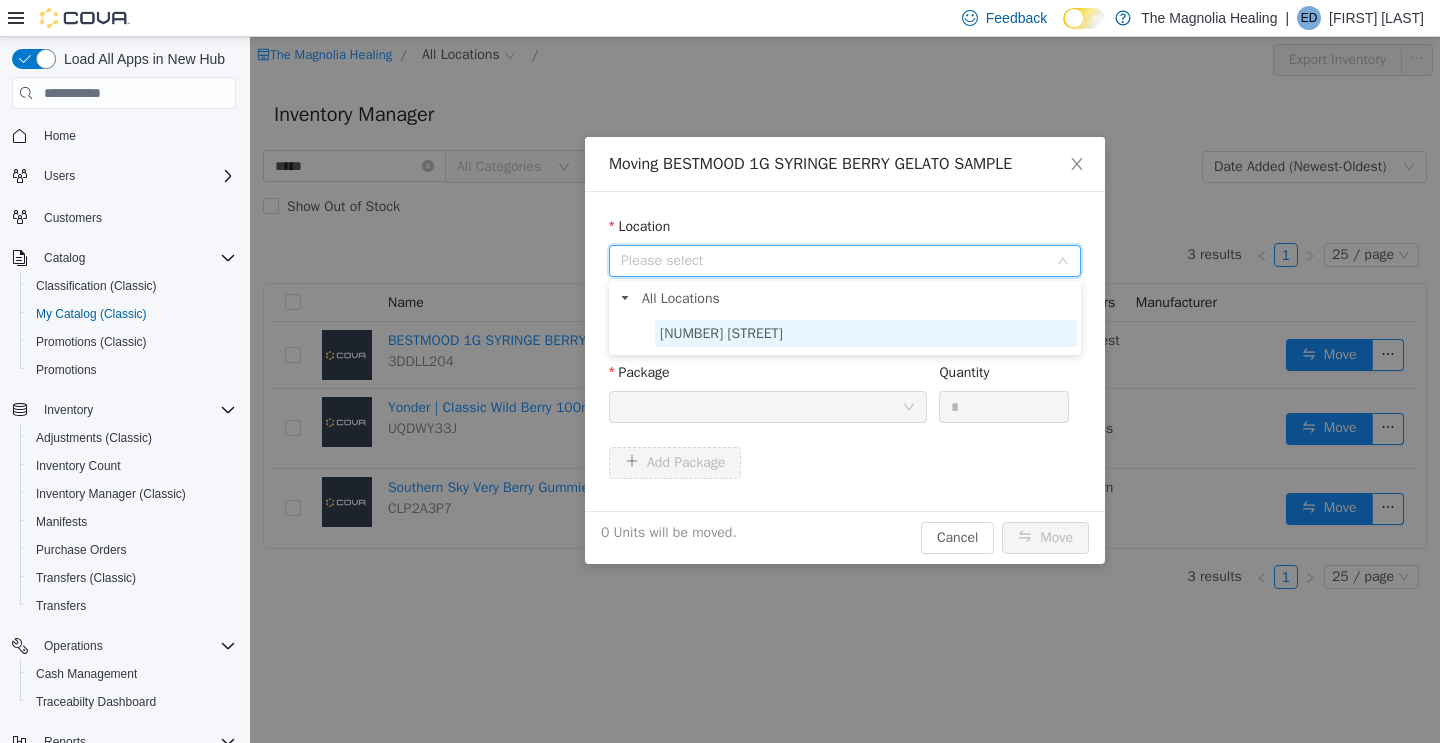 click on "[NUMBER] [STREET]" at bounding box center [866, 333] 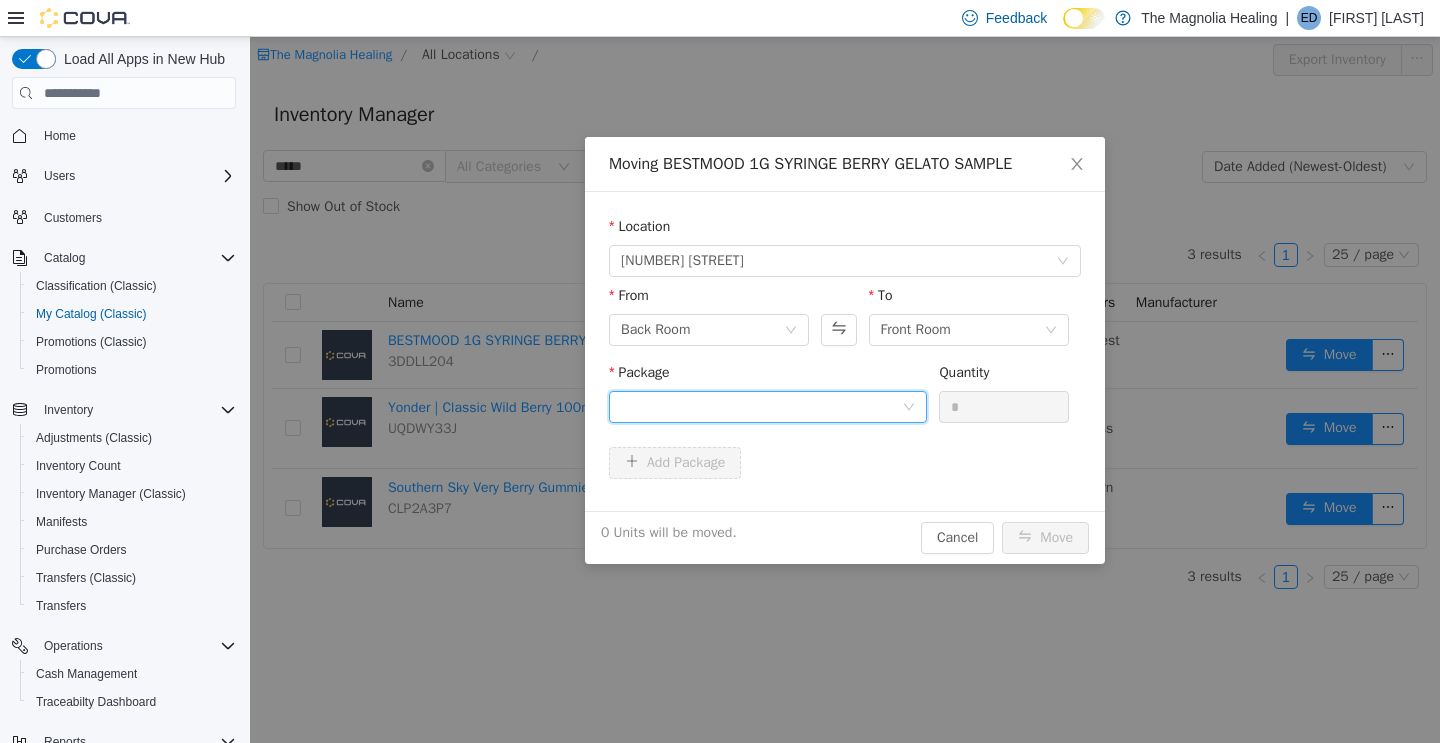click at bounding box center [761, 407] 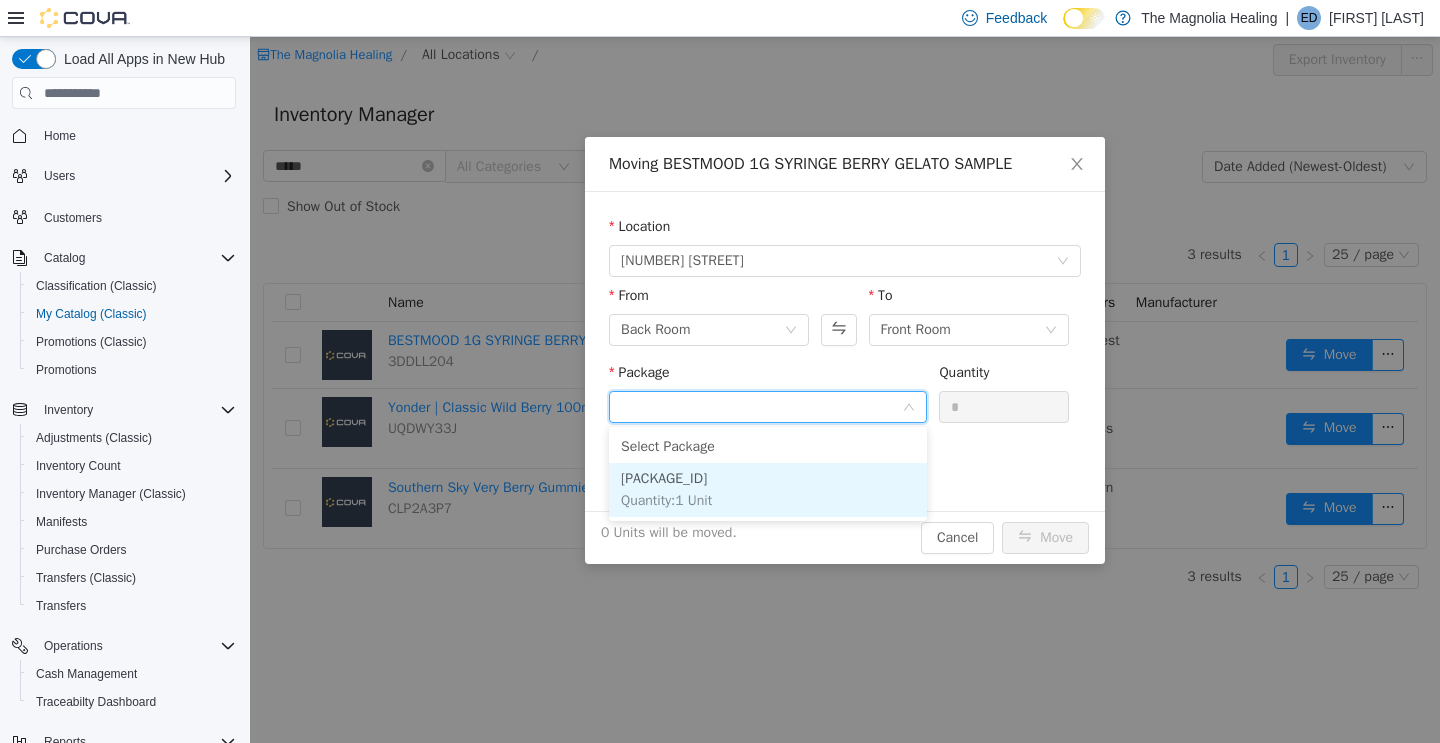 click on "[PACKAGE_ID]" at bounding box center (664, 478) 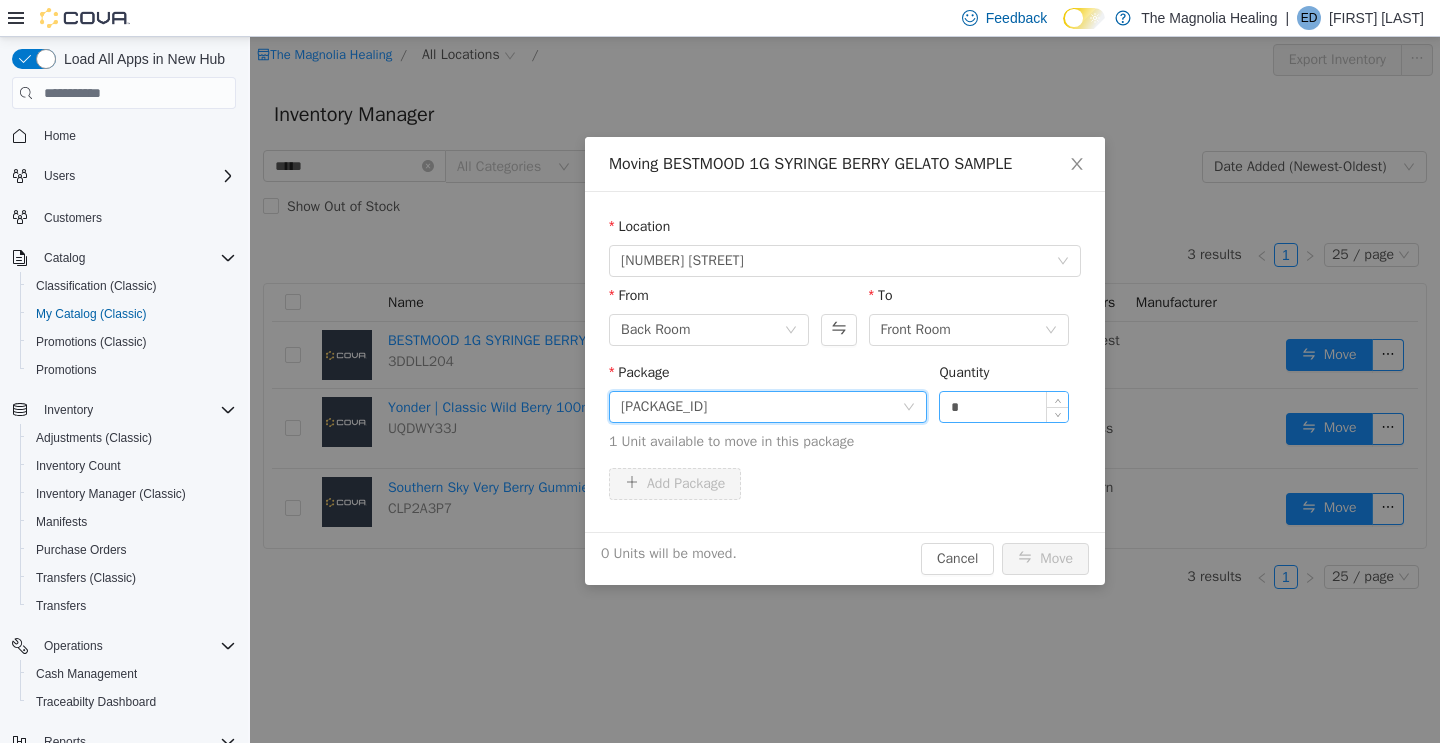 click on "*" at bounding box center [1004, 407] 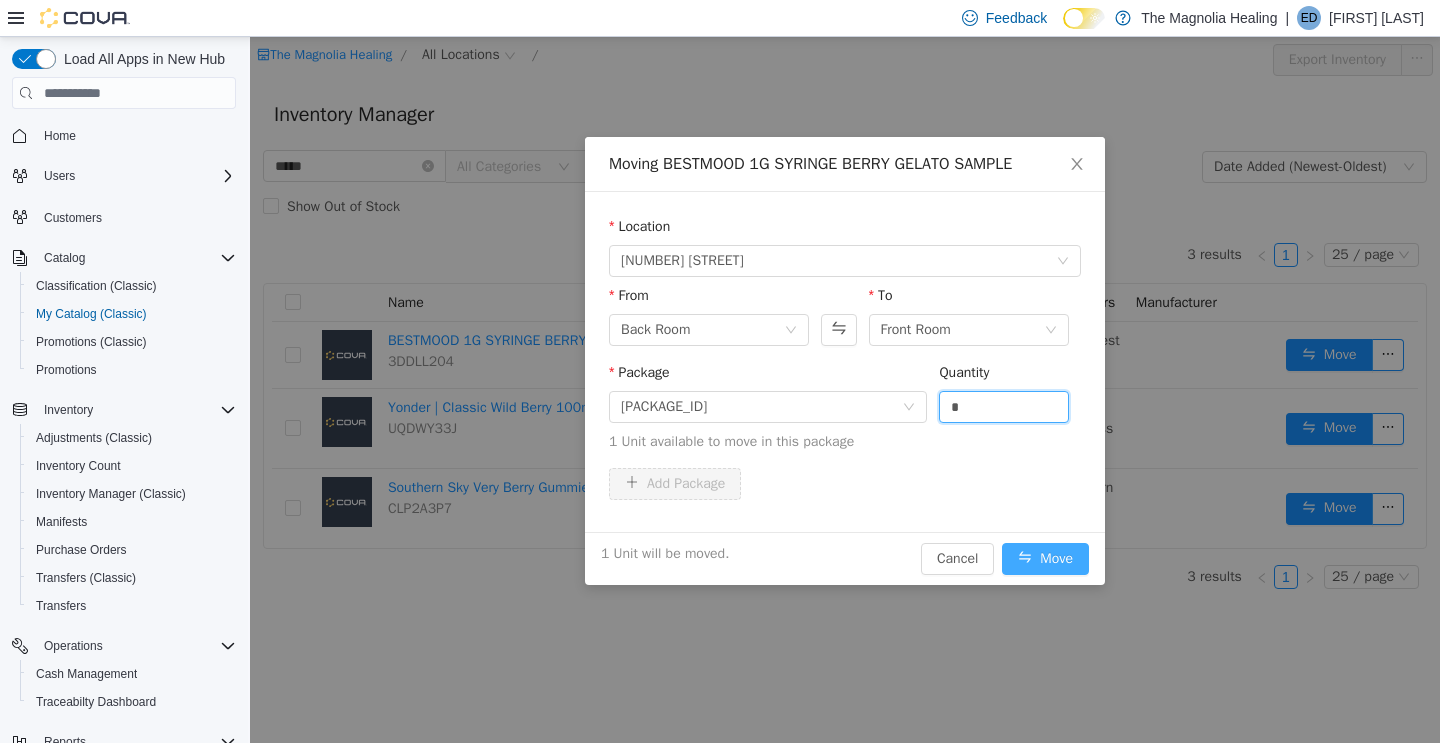 type on "*" 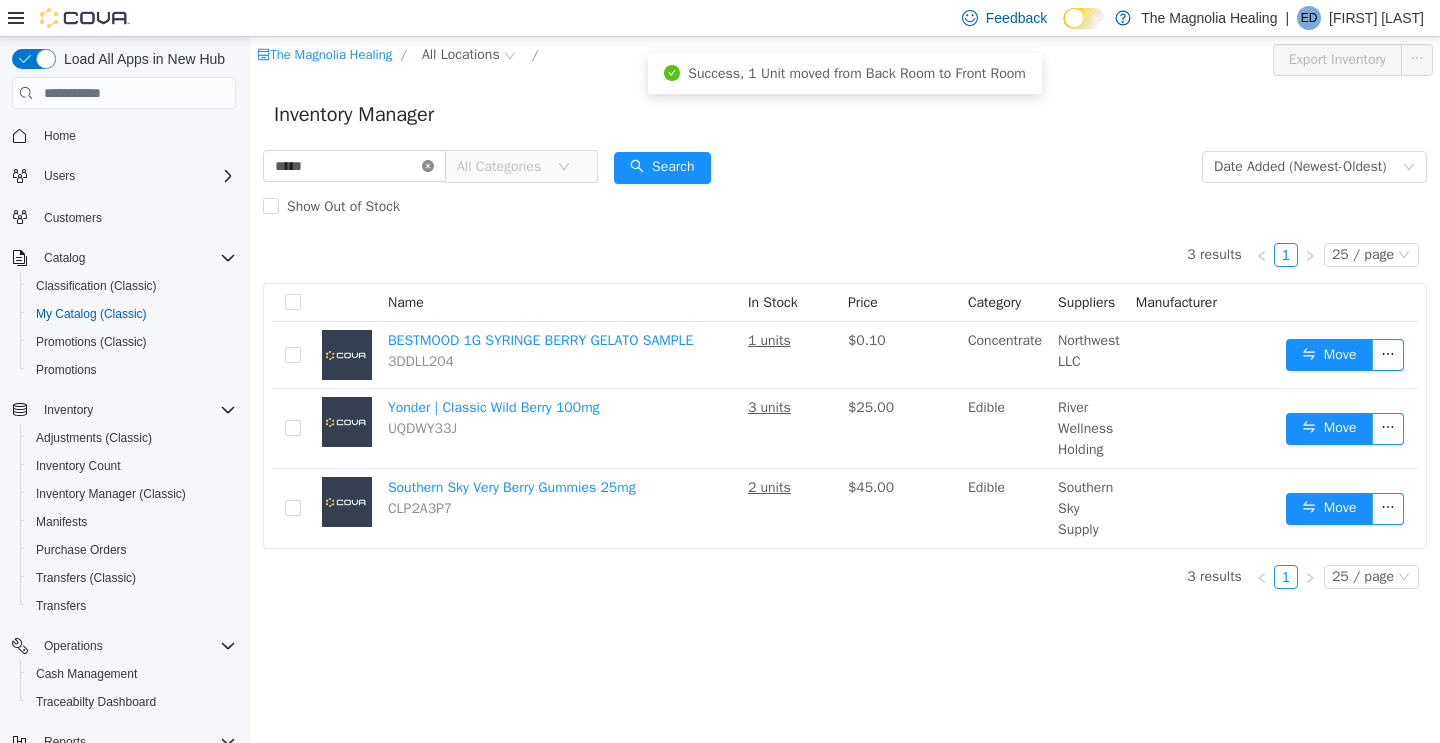 click 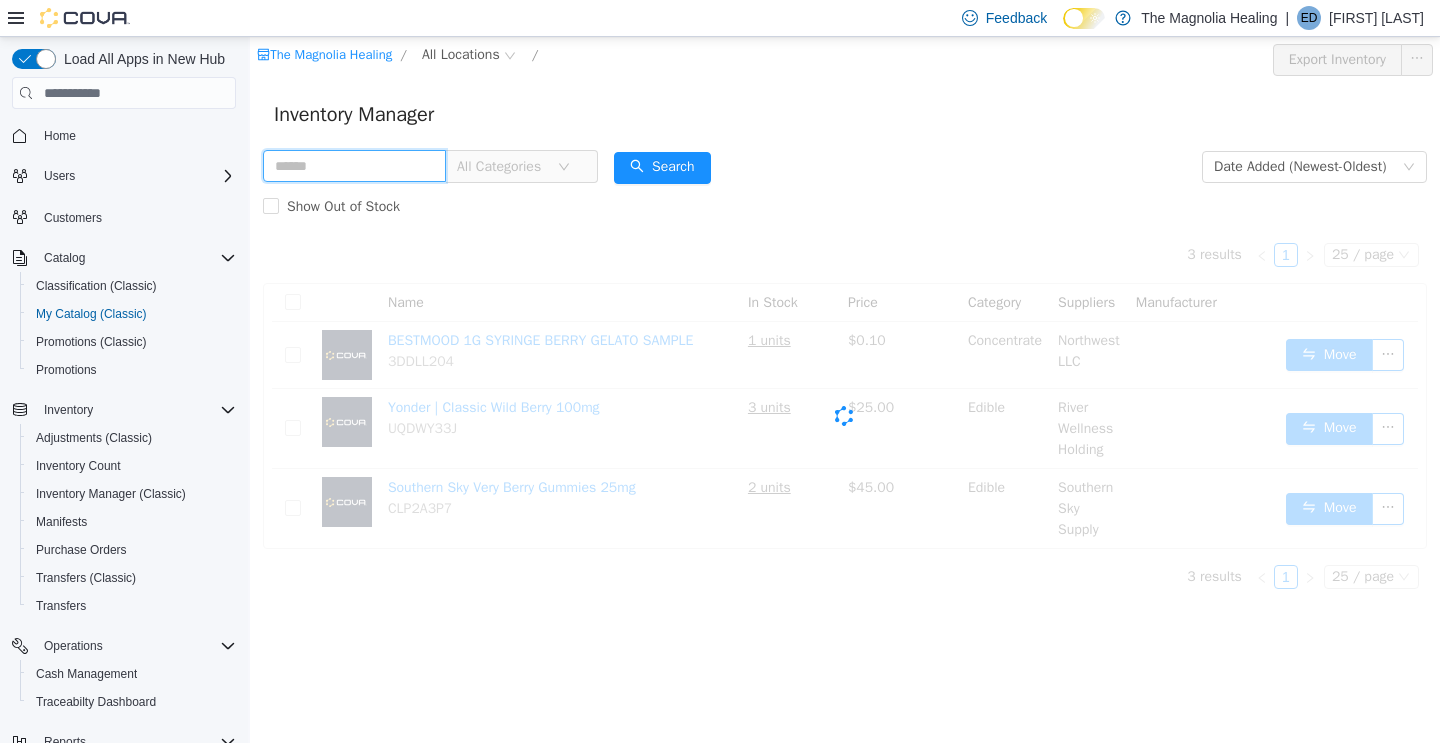 click at bounding box center (354, 166) 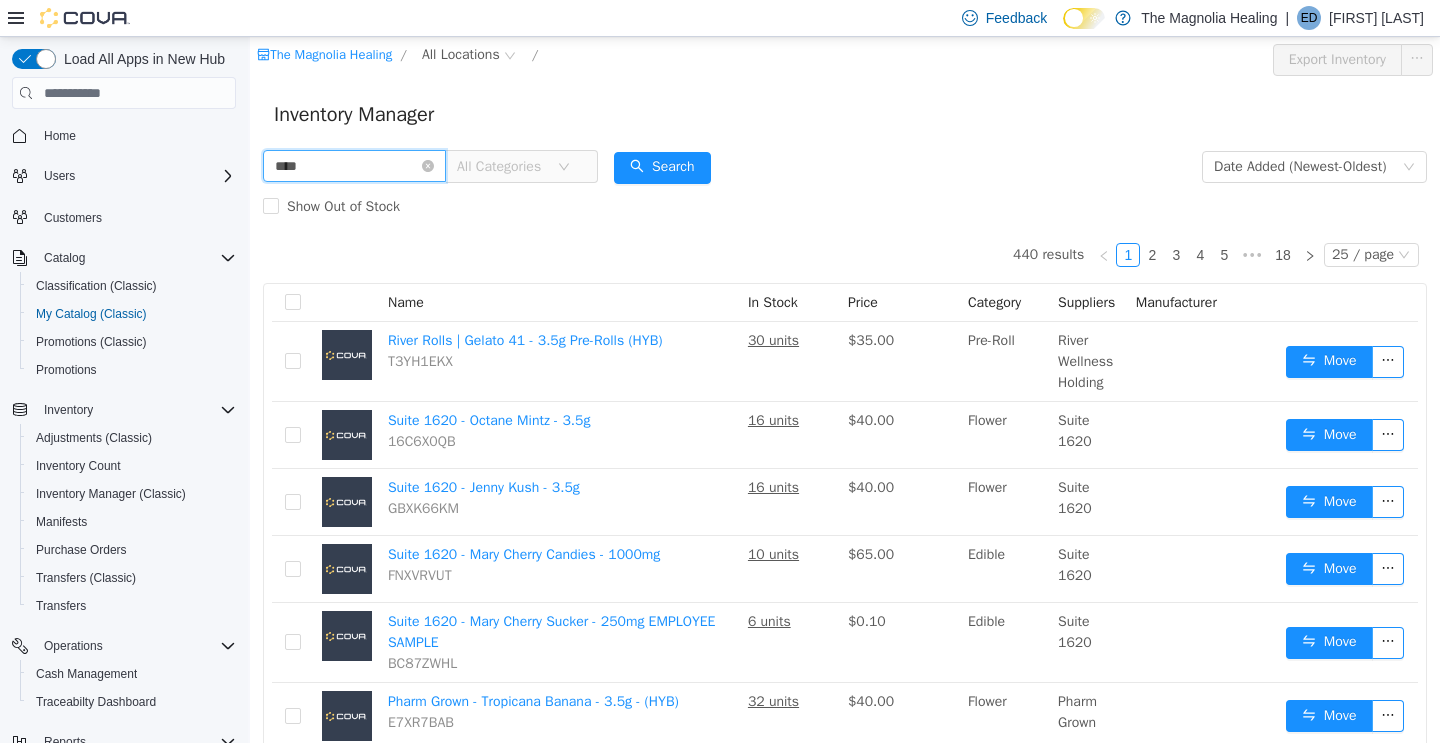 type on "****" 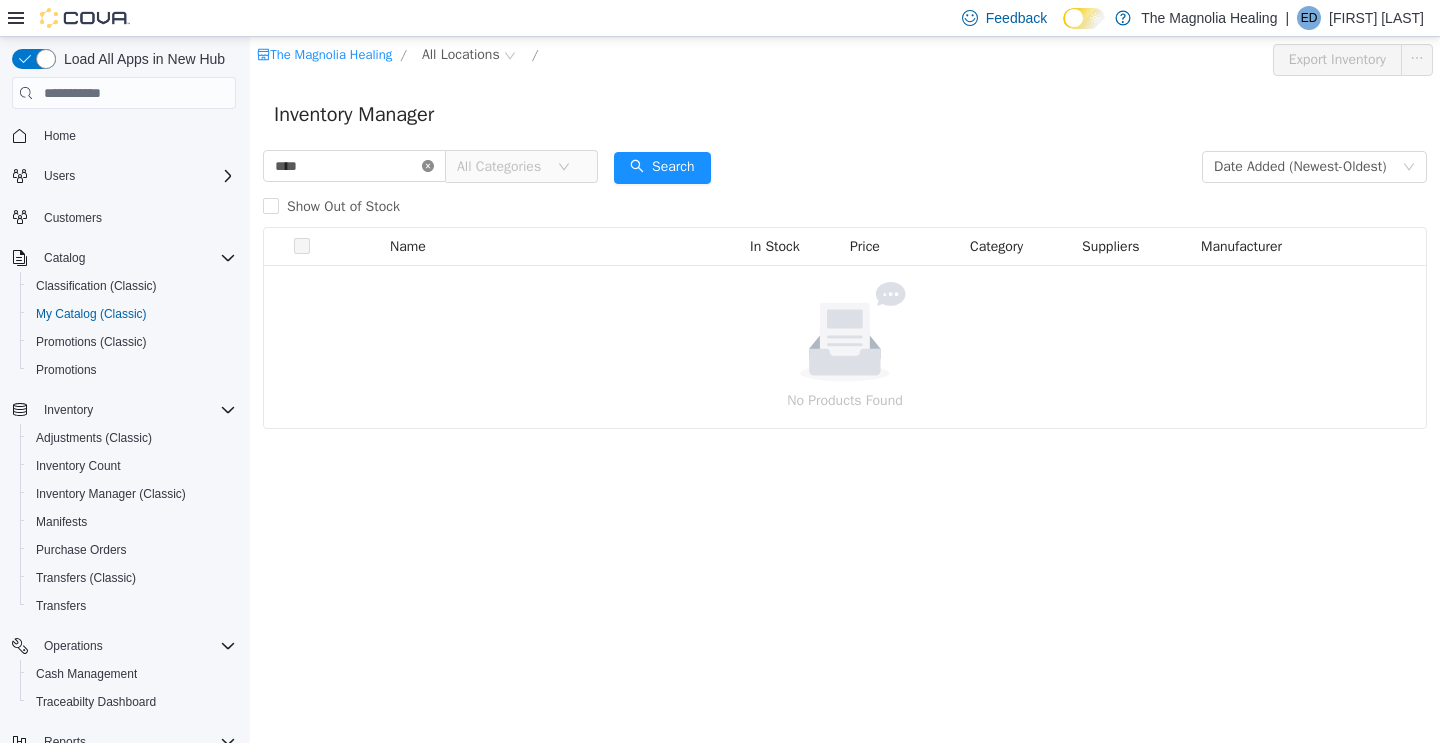 click 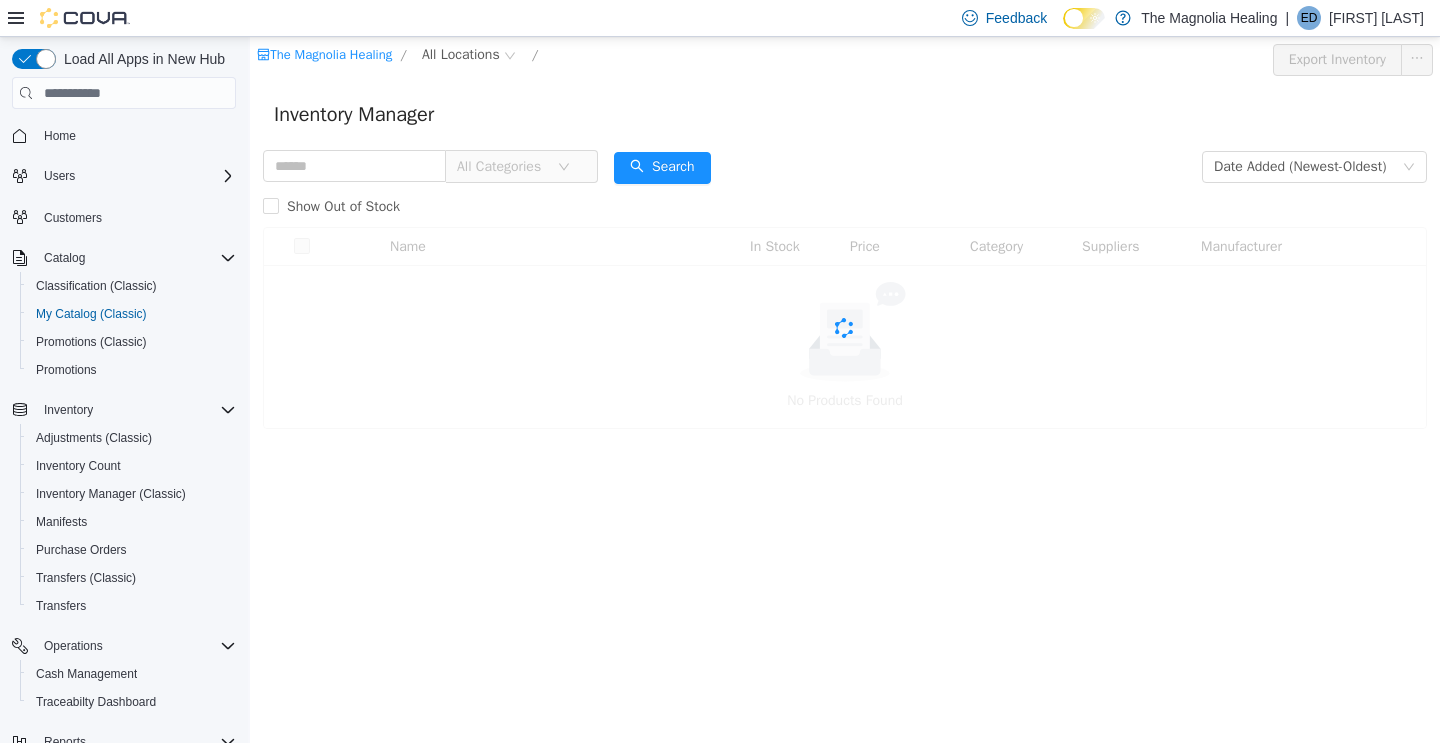 click on "All Categories" at bounding box center [430, 167] 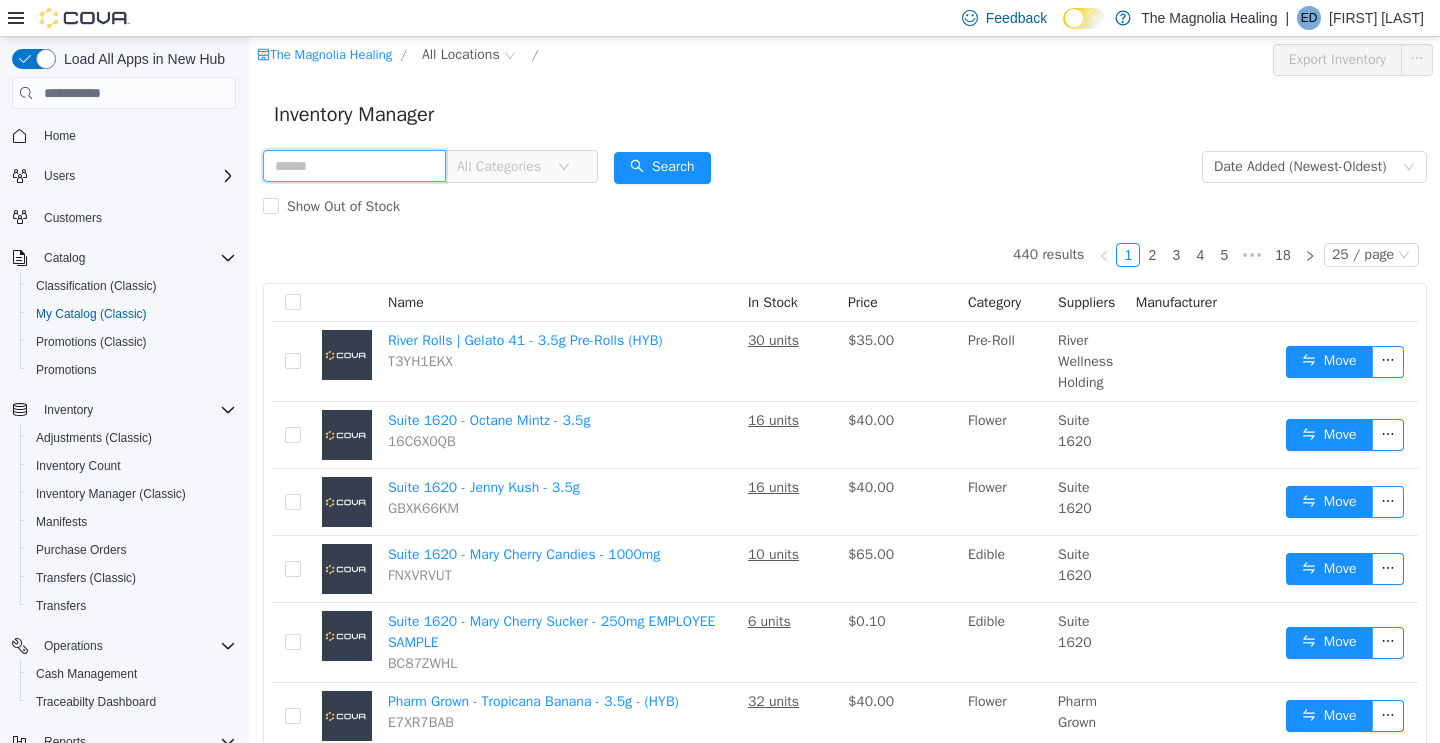click at bounding box center (354, 166) 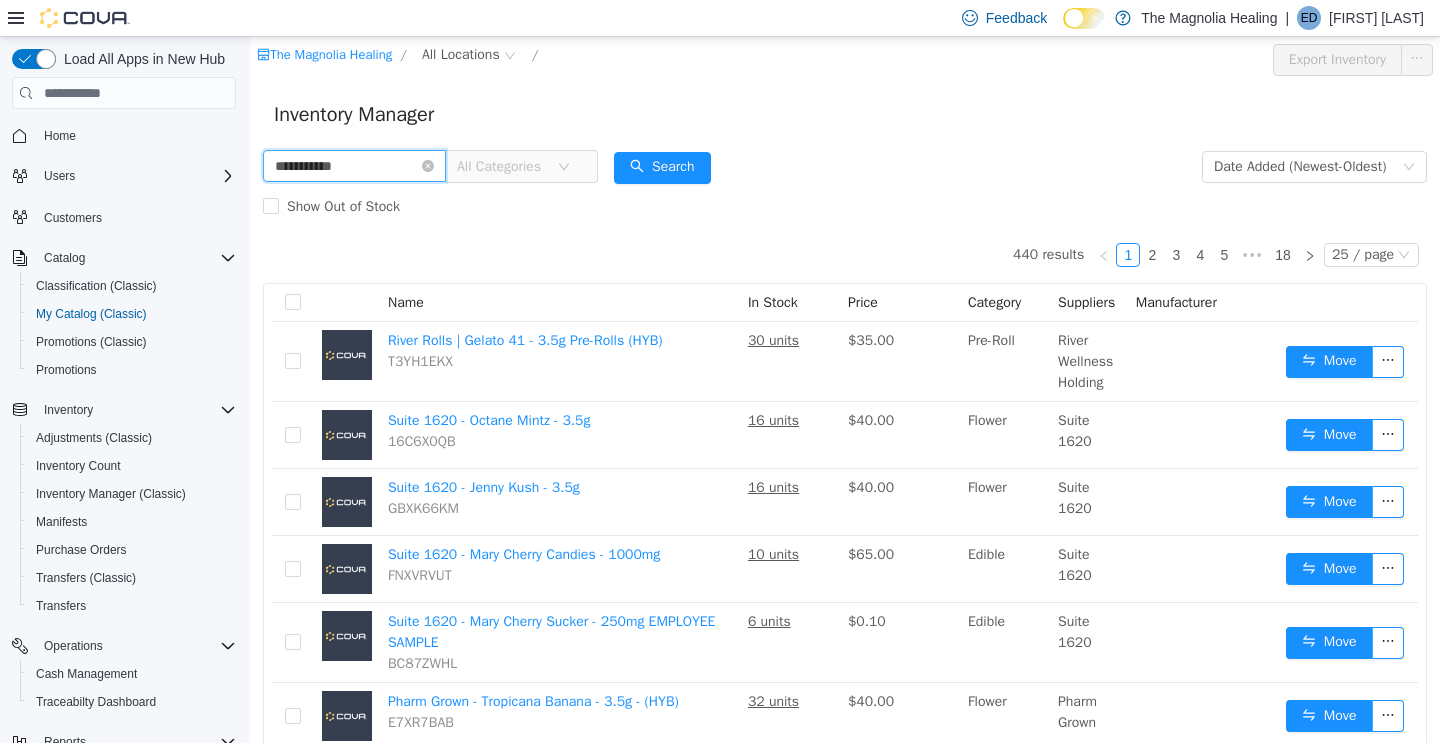 type on "**********" 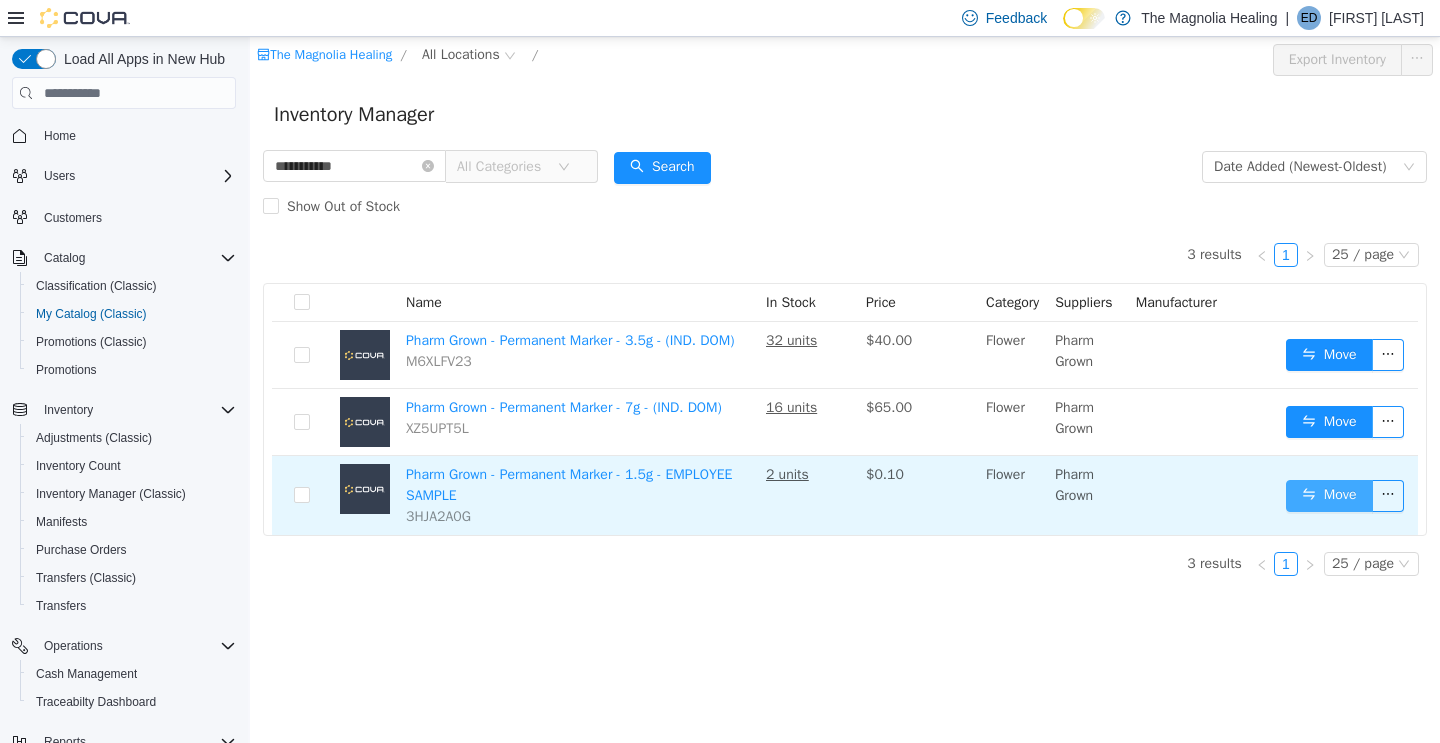 click on "Move" at bounding box center (1329, 496) 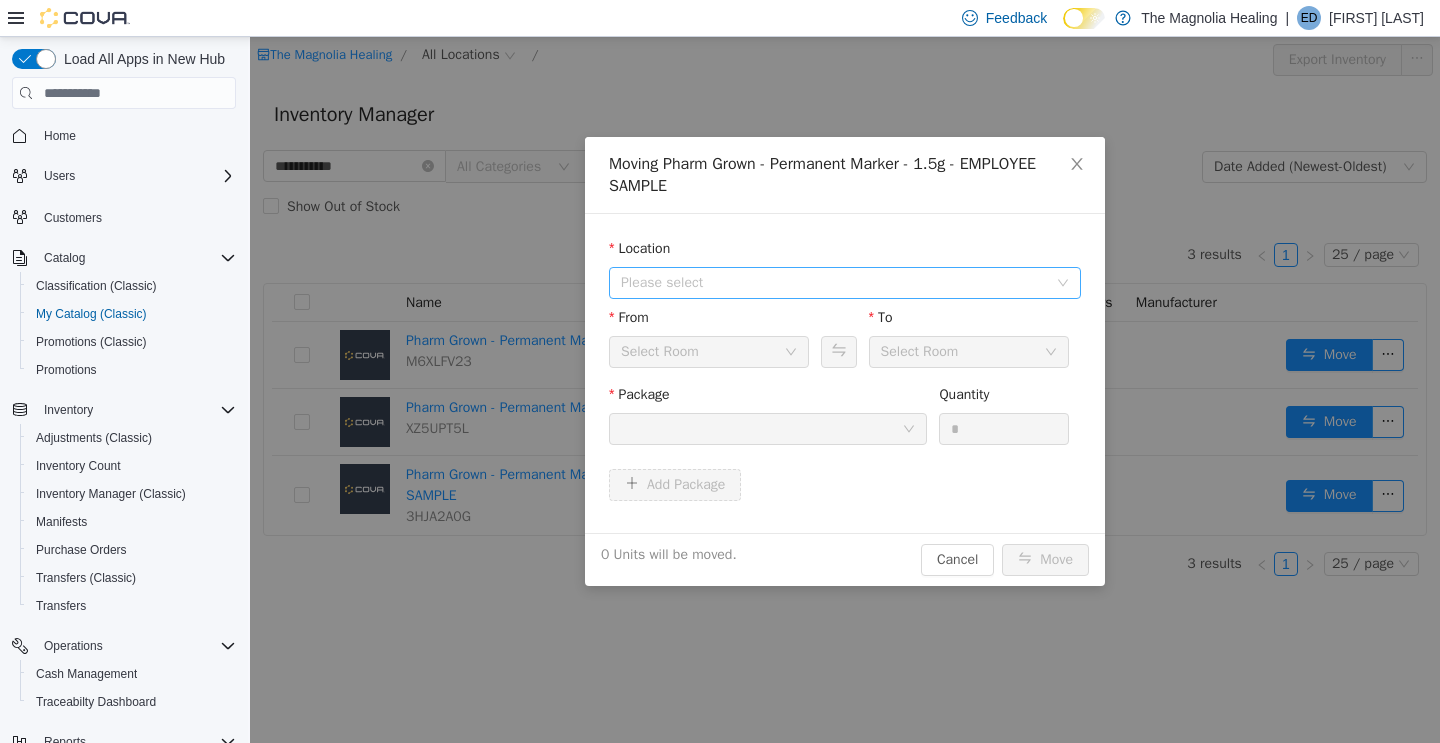 click on "Please select" at bounding box center [834, 283] 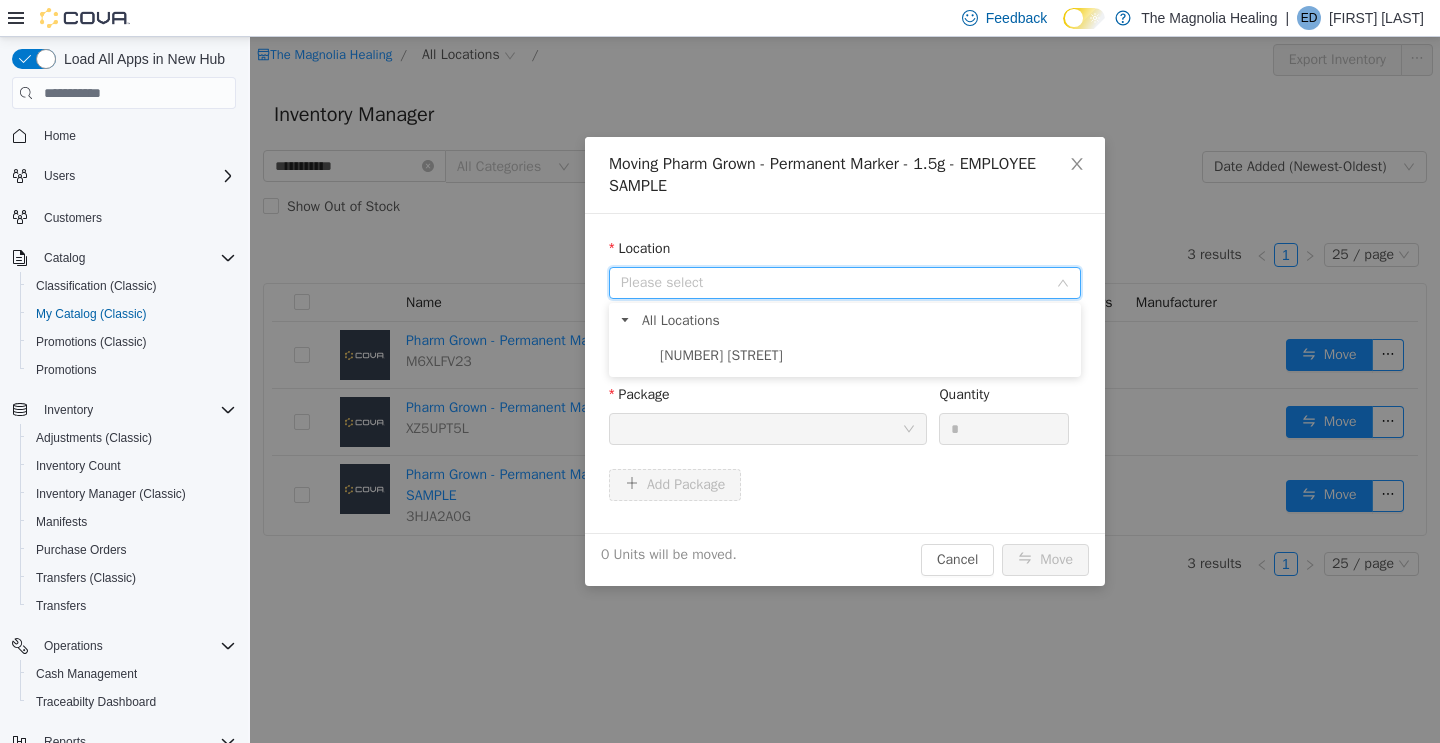 click on "All Locations [NUMBER] [STREET]" at bounding box center (845, 338) 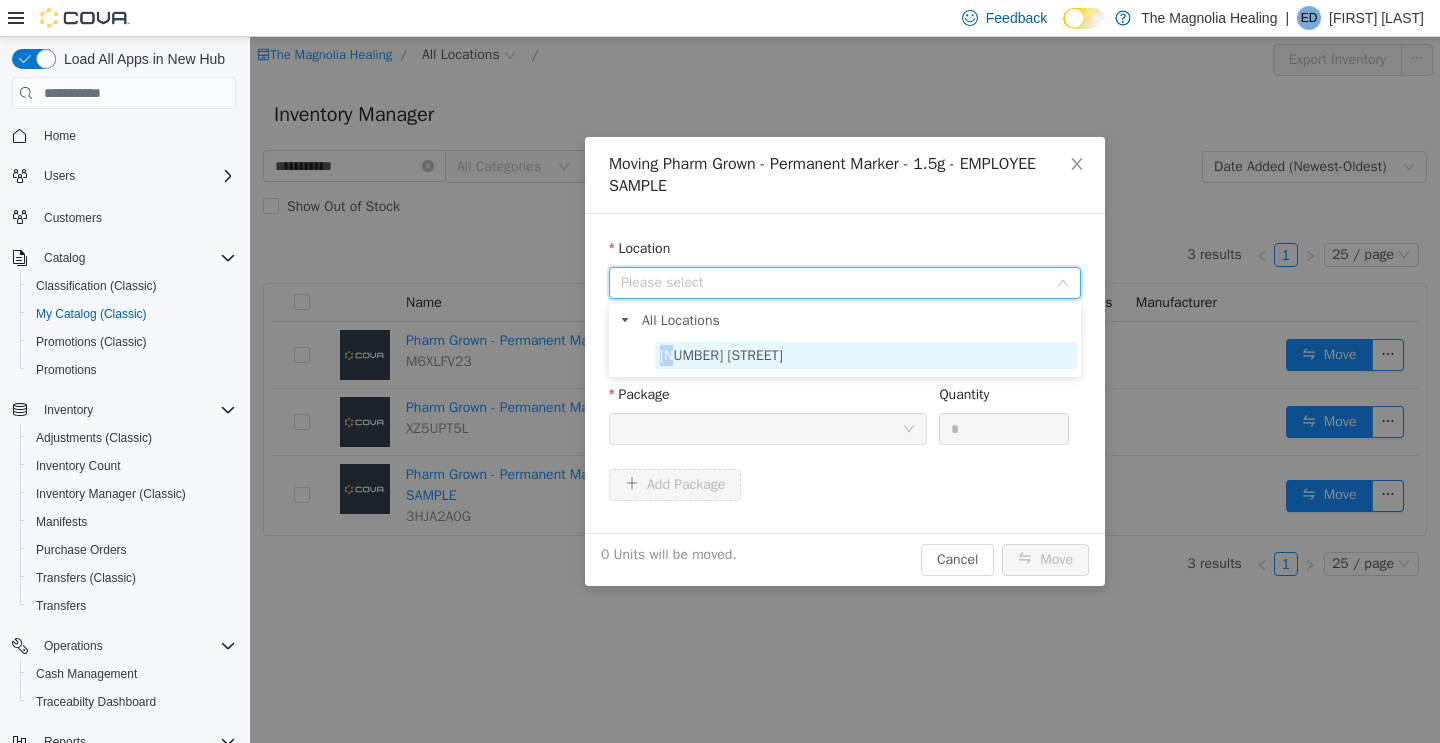click on "[NUMBER] [STREET]" at bounding box center [866, 355] 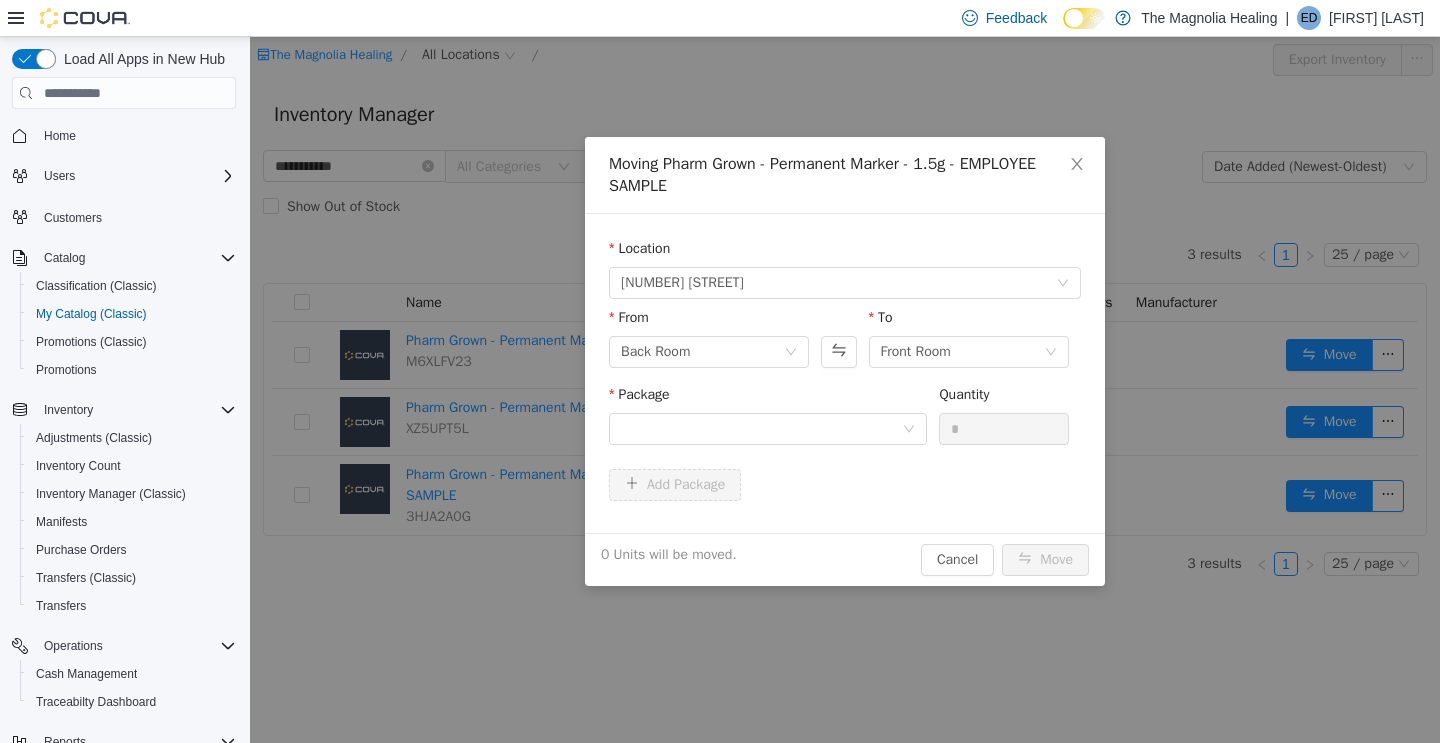 click at bounding box center (838, 352) 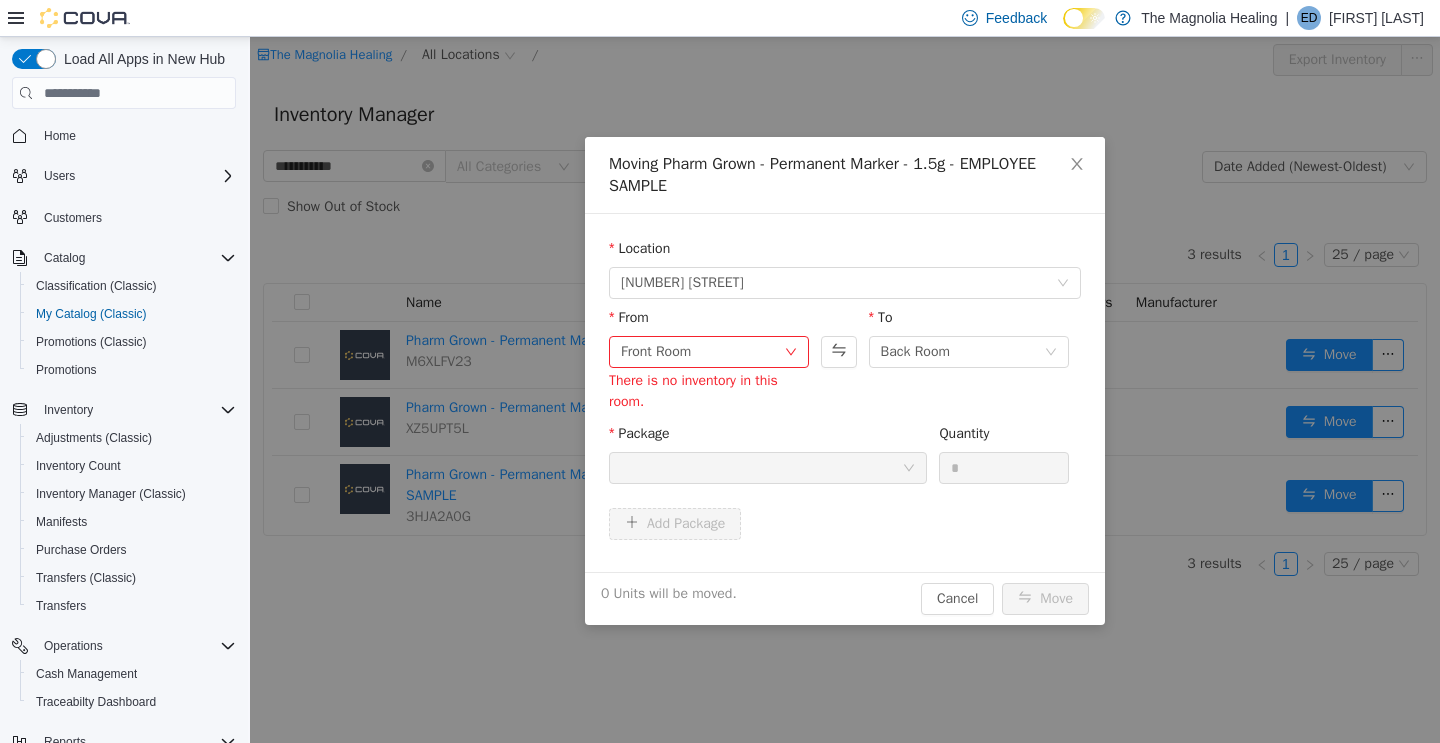 click on "There is no inventory in this room." at bounding box center [709, 391] 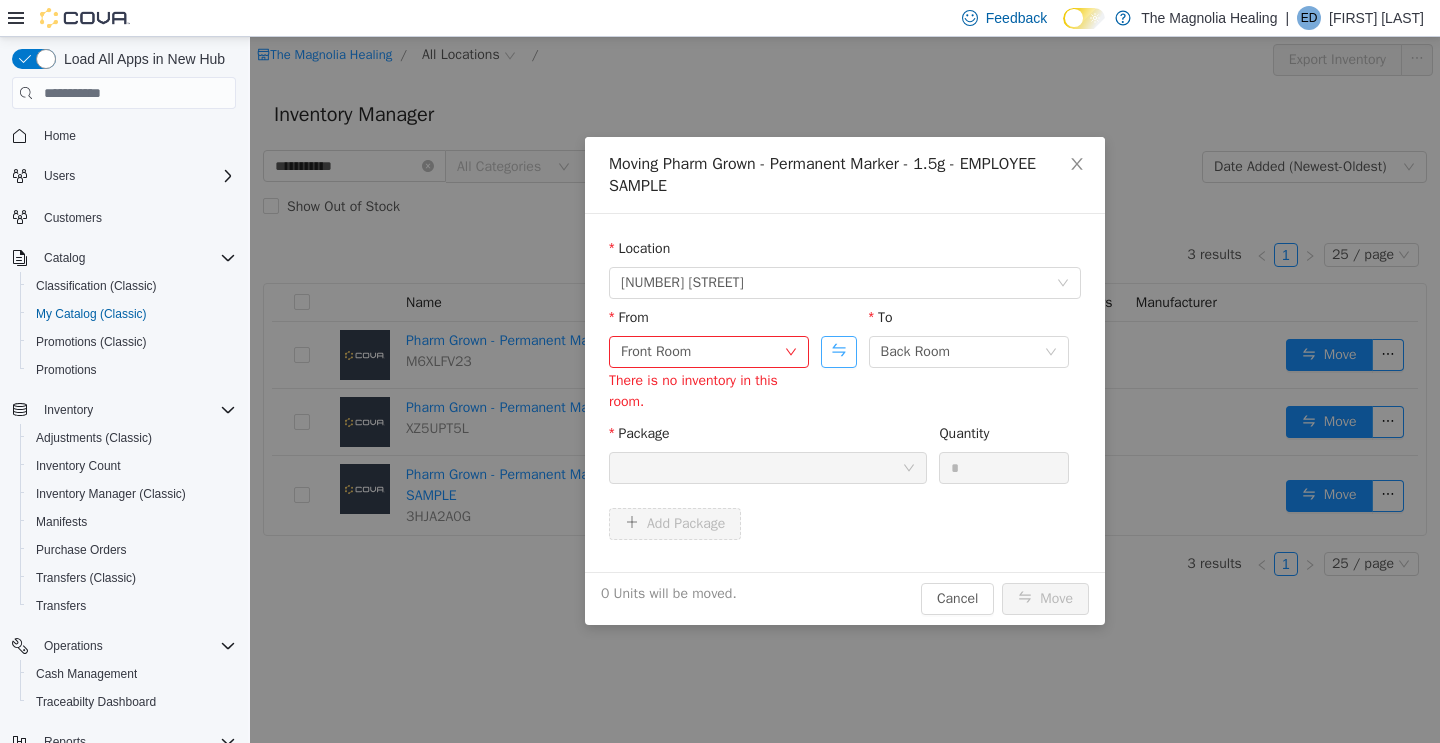 click at bounding box center [838, 352] 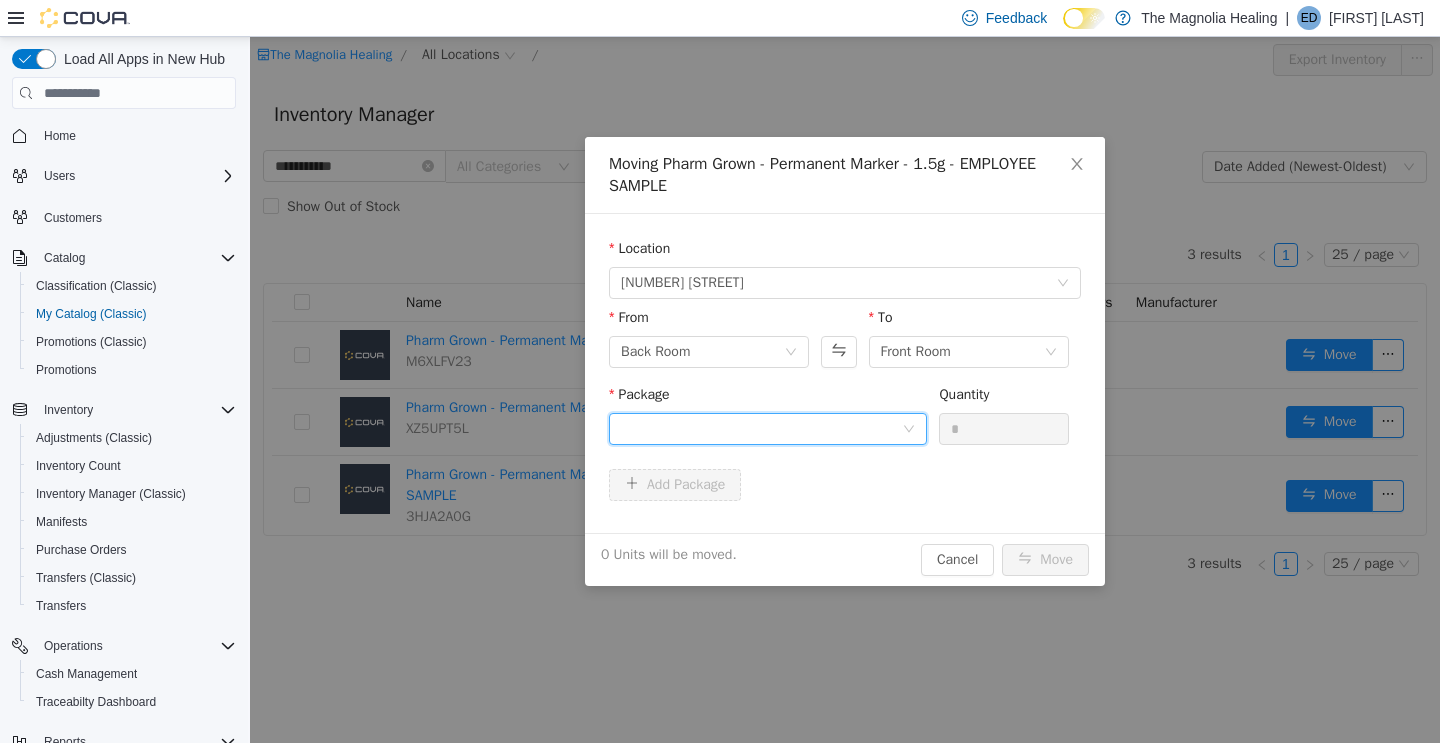 click at bounding box center [761, 429] 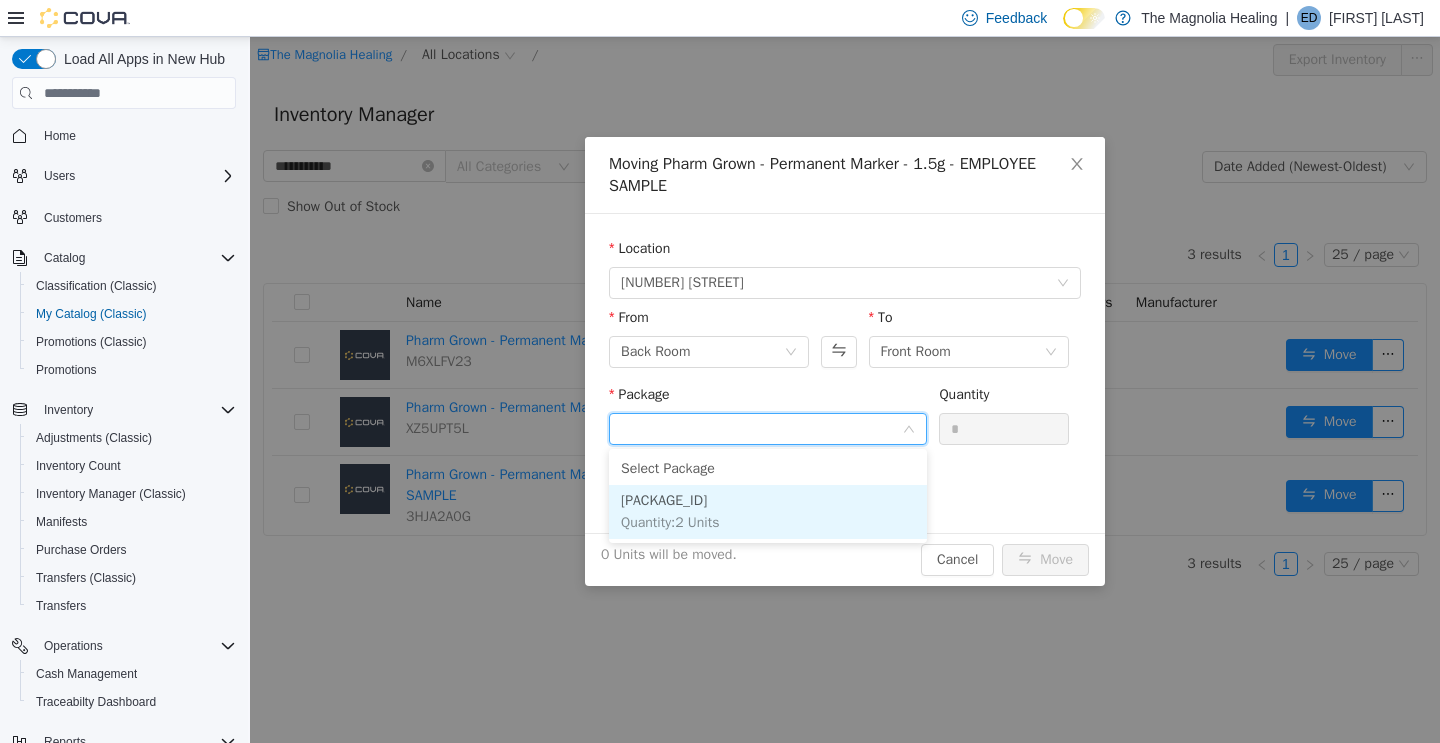 click on "[PACKAGE_ID]" at bounding box center [664, 500] 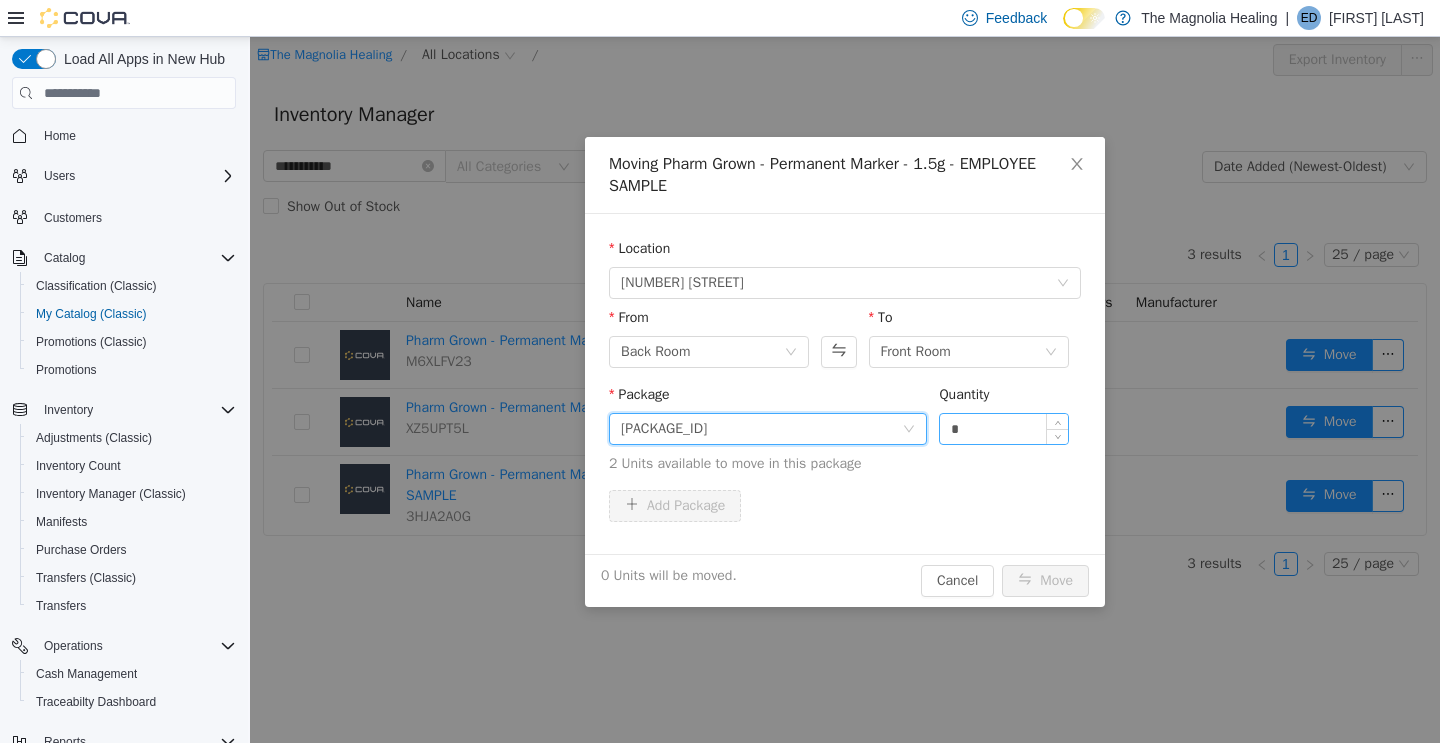 click on "*" at bounding box center [1004, 429] 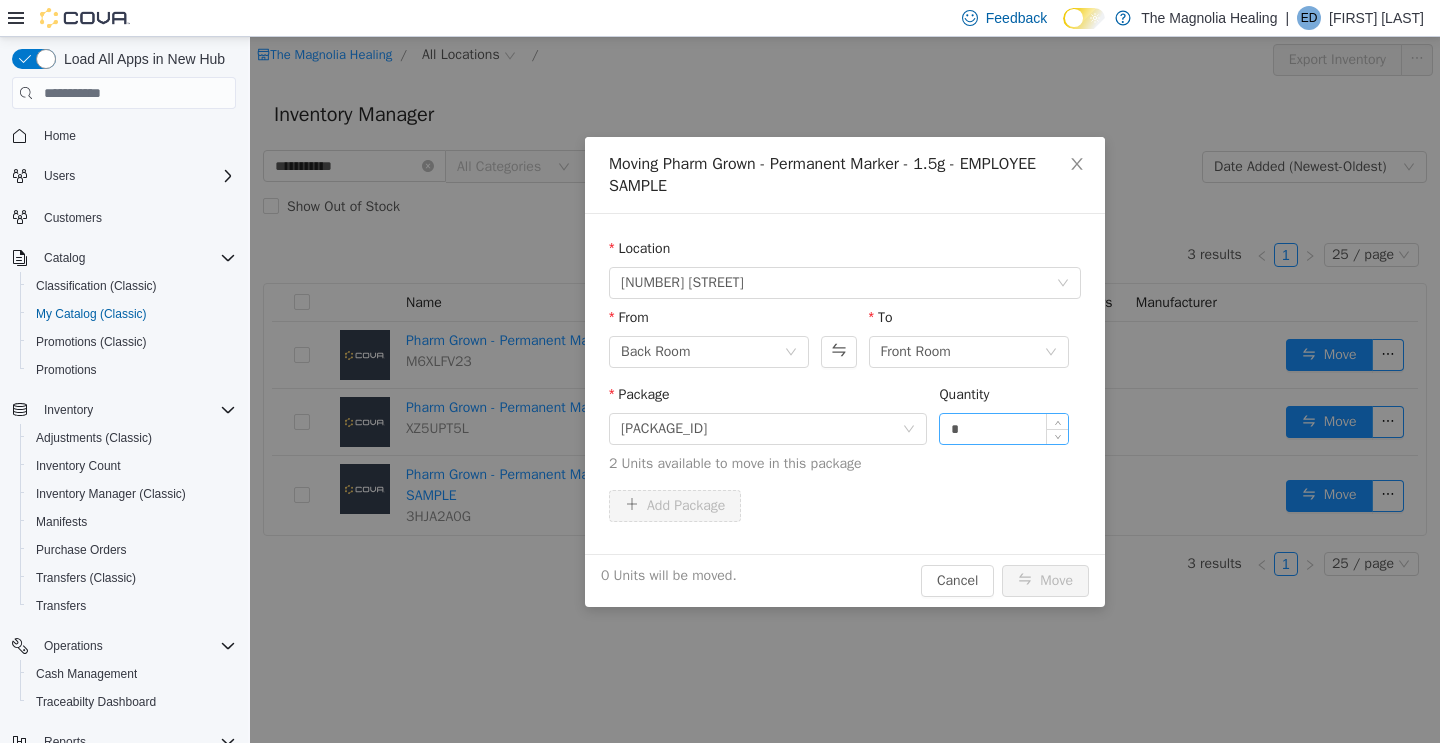 click on "*" at bounding box center (1004, 429) 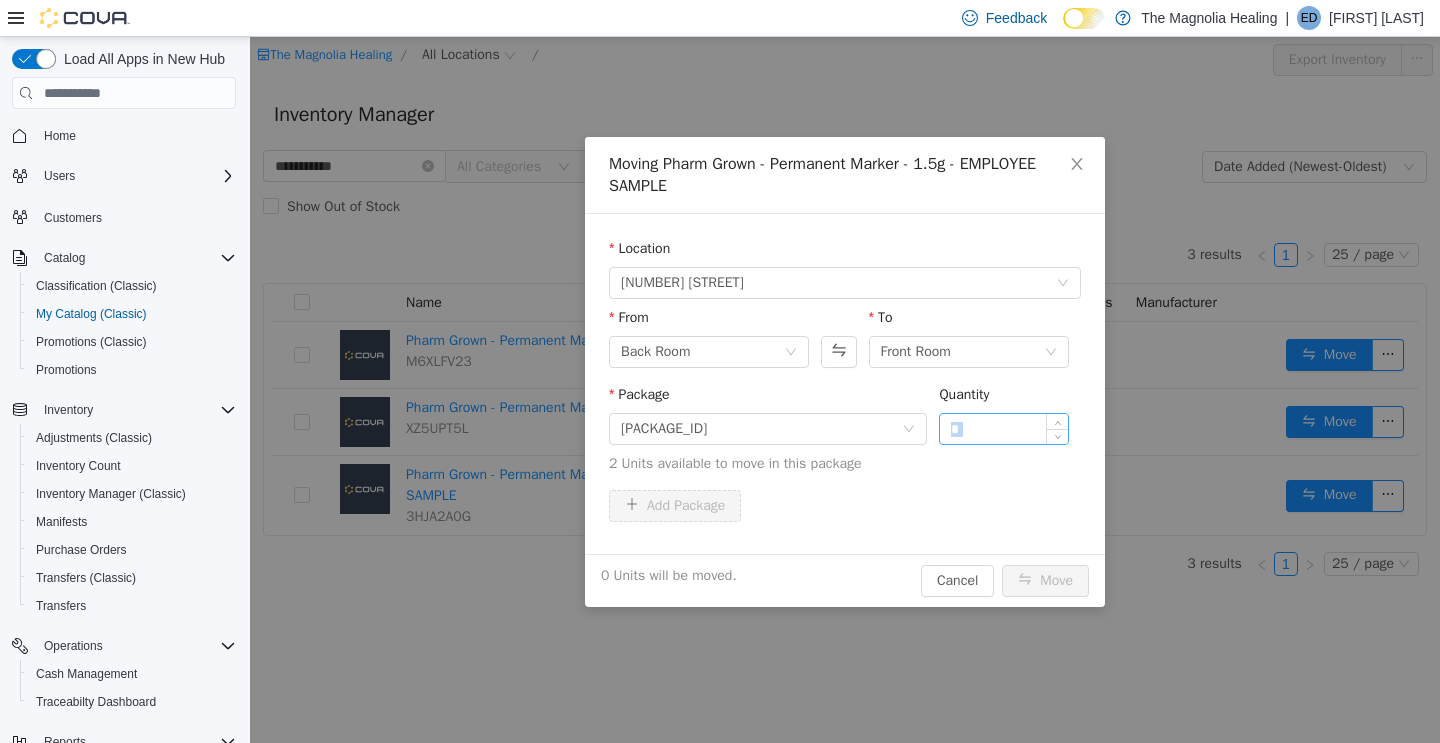 click on "*" at bounding box center [1004, 429] 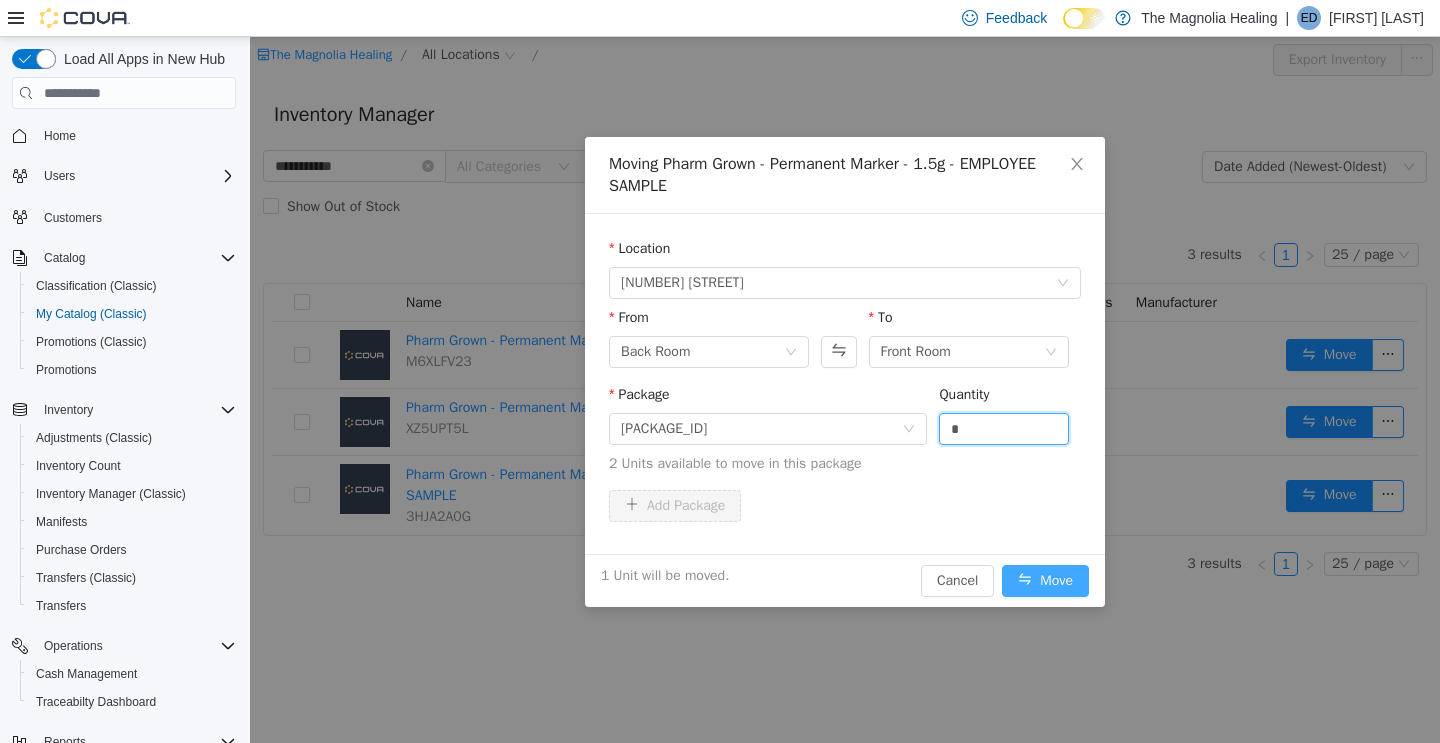 type on "*" 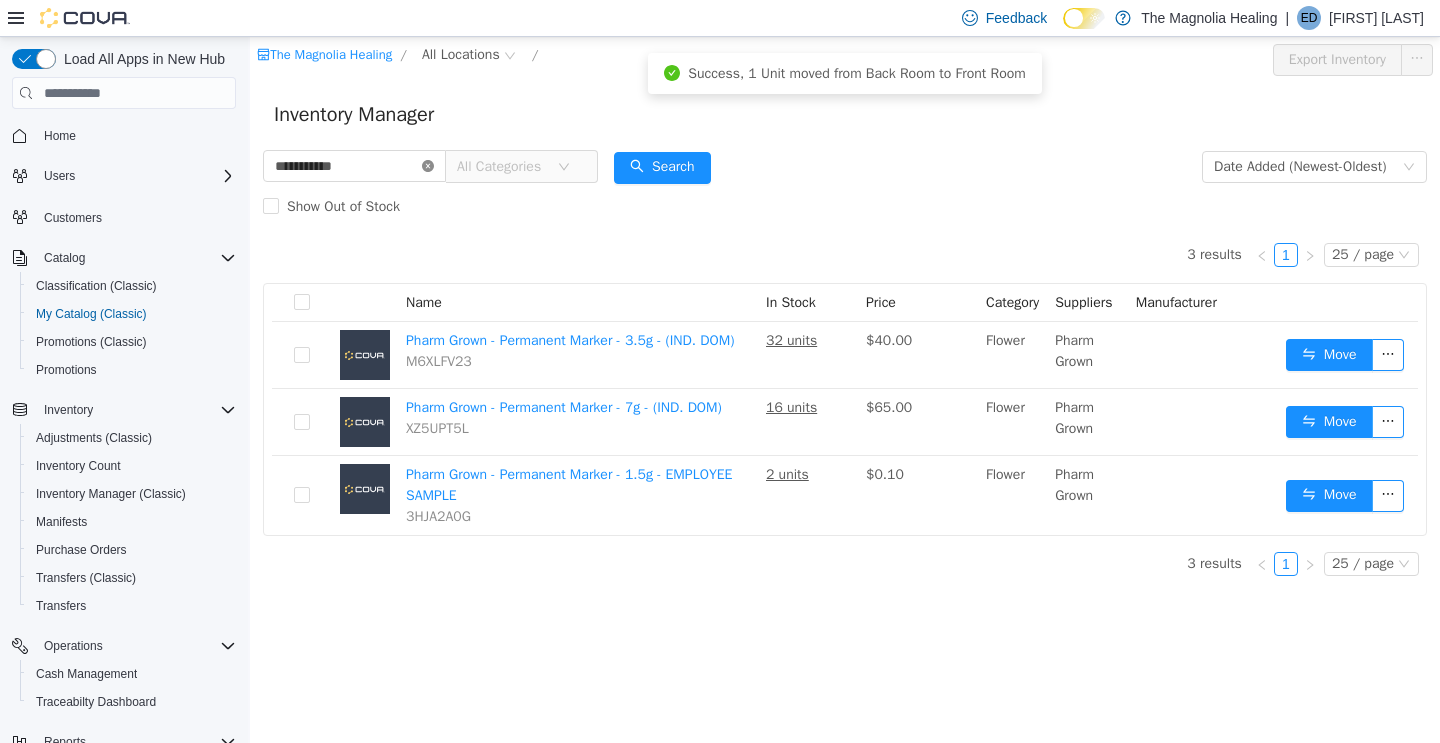 click 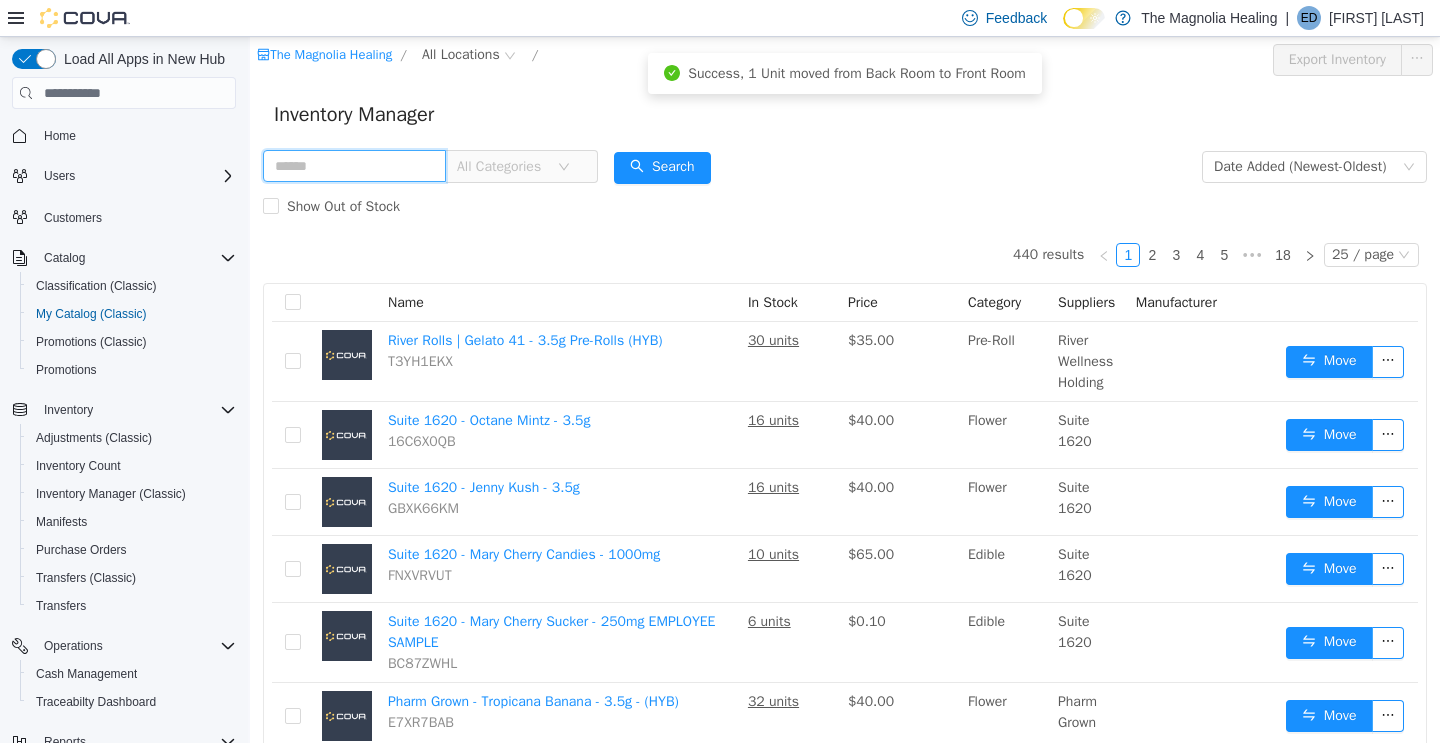 click at bounding box center [354, 166] 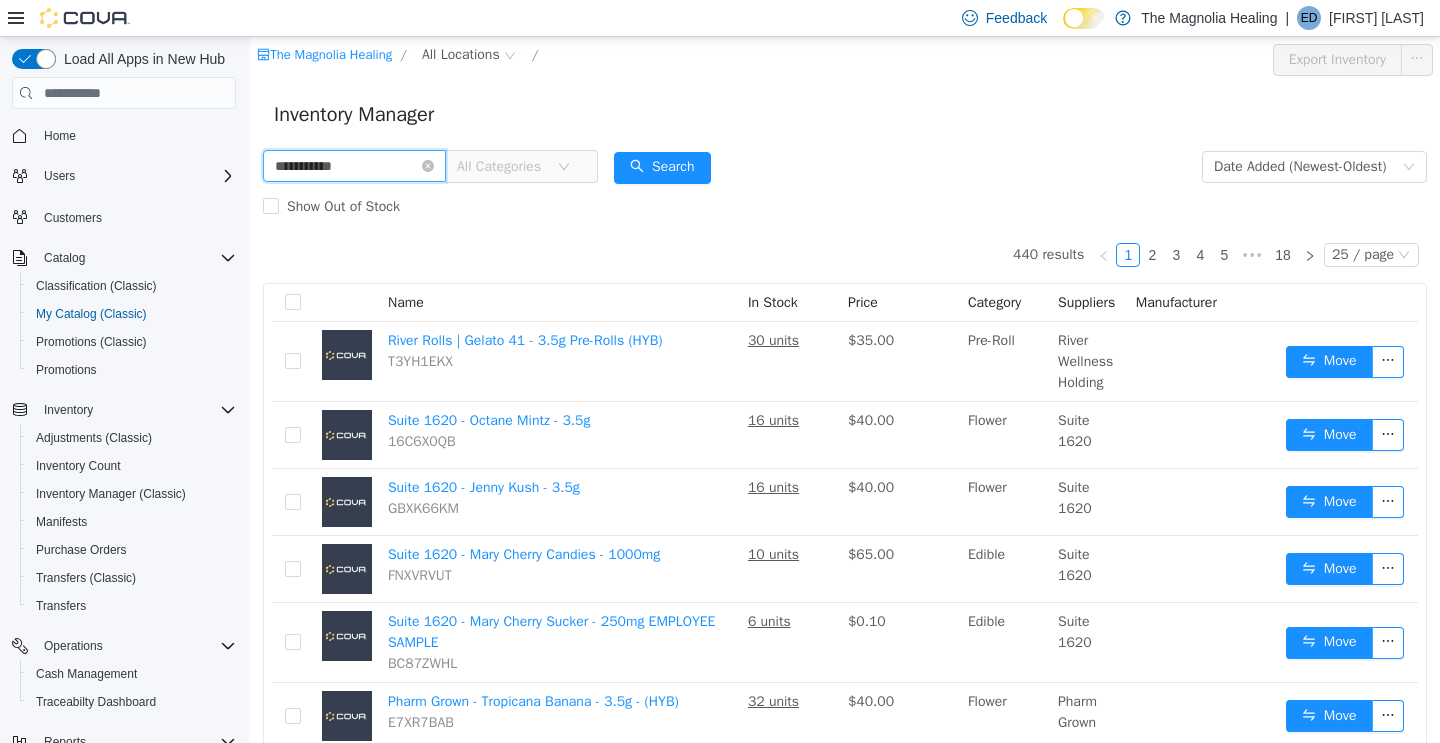 type on "**********" 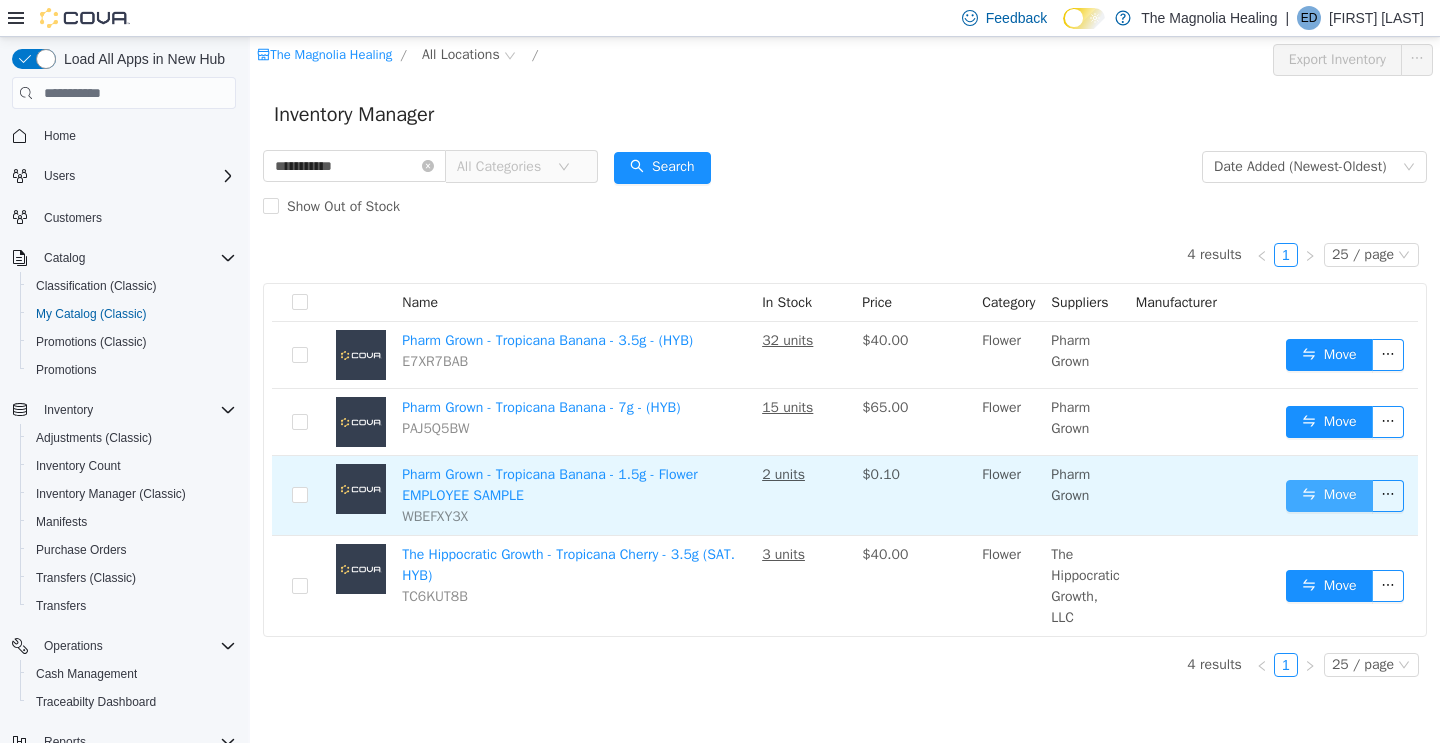 click on "Move" at bounding box center [1329, 496] 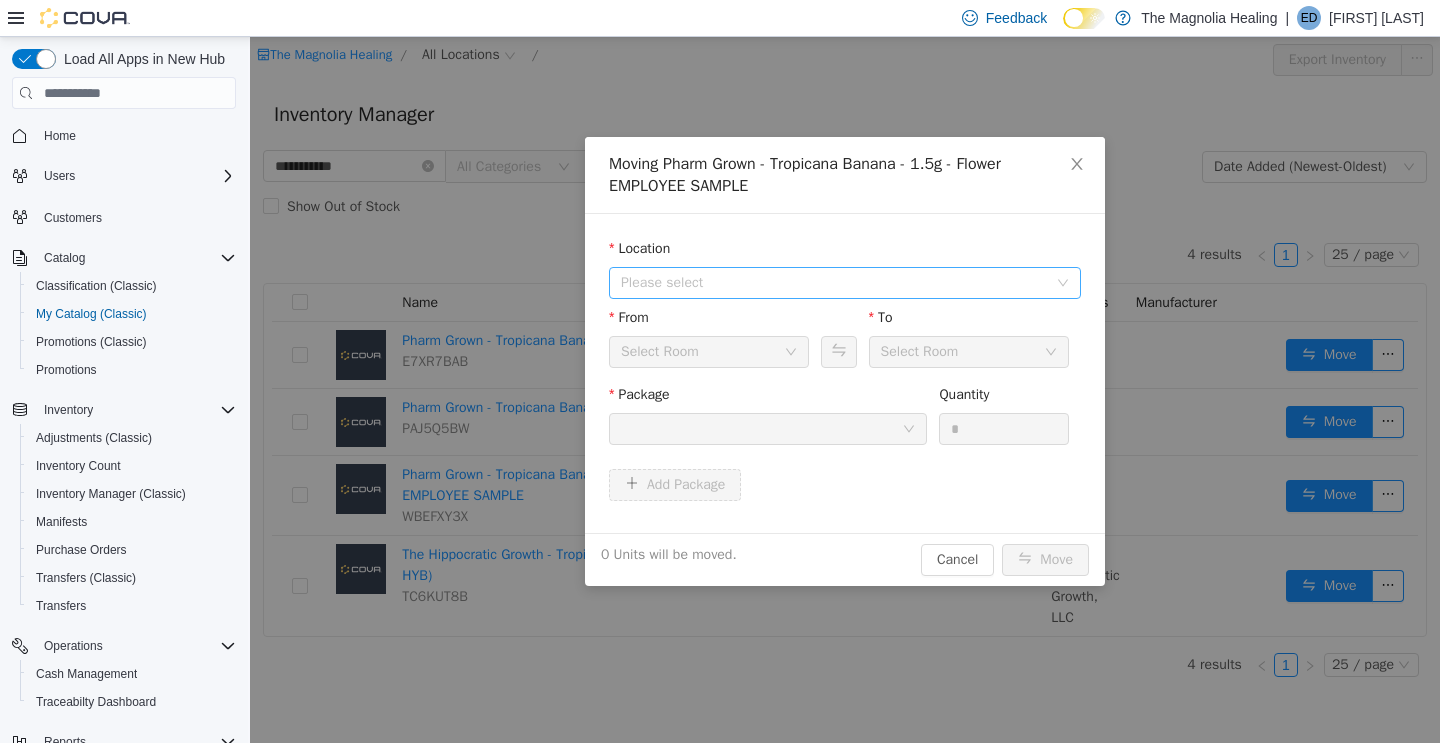 click on "Please select" at bounding box center [834, 283] 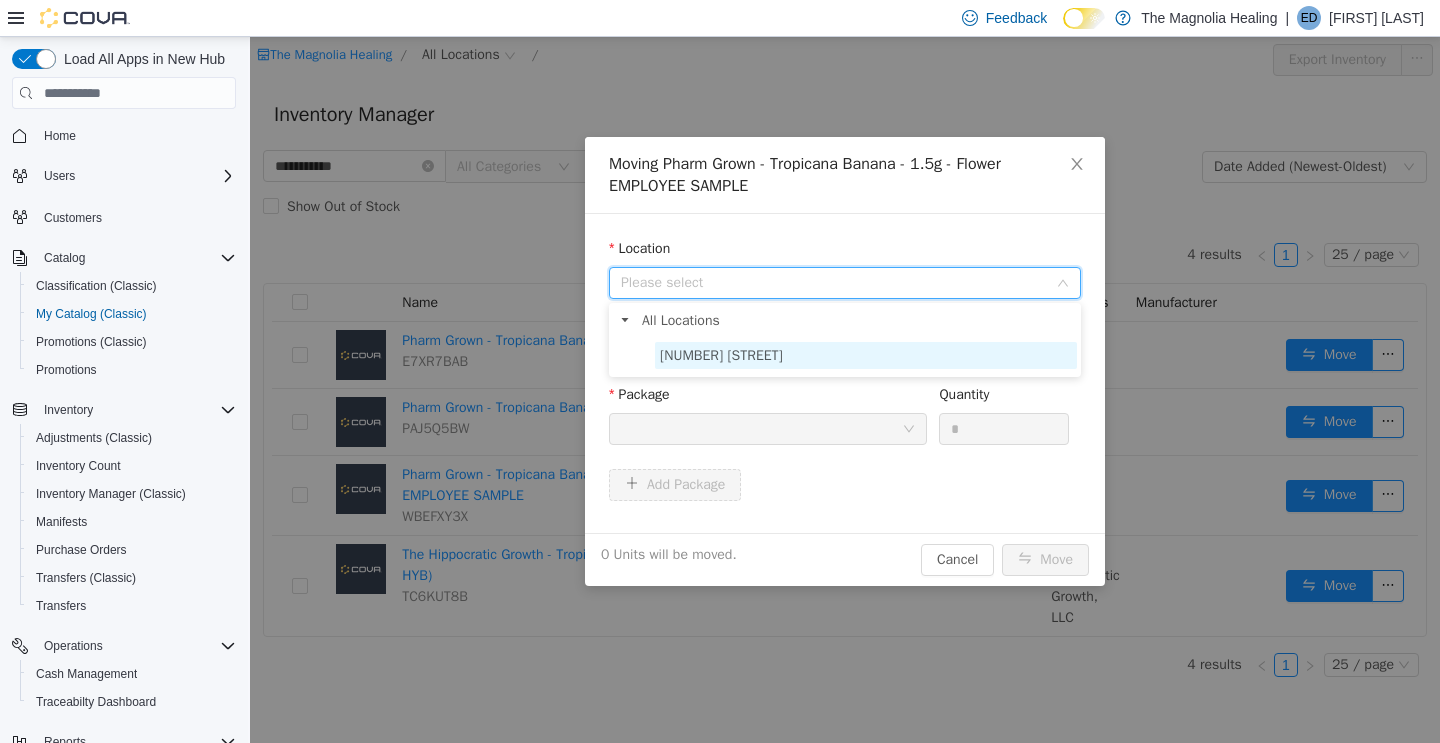 click on "[NUMBER] [STREET]" at bounding box center [866, 355] 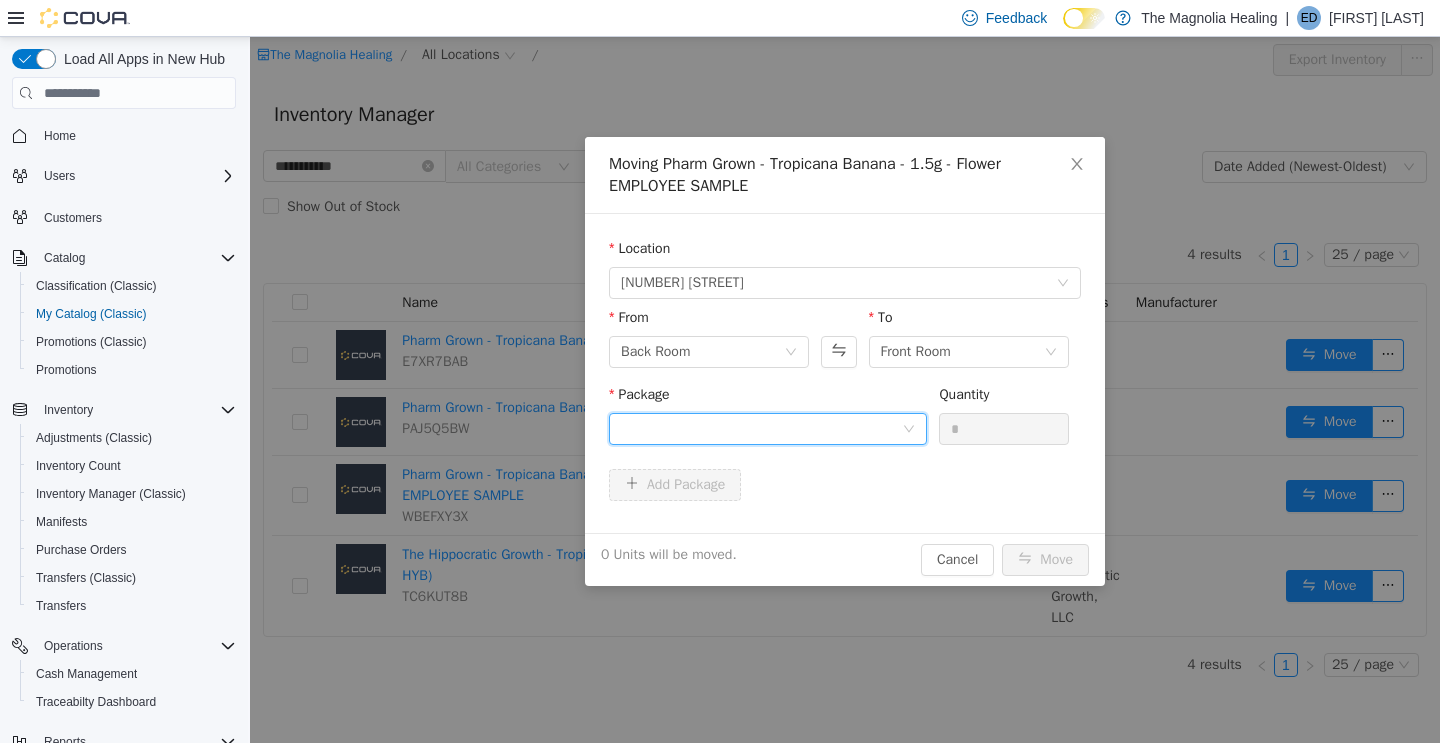 click at bounding box center [761, 429] 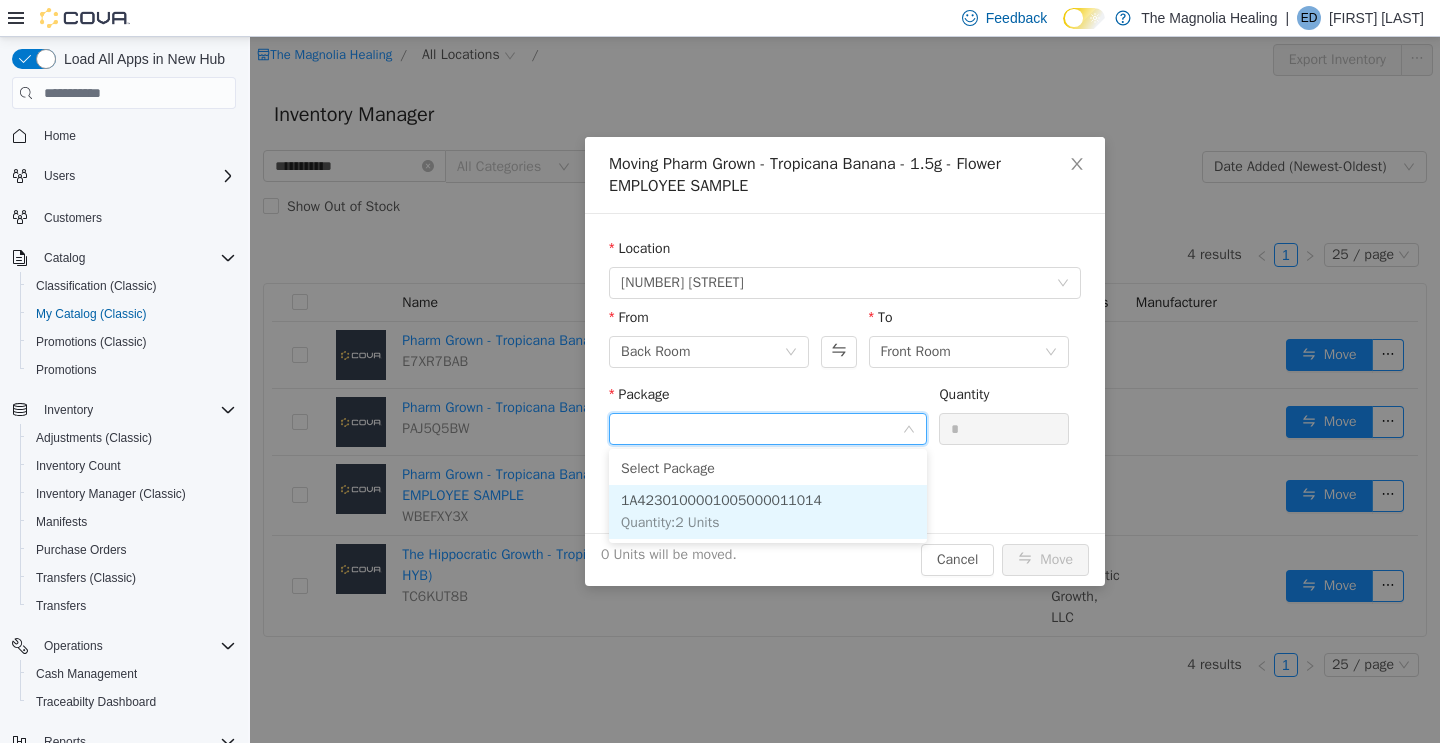 click on "Quantity :  2 Units" at bounding box center (670, 522) 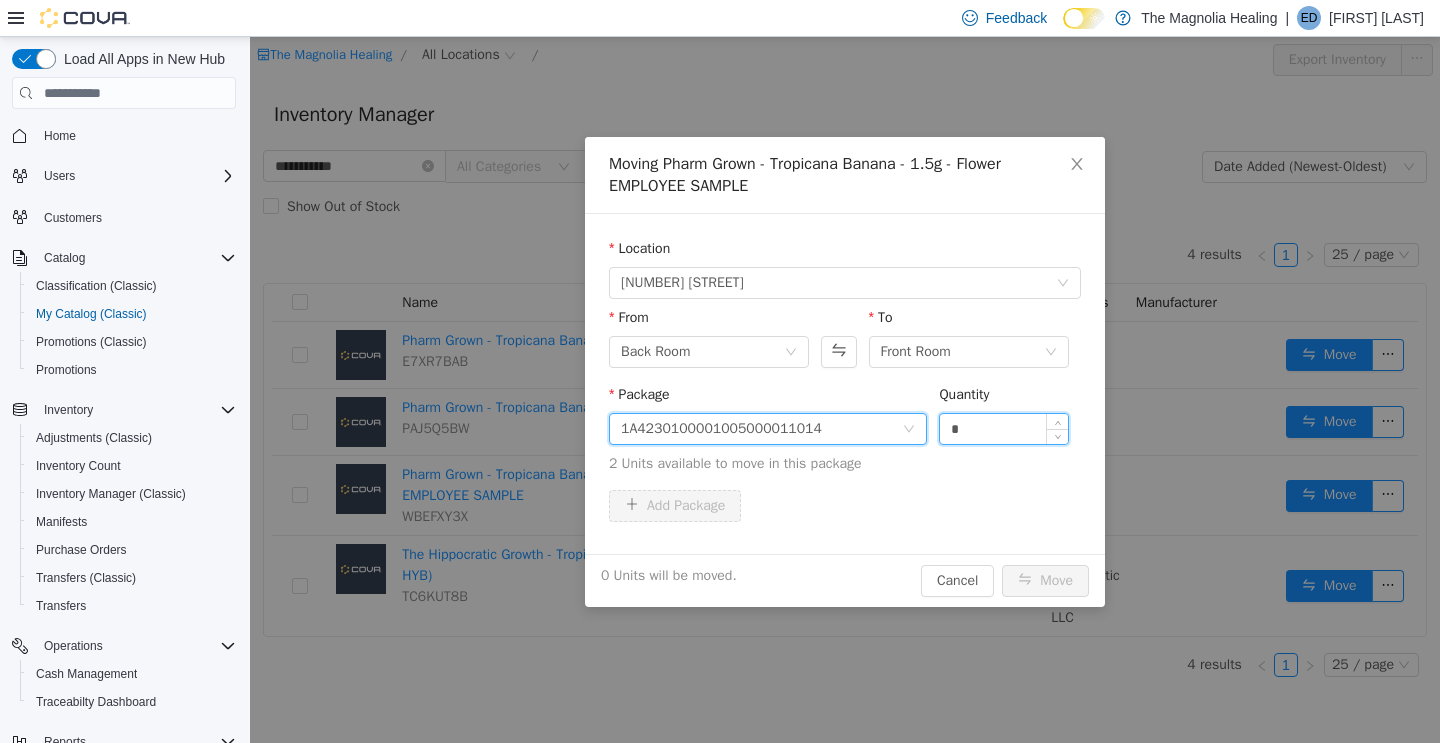 click on "*" at bounding box center (1004, 429) 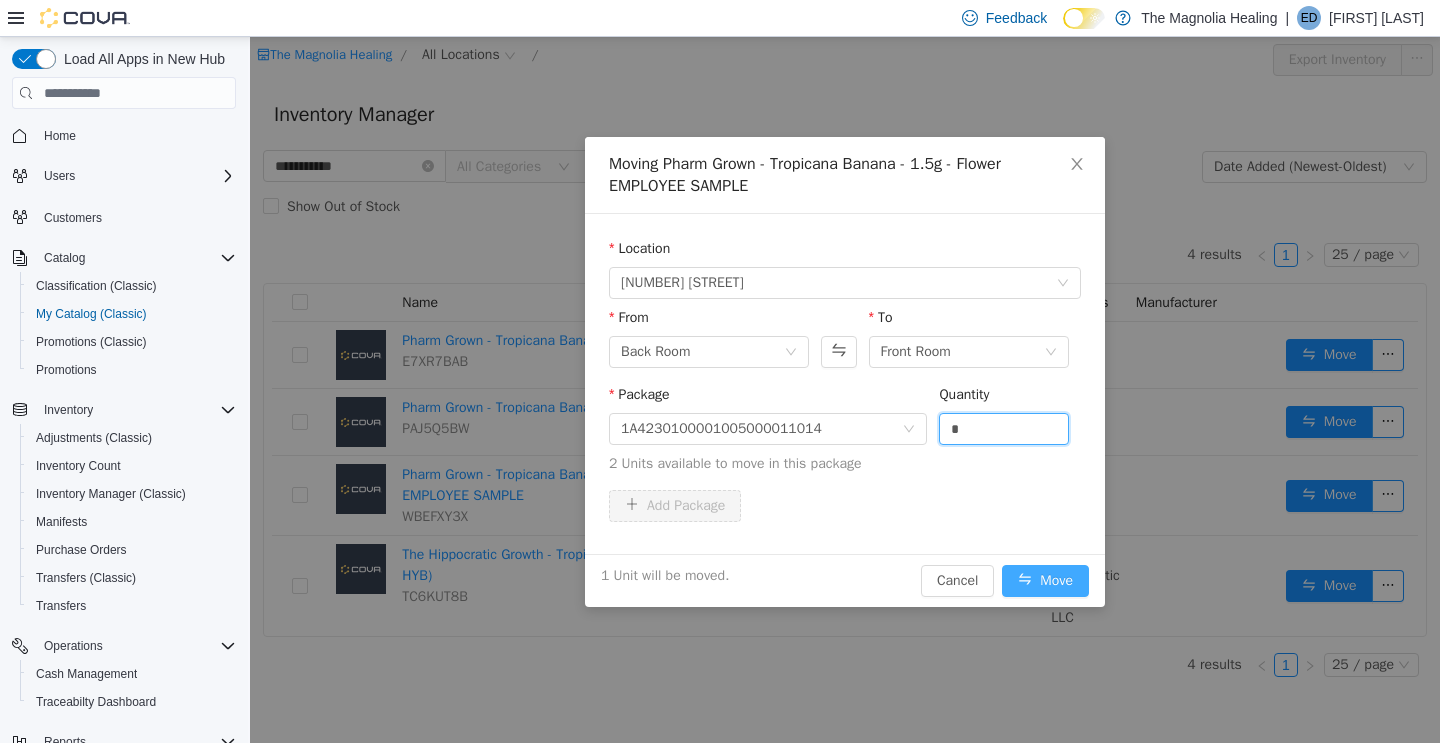 type on "*" 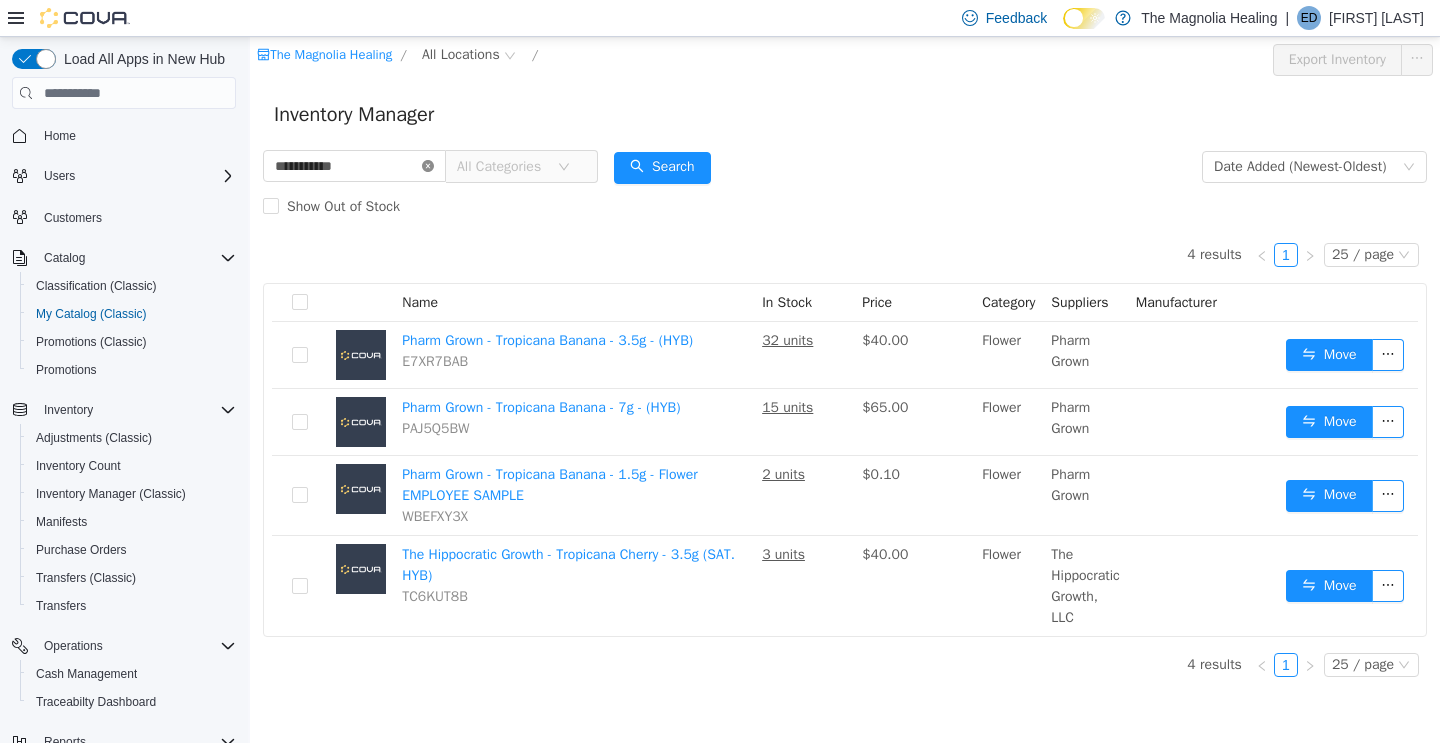 click 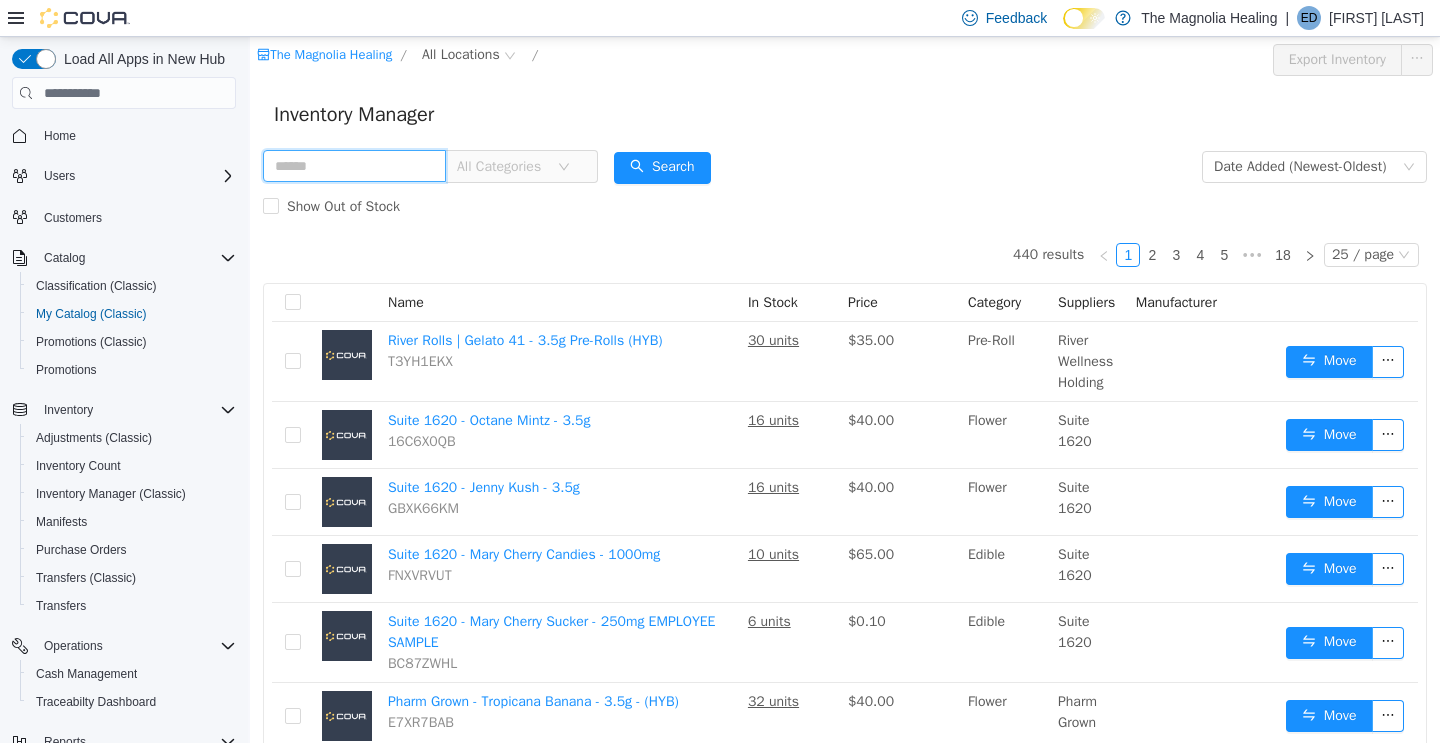 click at bounding box center (354, 166) 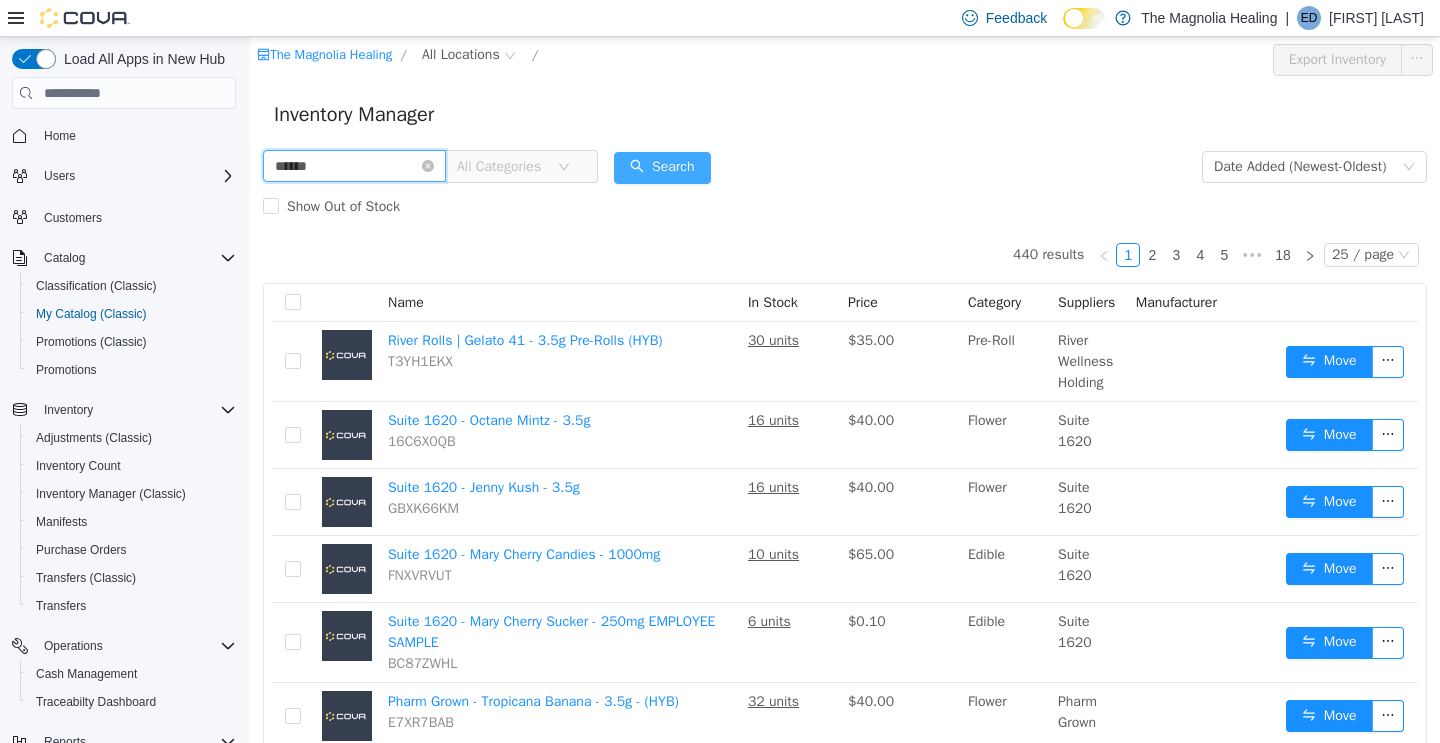 type on "******" 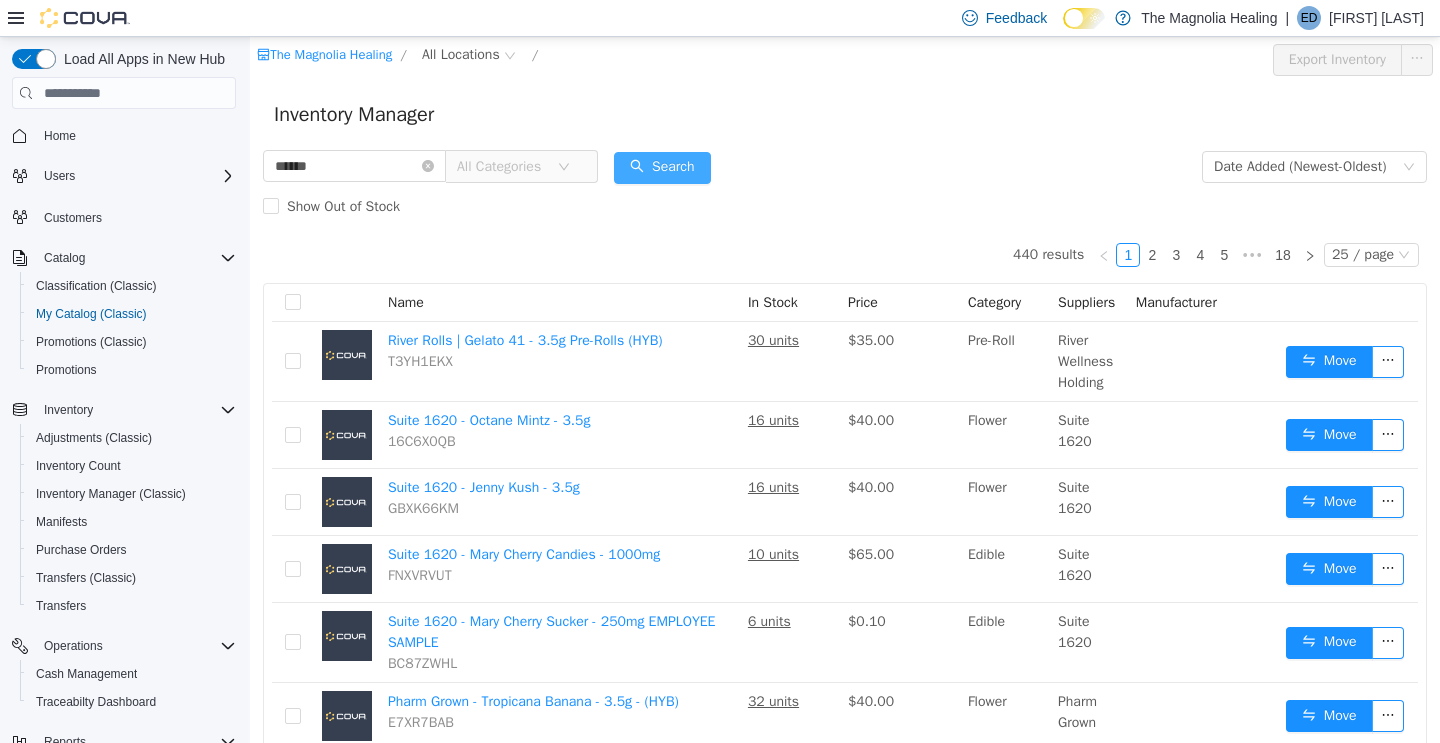 click on "Search" at bounding box center (662, 168) 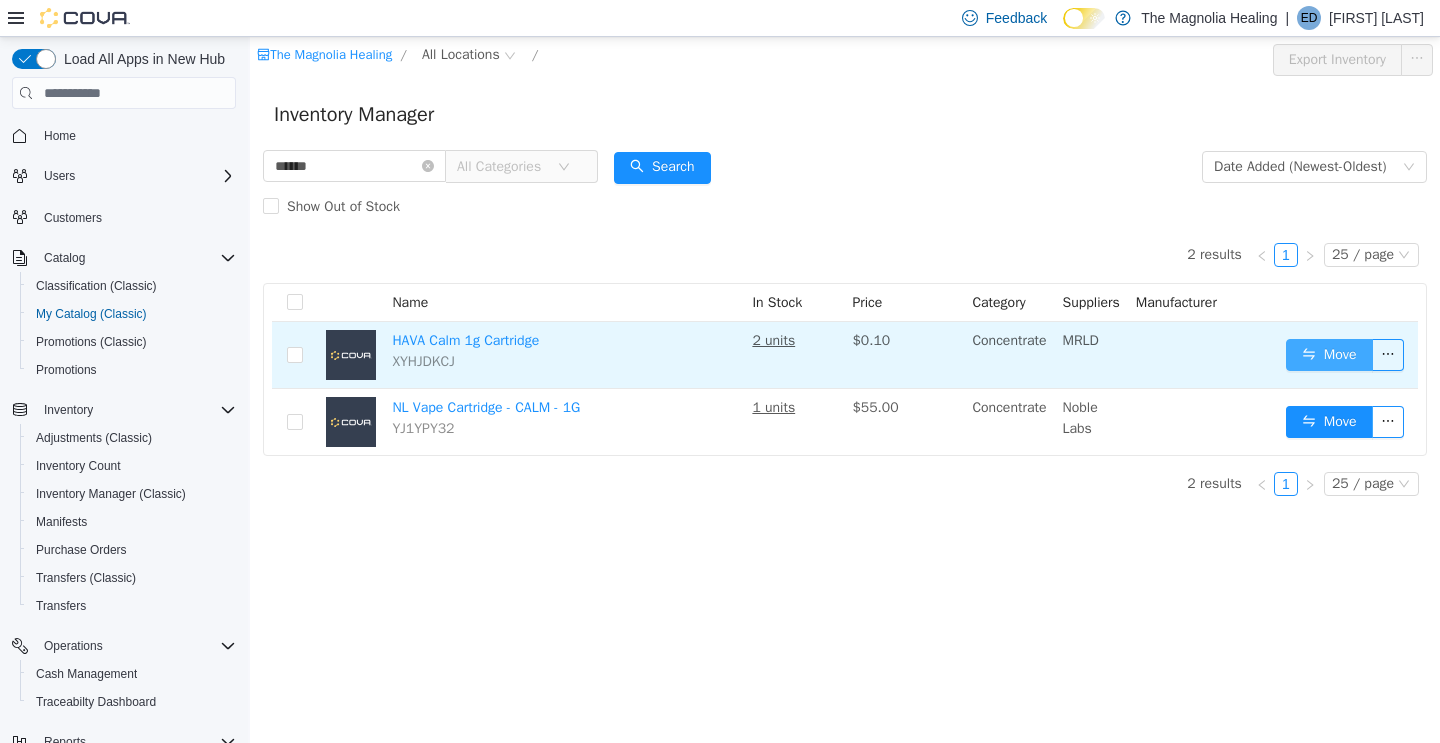 click on "Move" at bounding box center (1329, 355) 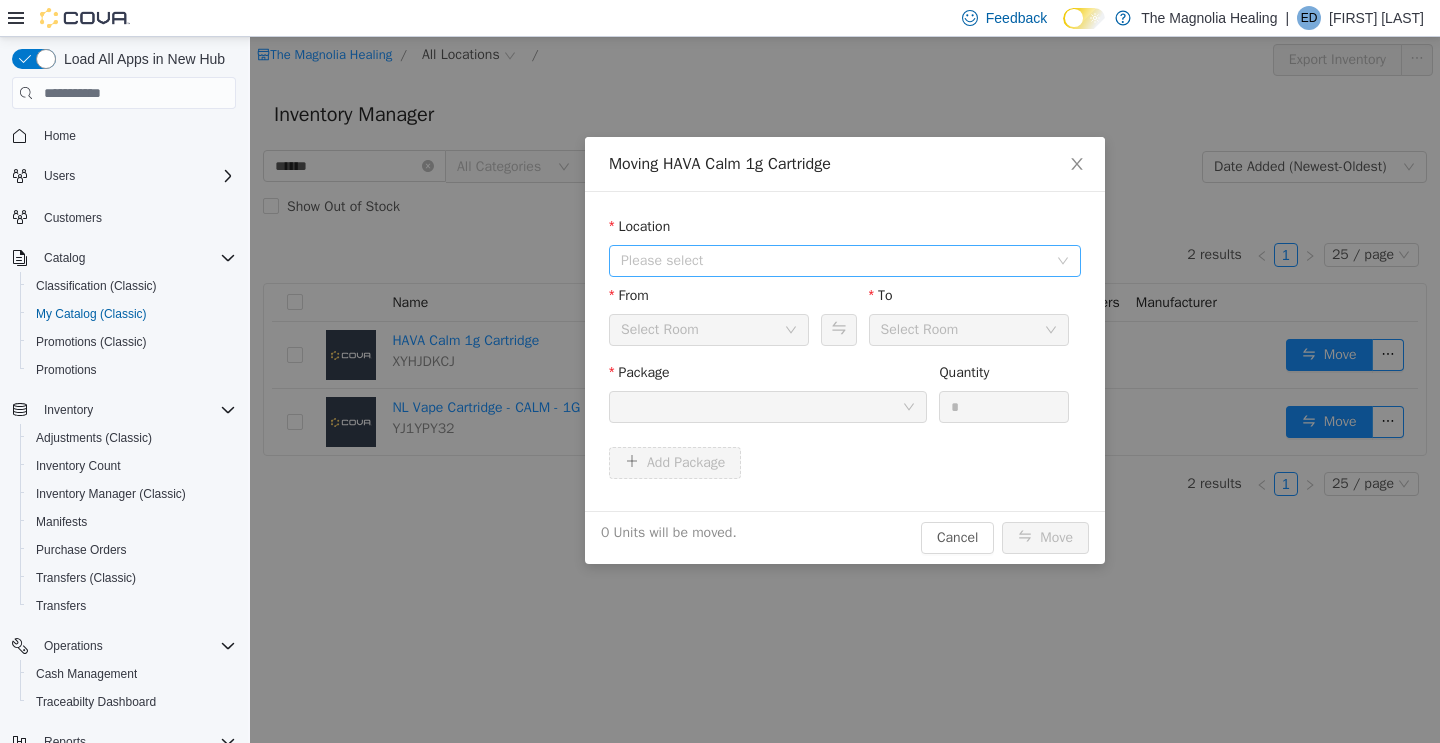click on "Please select" at bounding box center [834, 261] 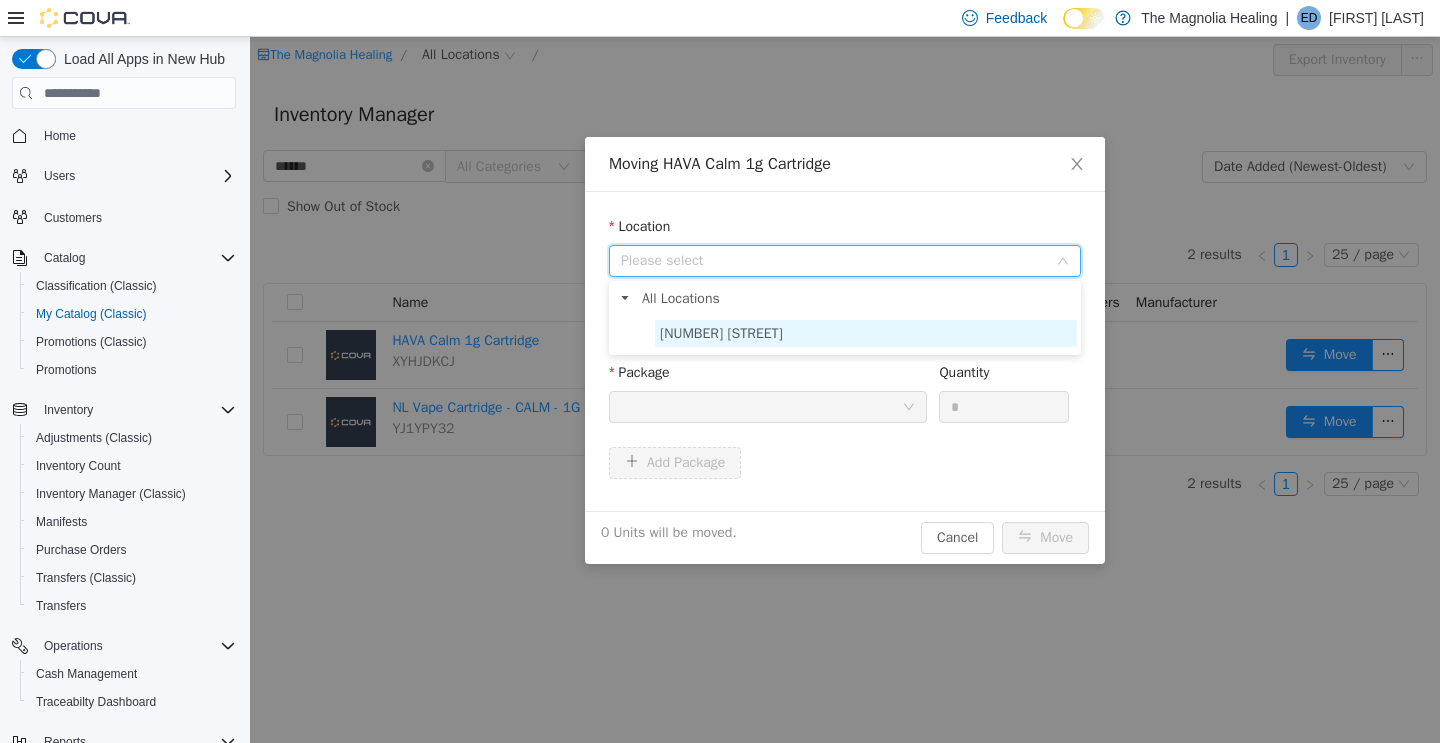 click on "[NUMBER] [STREET]" at bounding box center (721, 333) 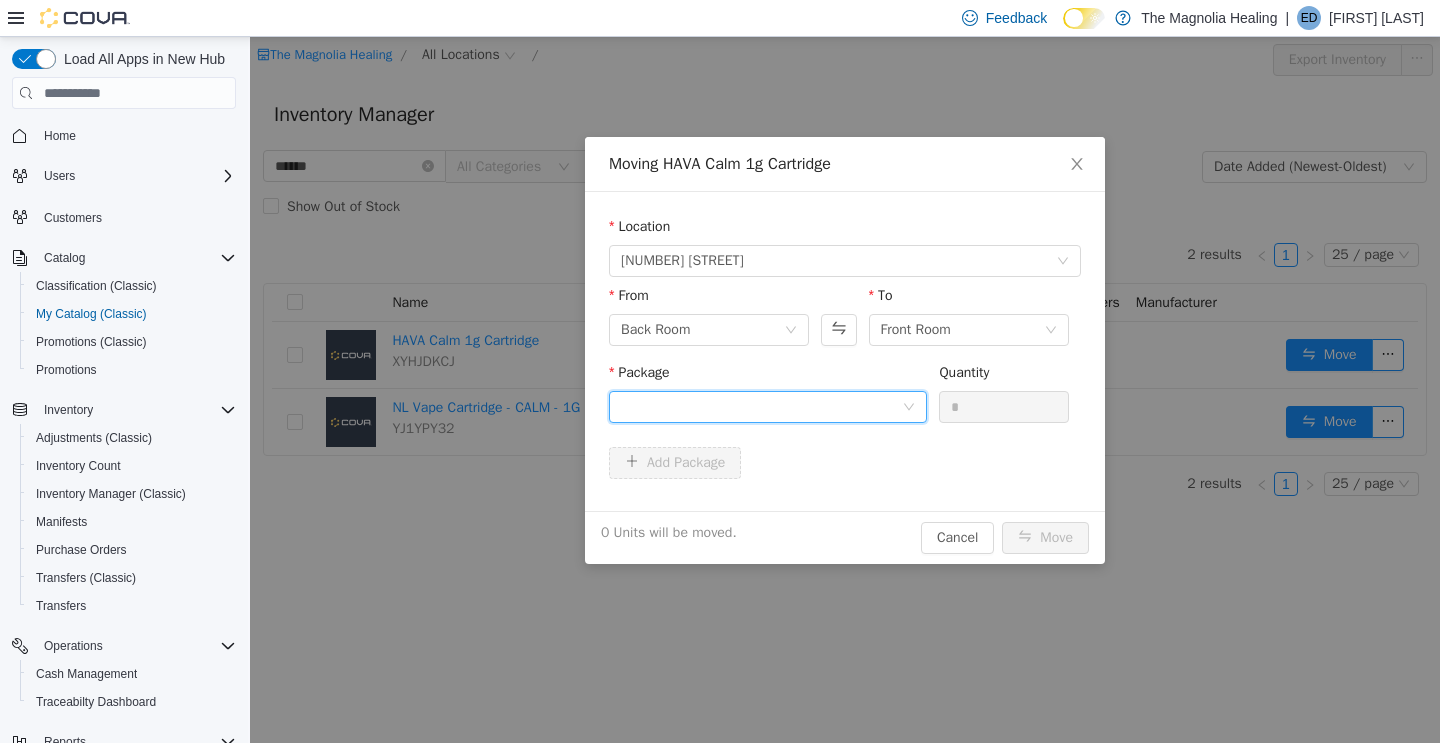 click at bounding box center [761, 407] 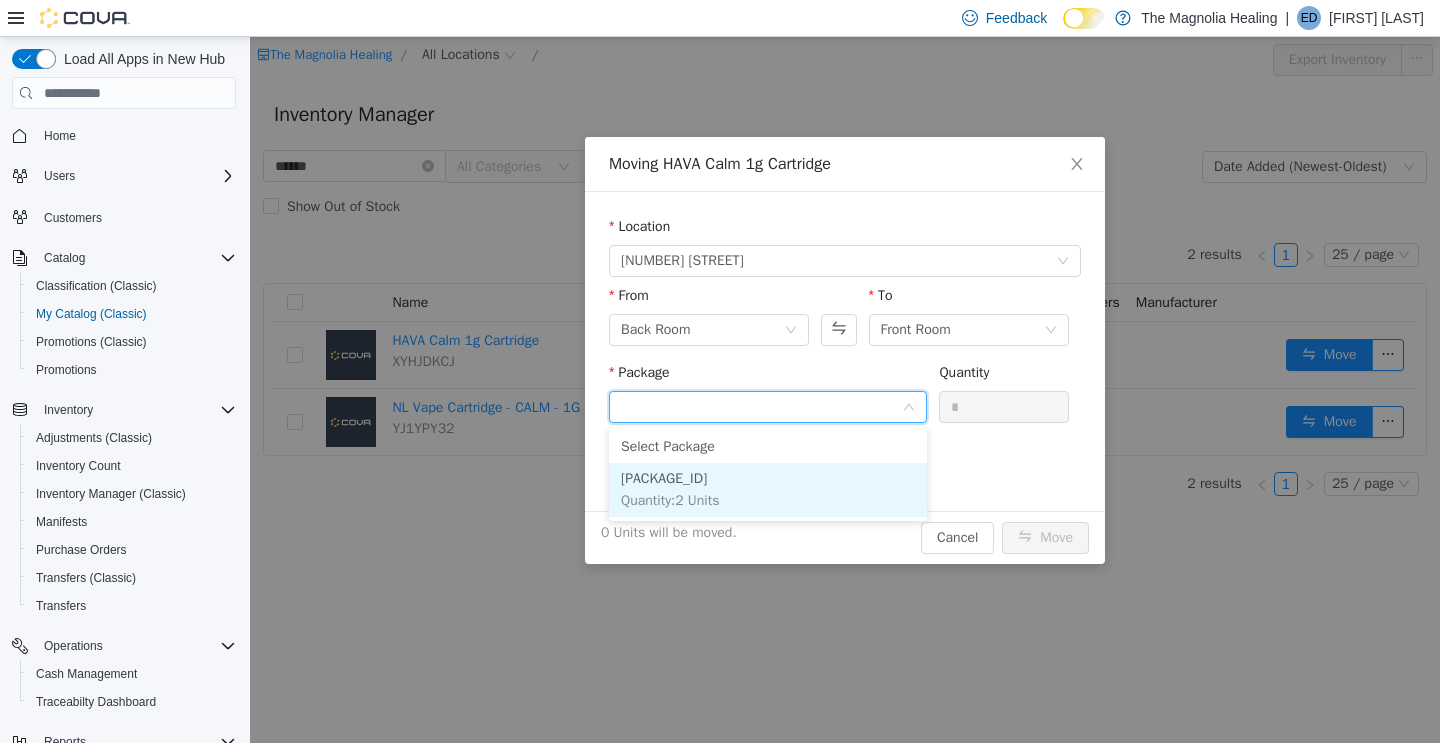 click on "[PACKAGE_ID]" at bounding box center [664, 478] 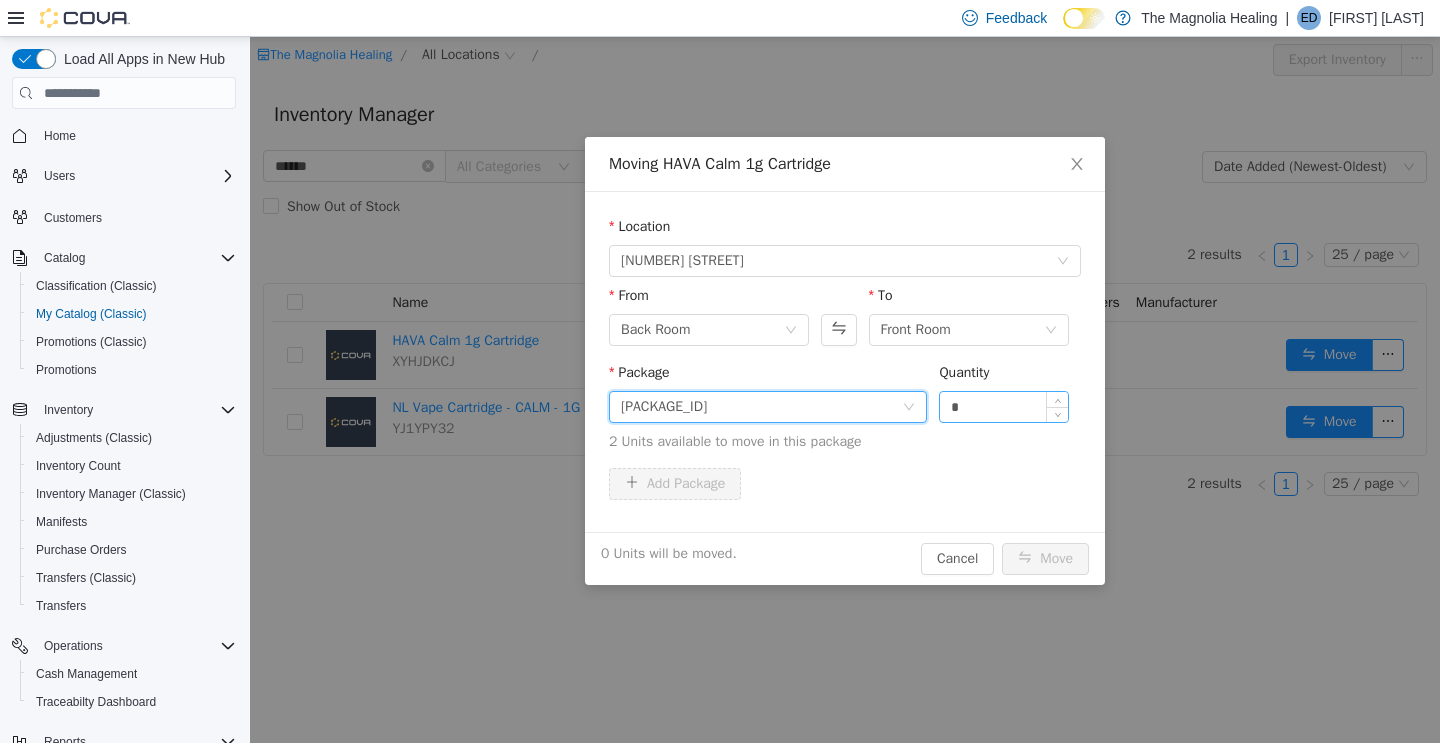 click on "*" at bounding box center [1004, 407] 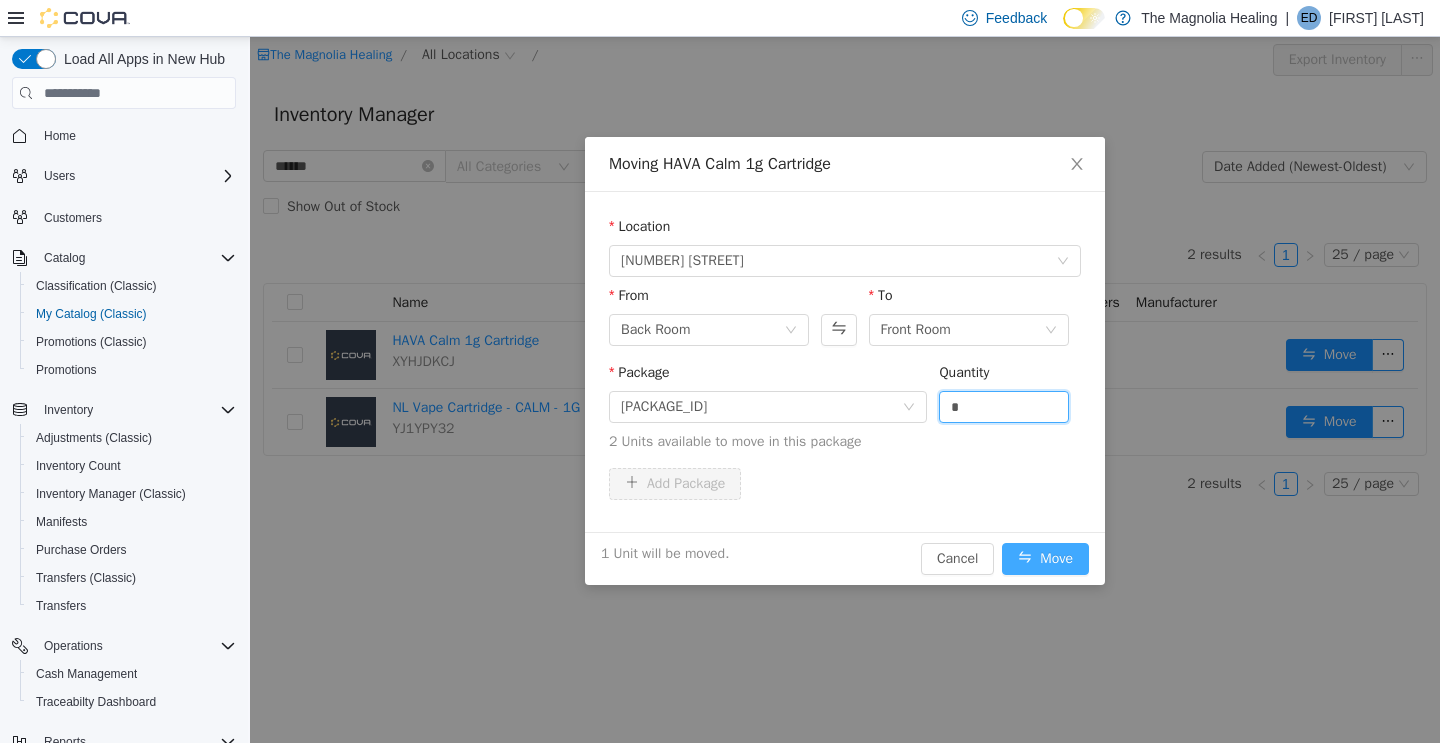 type on "*" 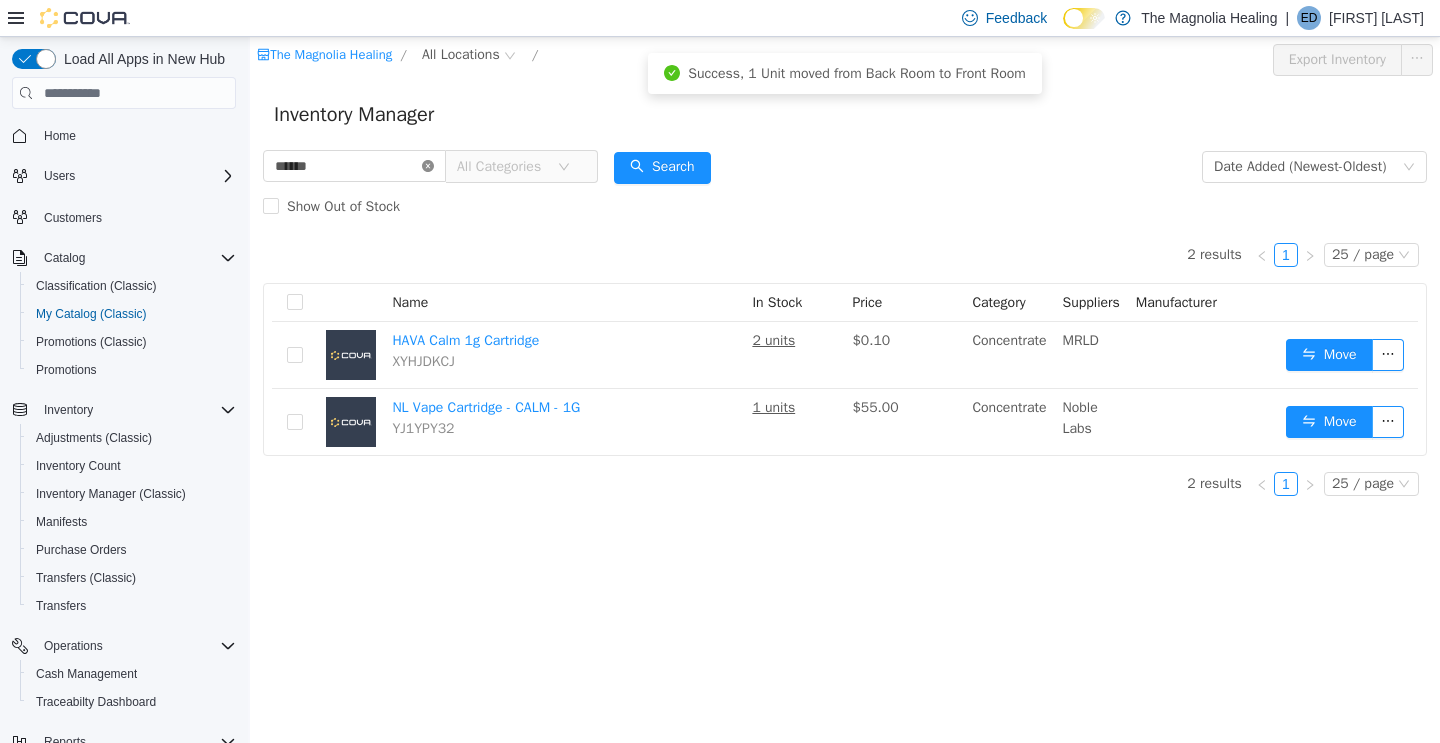 click 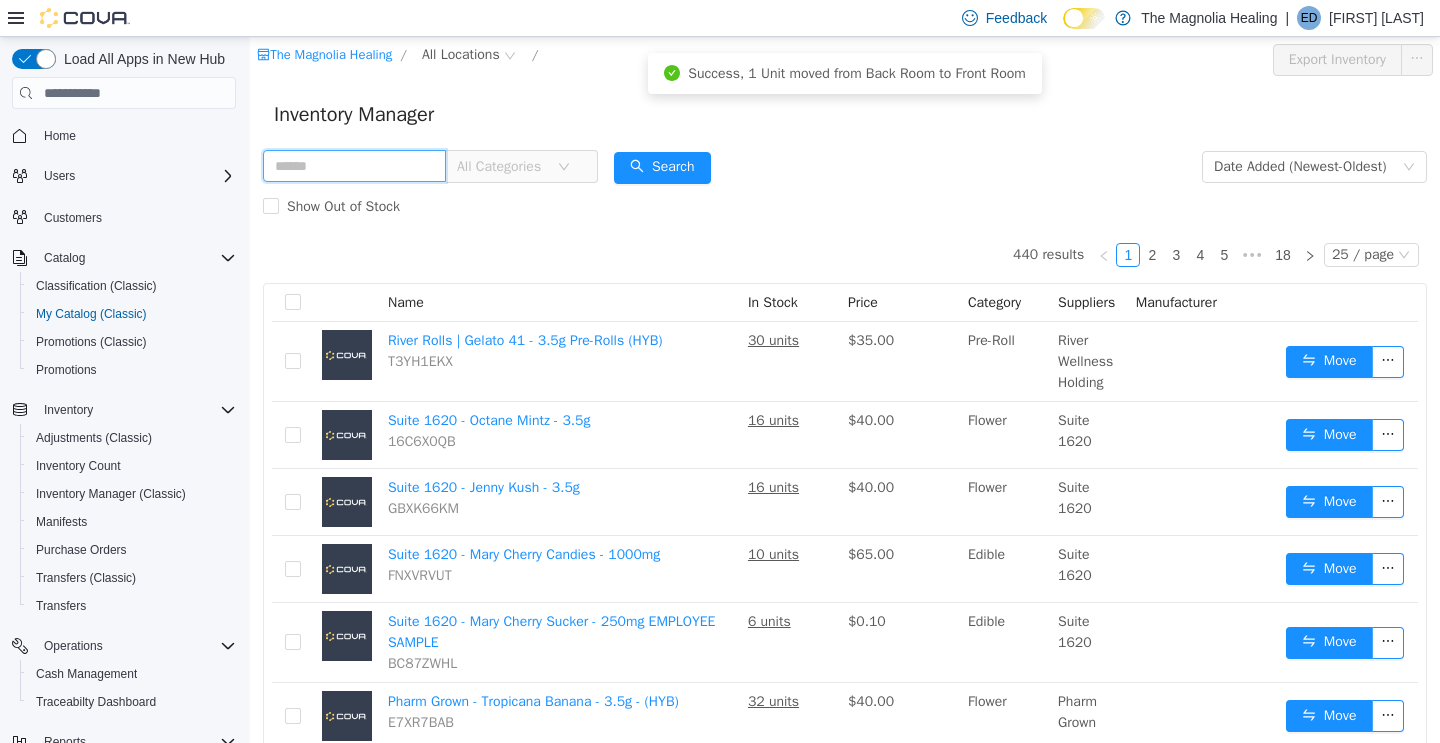 click at bounding box center (354, 166) 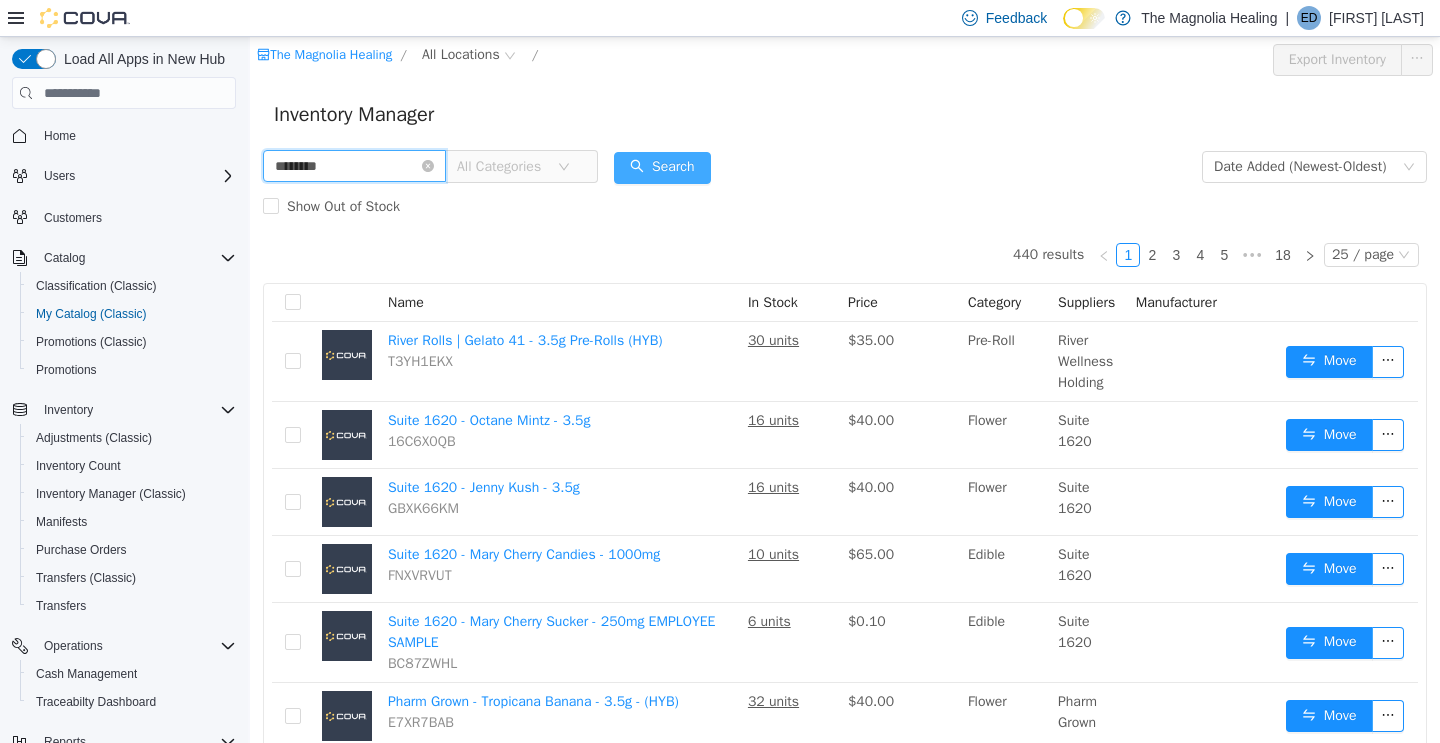 type on "********" 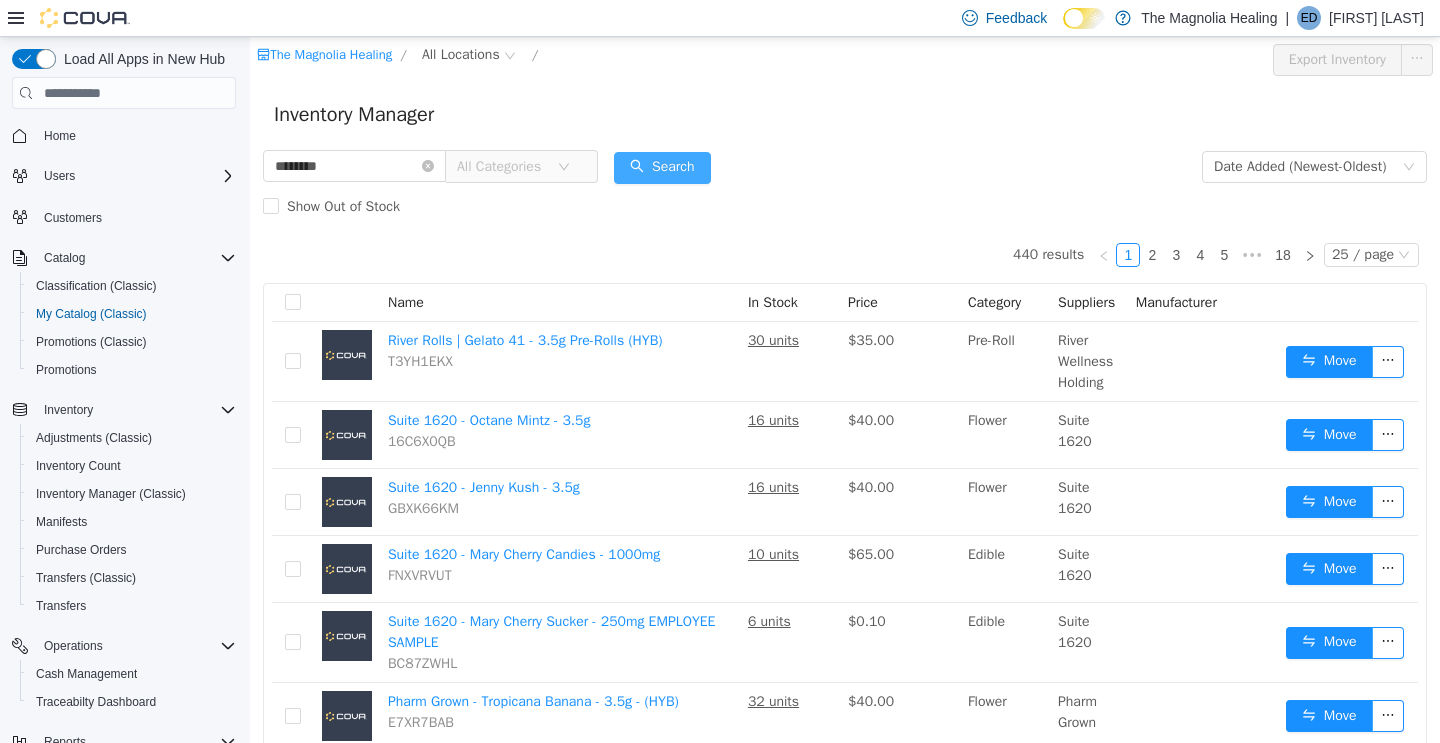 click on "Search" at bounding box center (662, 168) 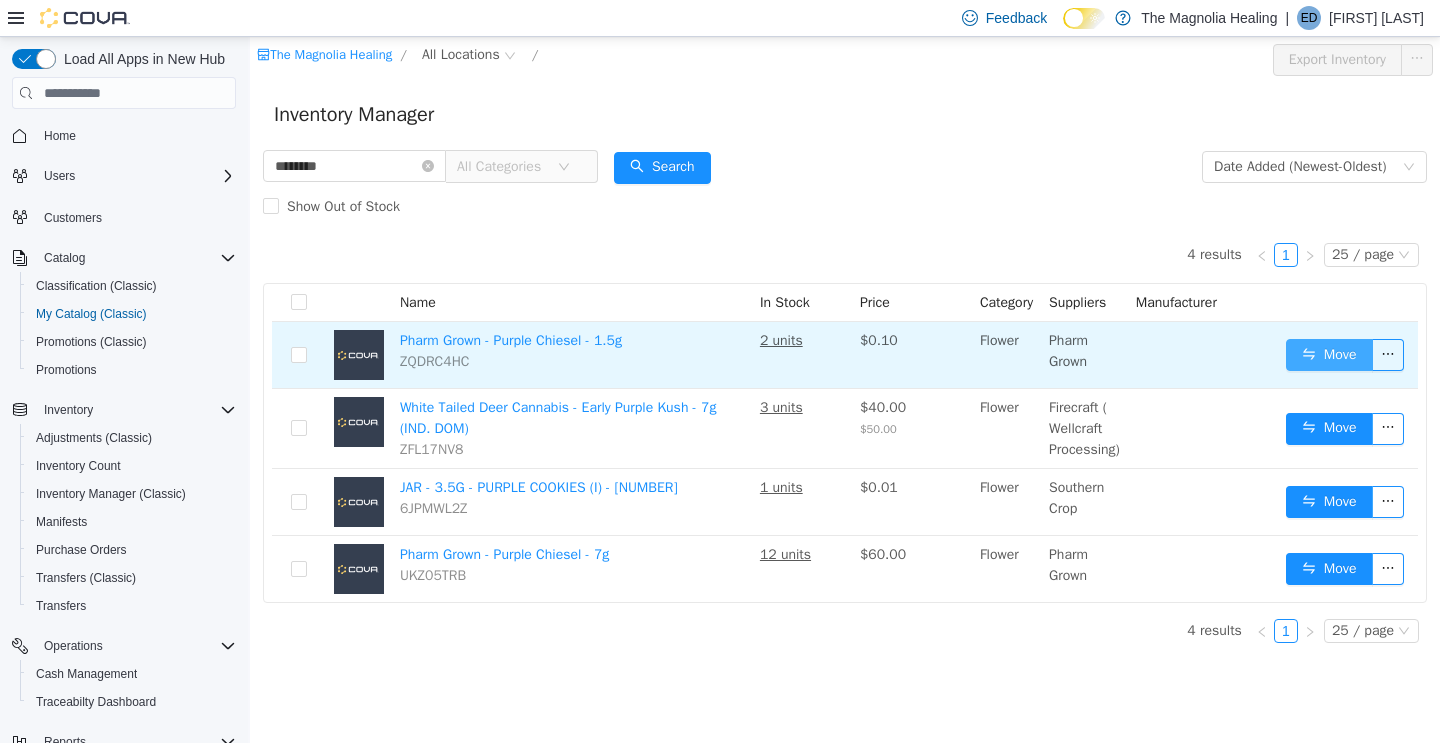 click on "Move" at bounding box center (1329, 355) 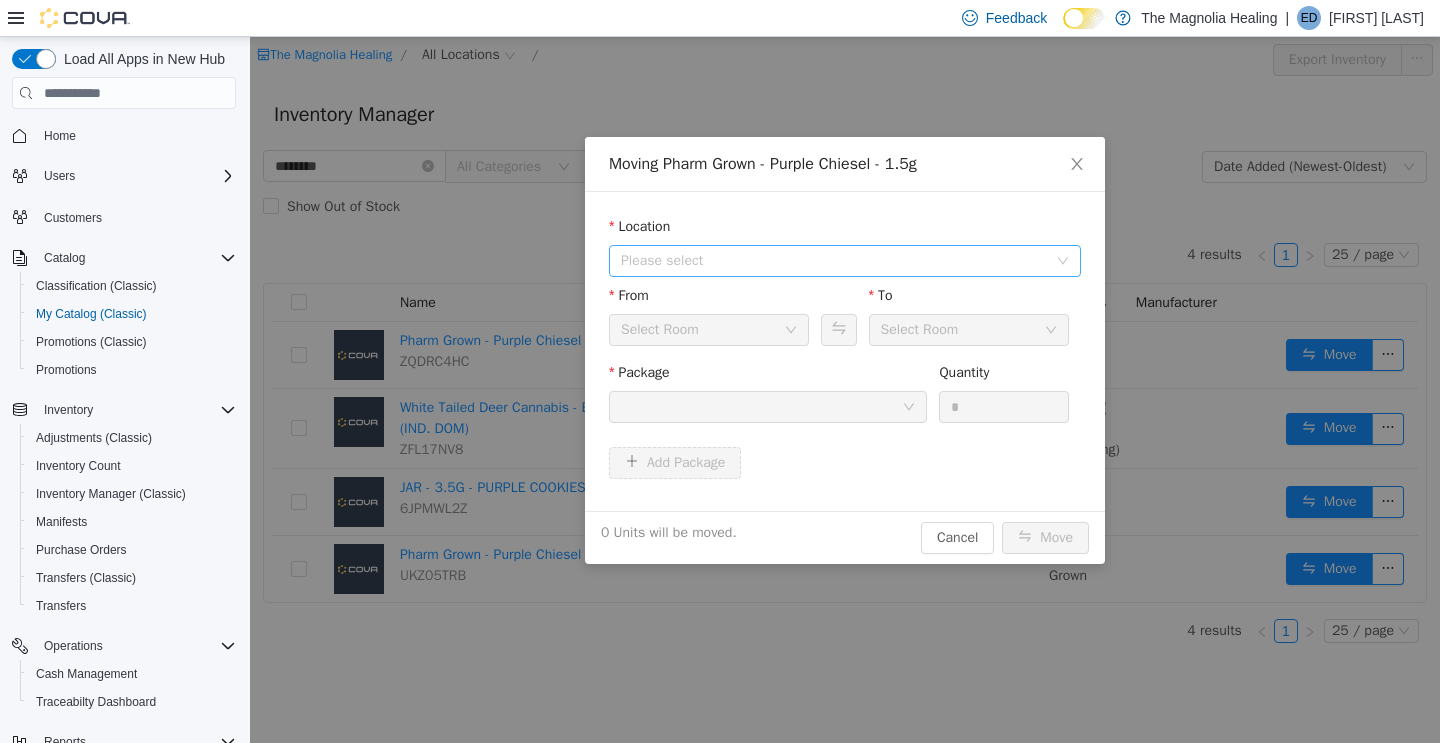 click on "Please select" at bounding box center (834, 261) 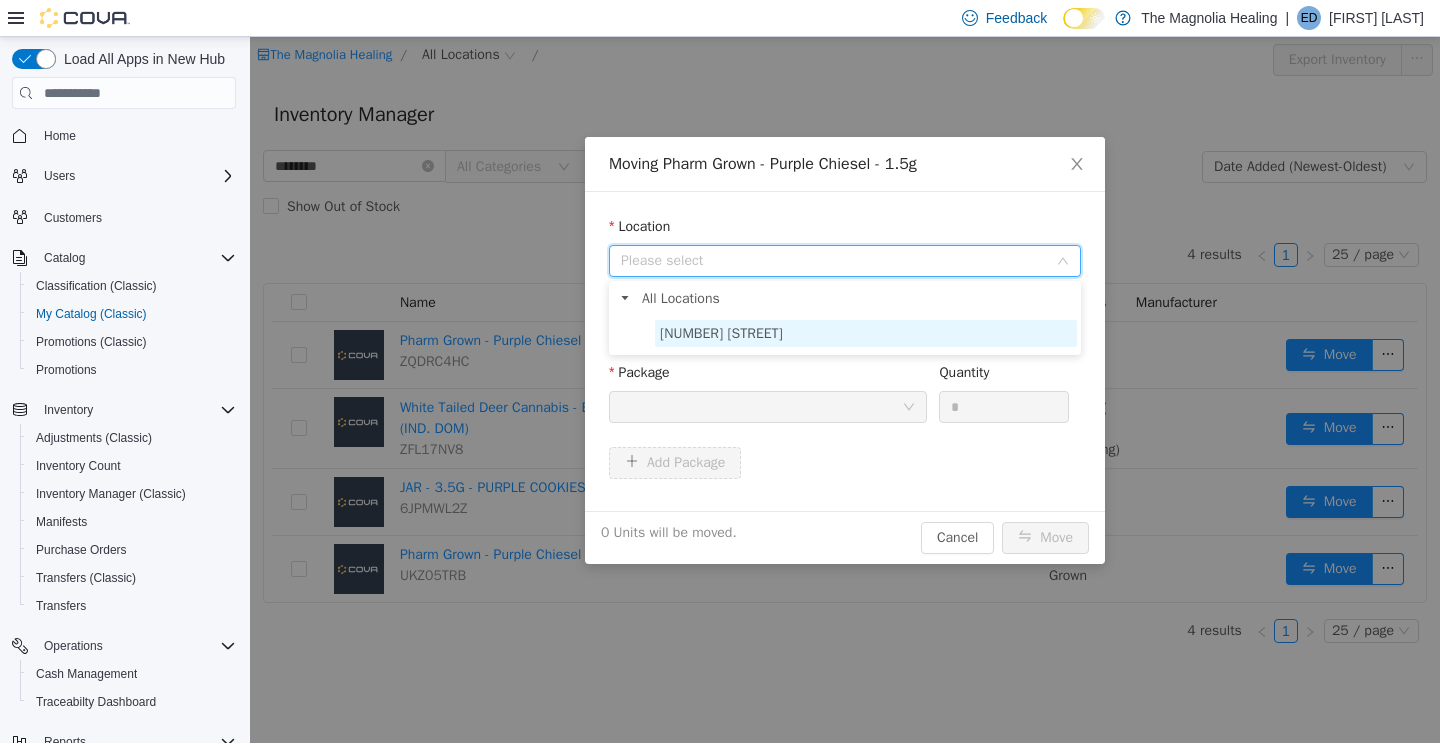 click on "[NUMBER] [STREET]" at bounding box center (866, 333) 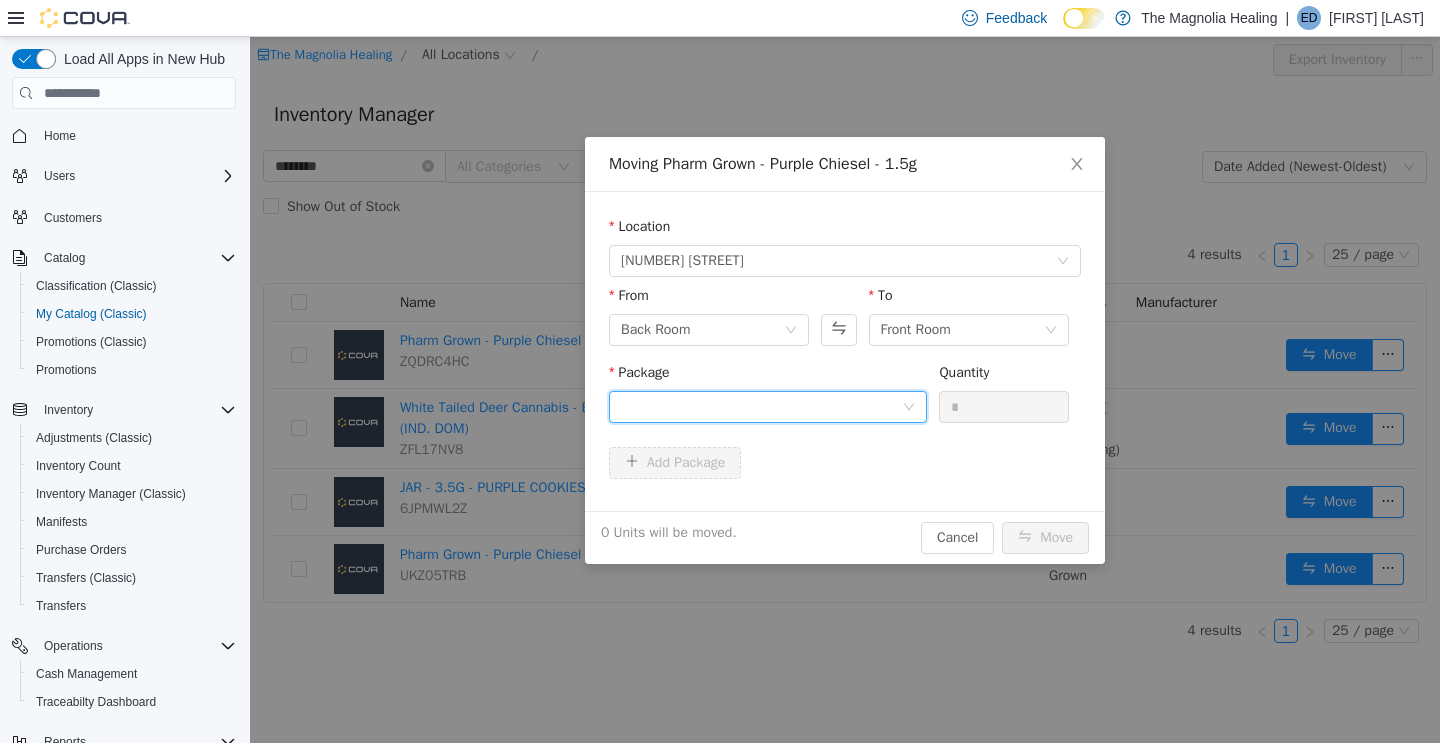 click at bounding box center (761, 407) 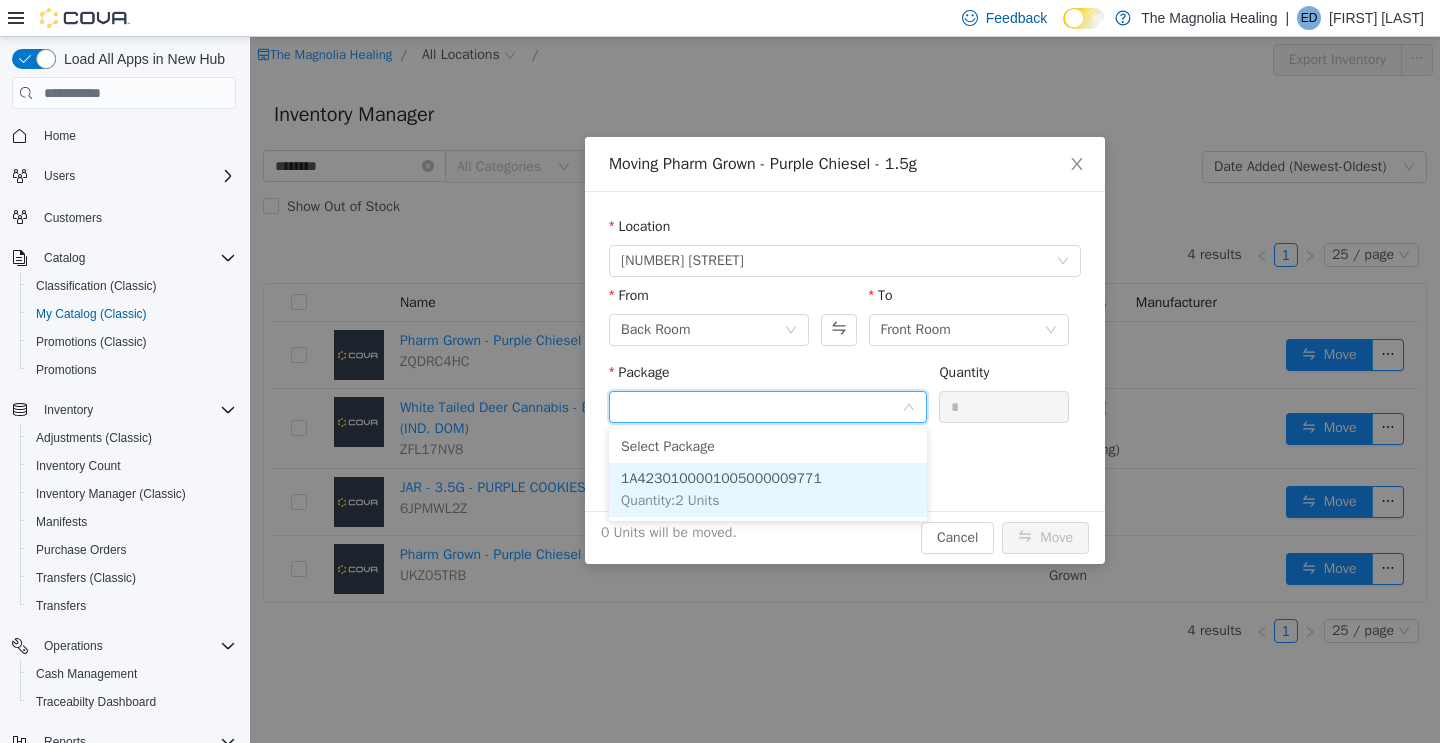 click on "1A4230100001005000009771" at bounding box center [721, 478] 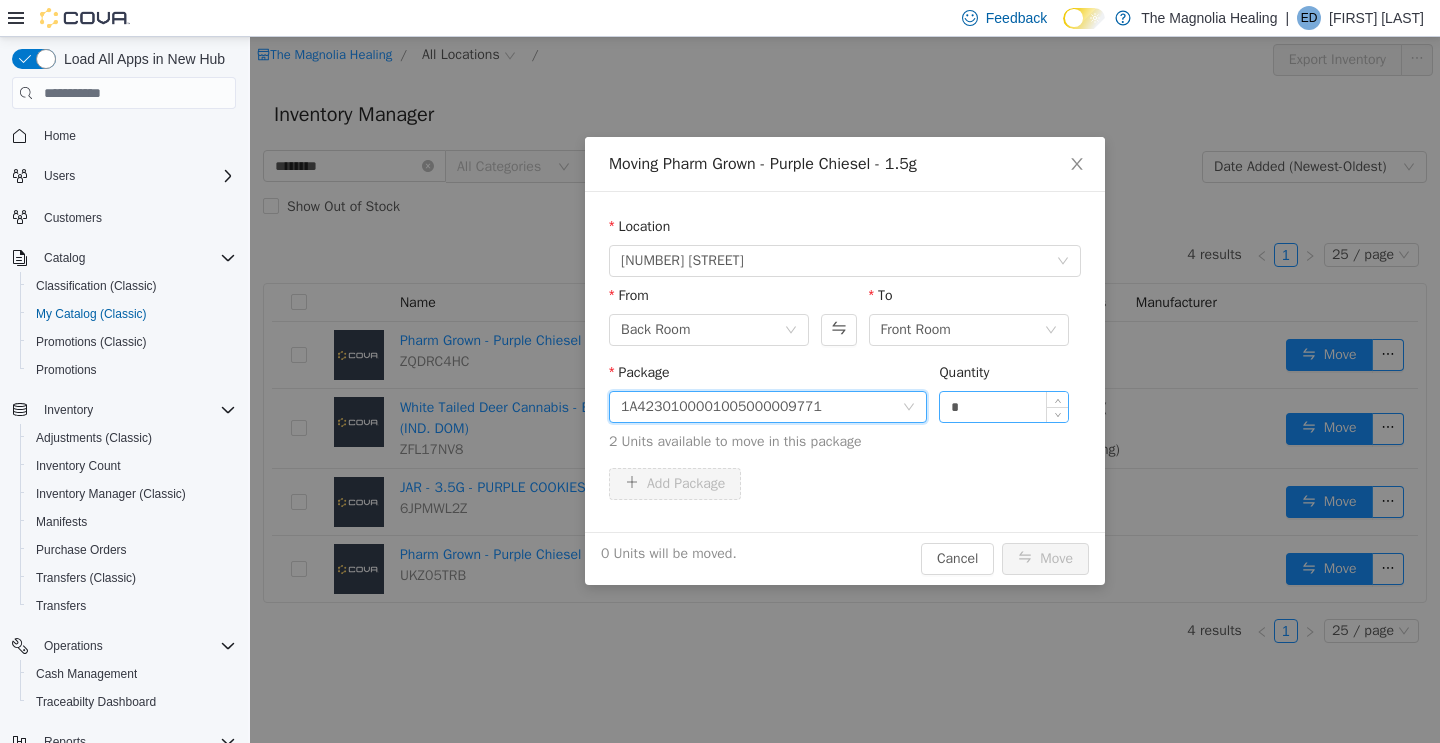 click on "*" at bounding box center [1004, 407] 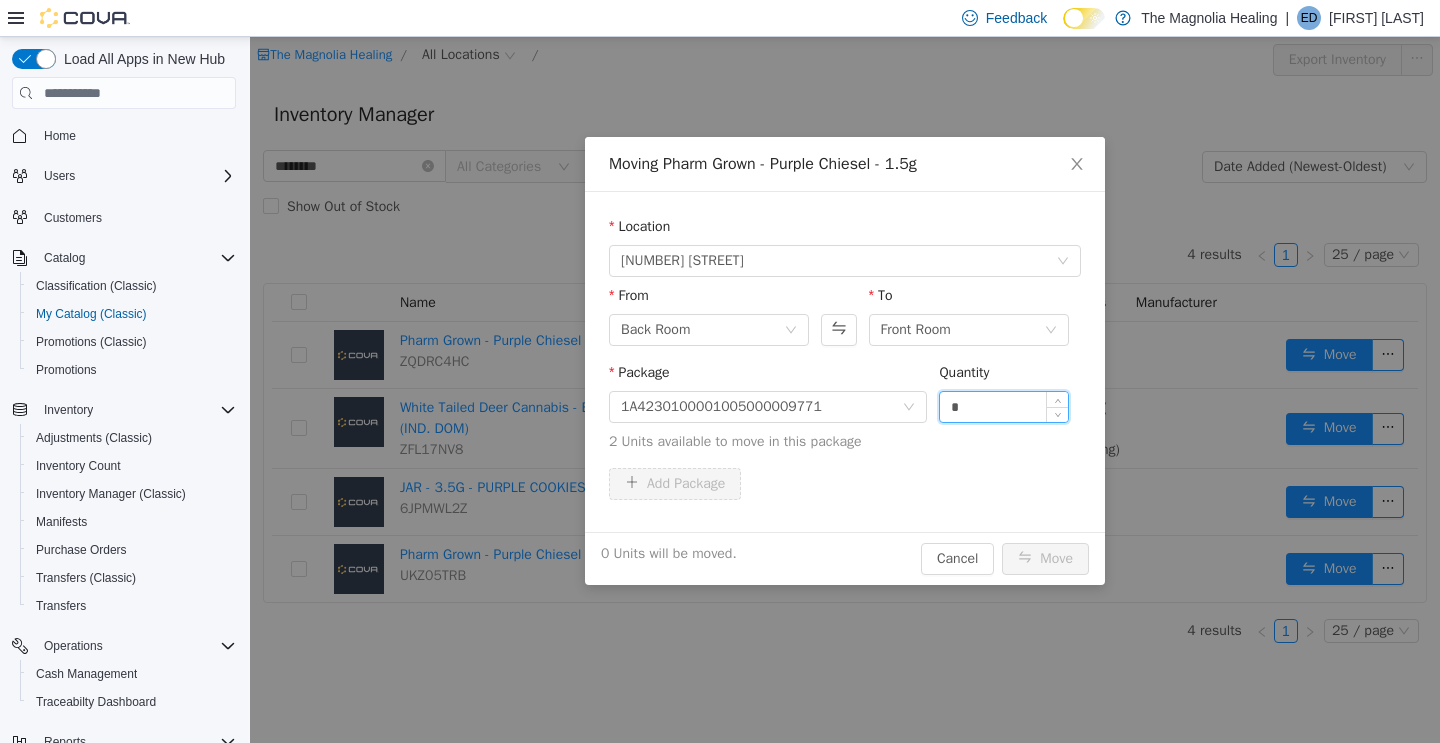 click on "*" at bounding box center (1004, 407) 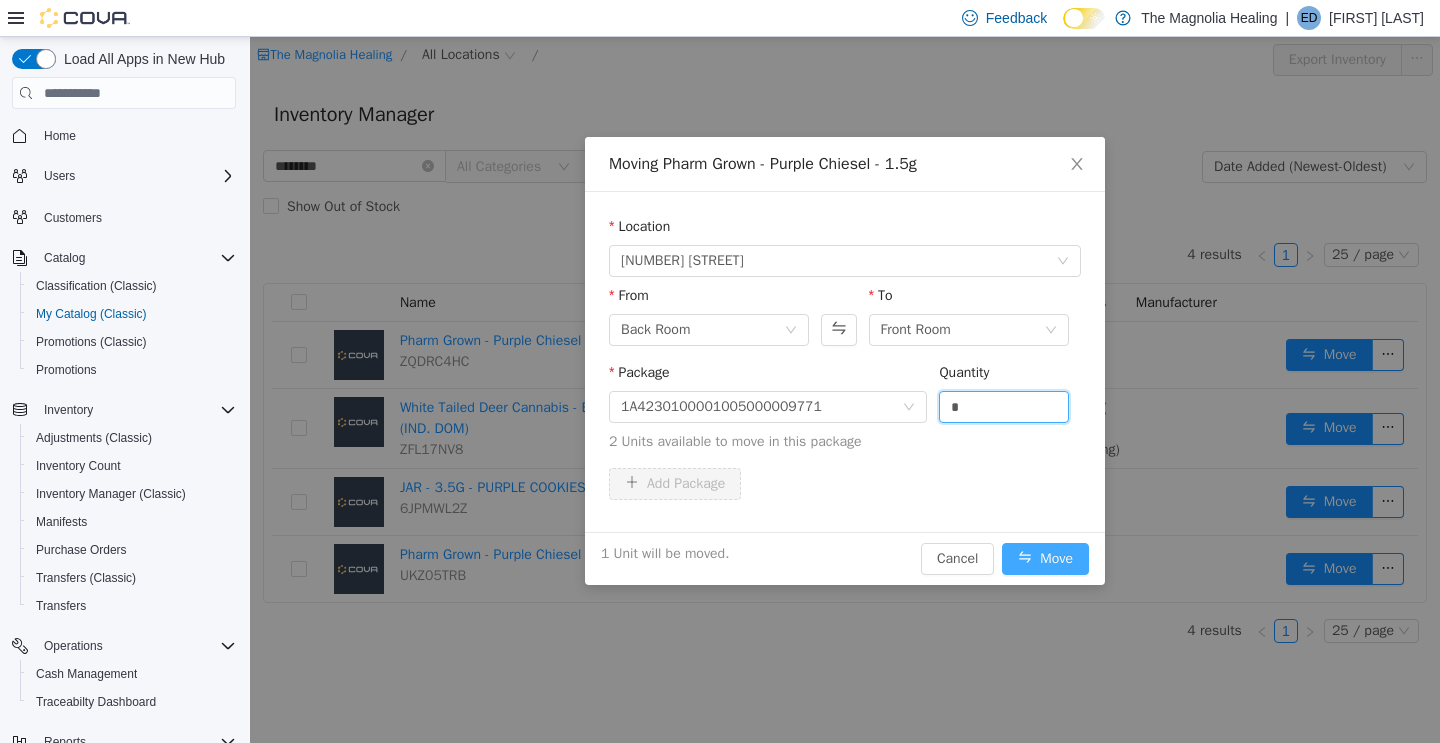 type on "*" 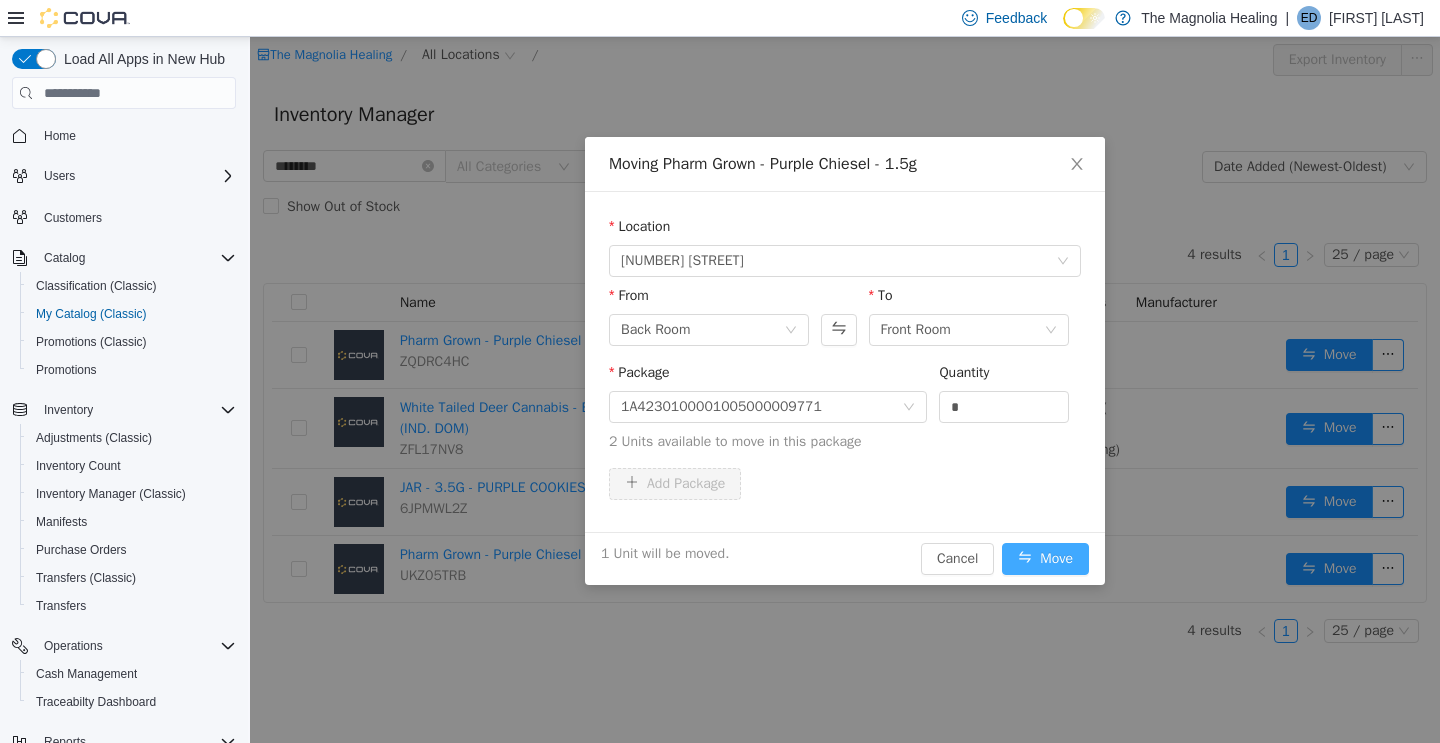 click on "Move" at bounding box center [1045, 559] 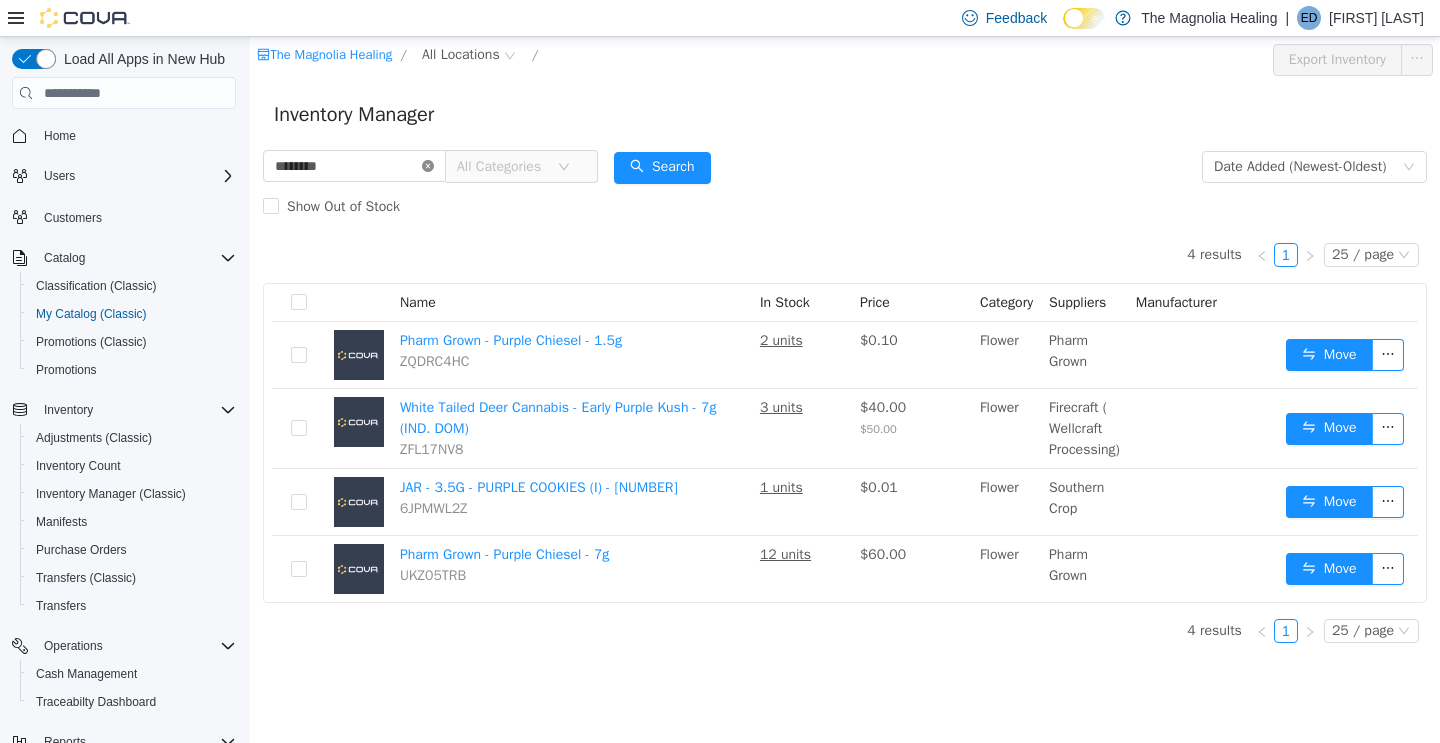 click 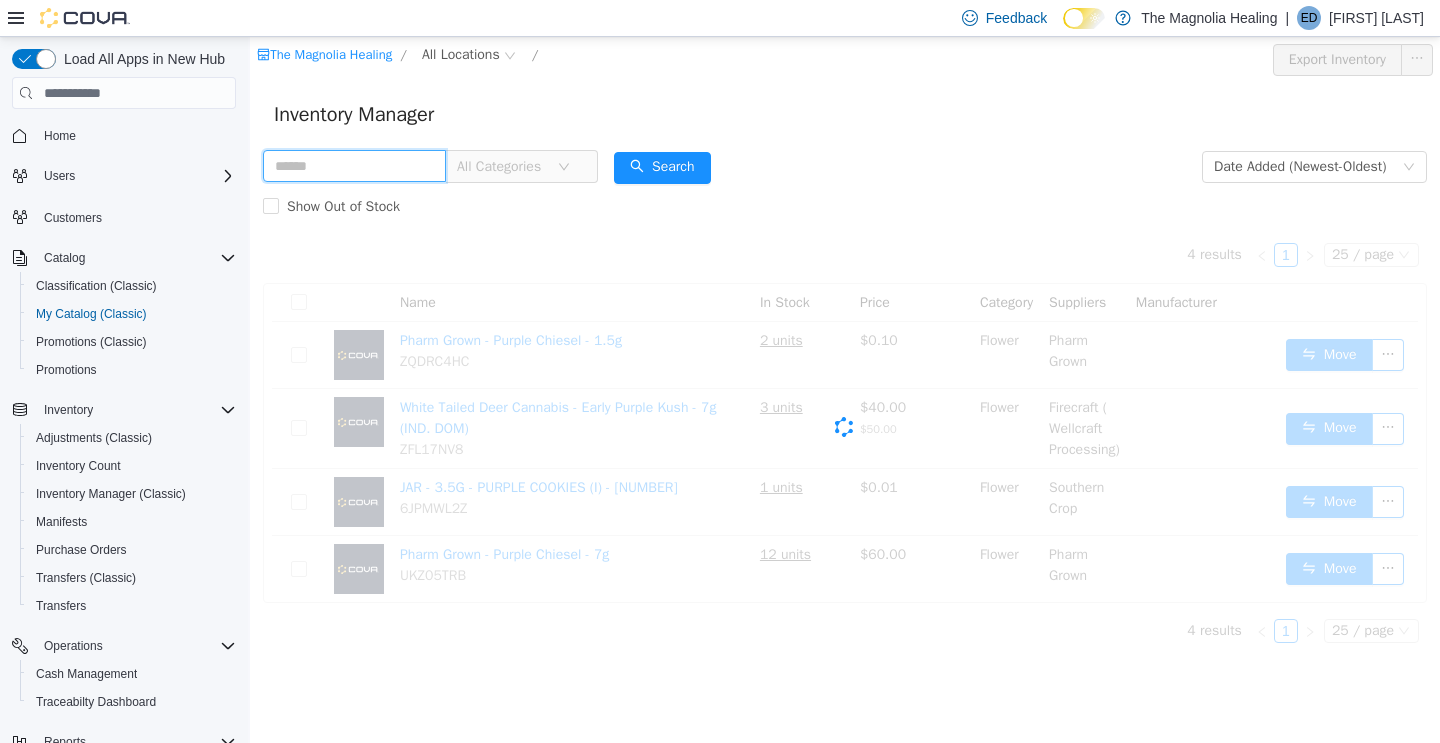 click at bounding box center [354, 166] 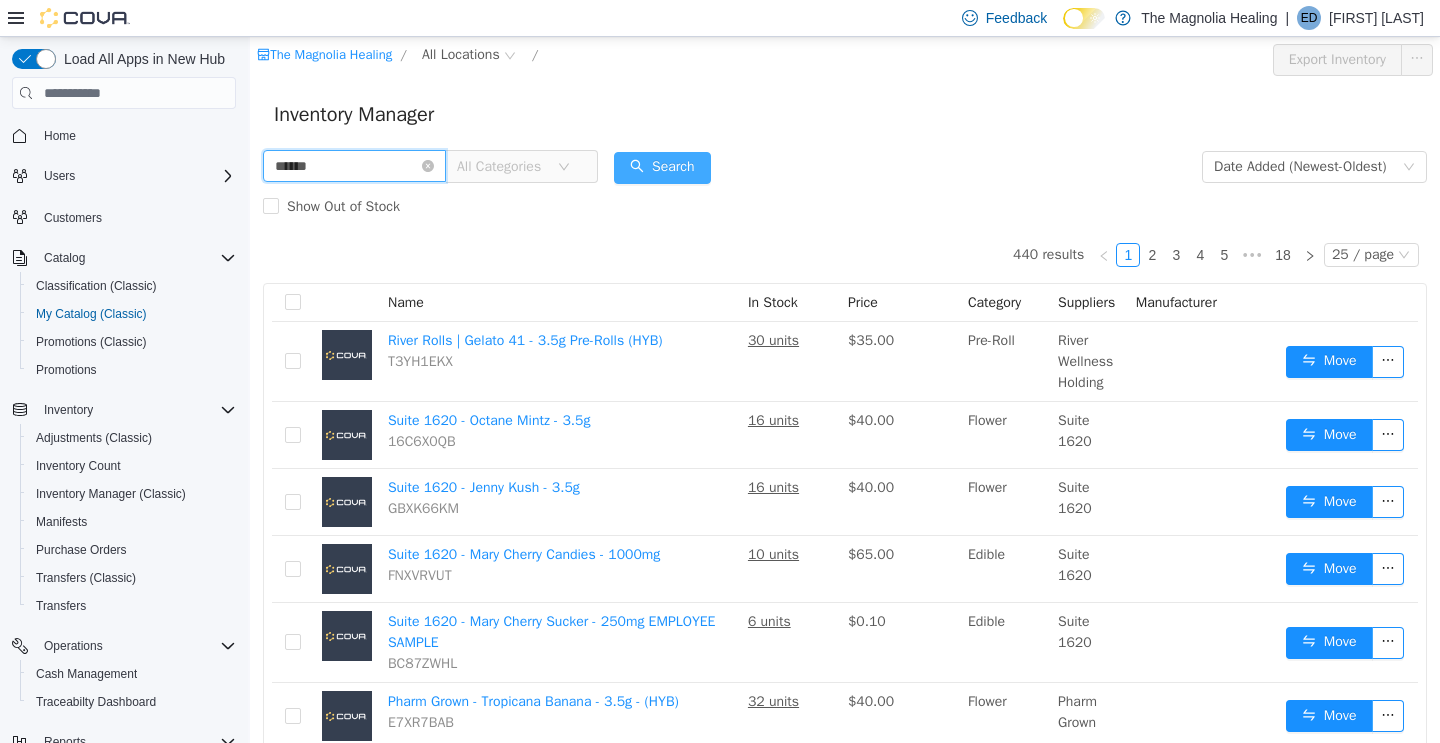 type on "******" 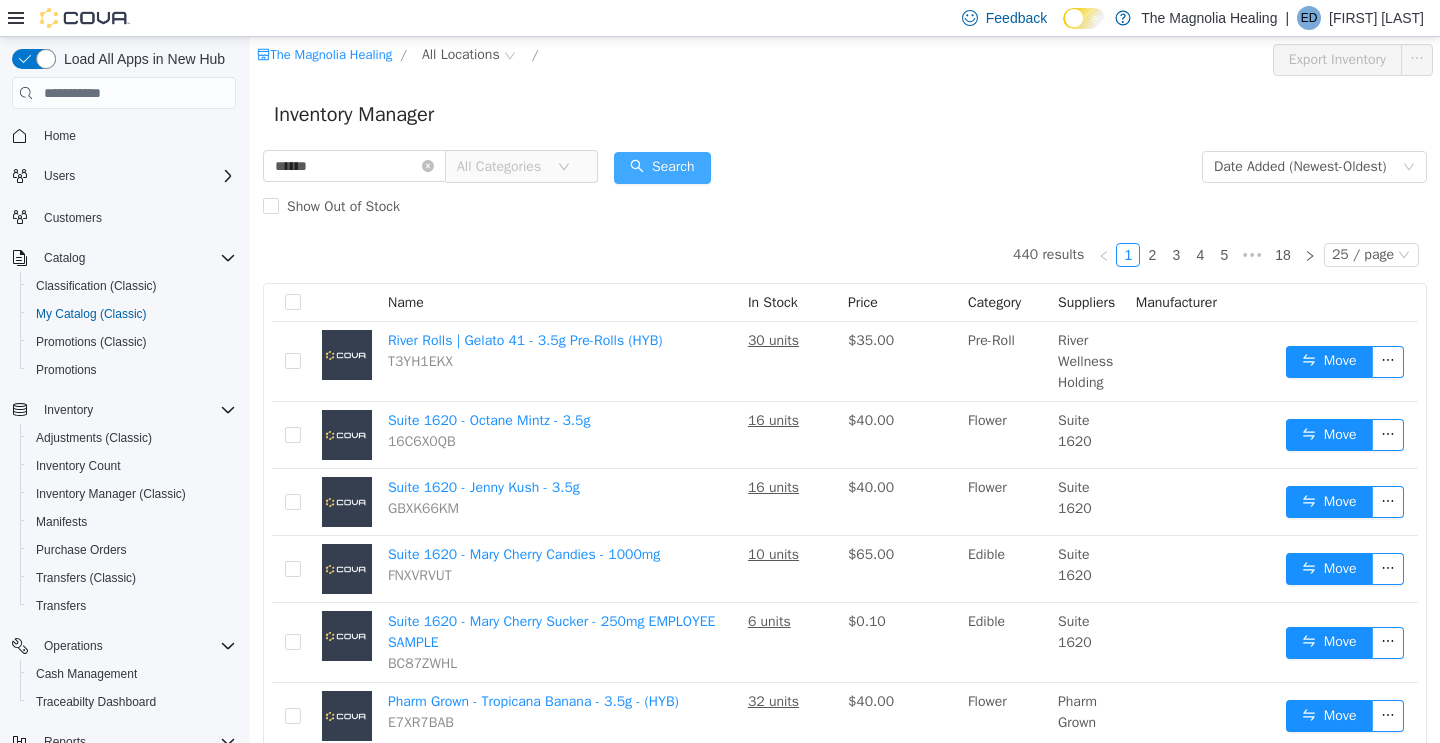 click on "Search" at bounding box center (662, 168) 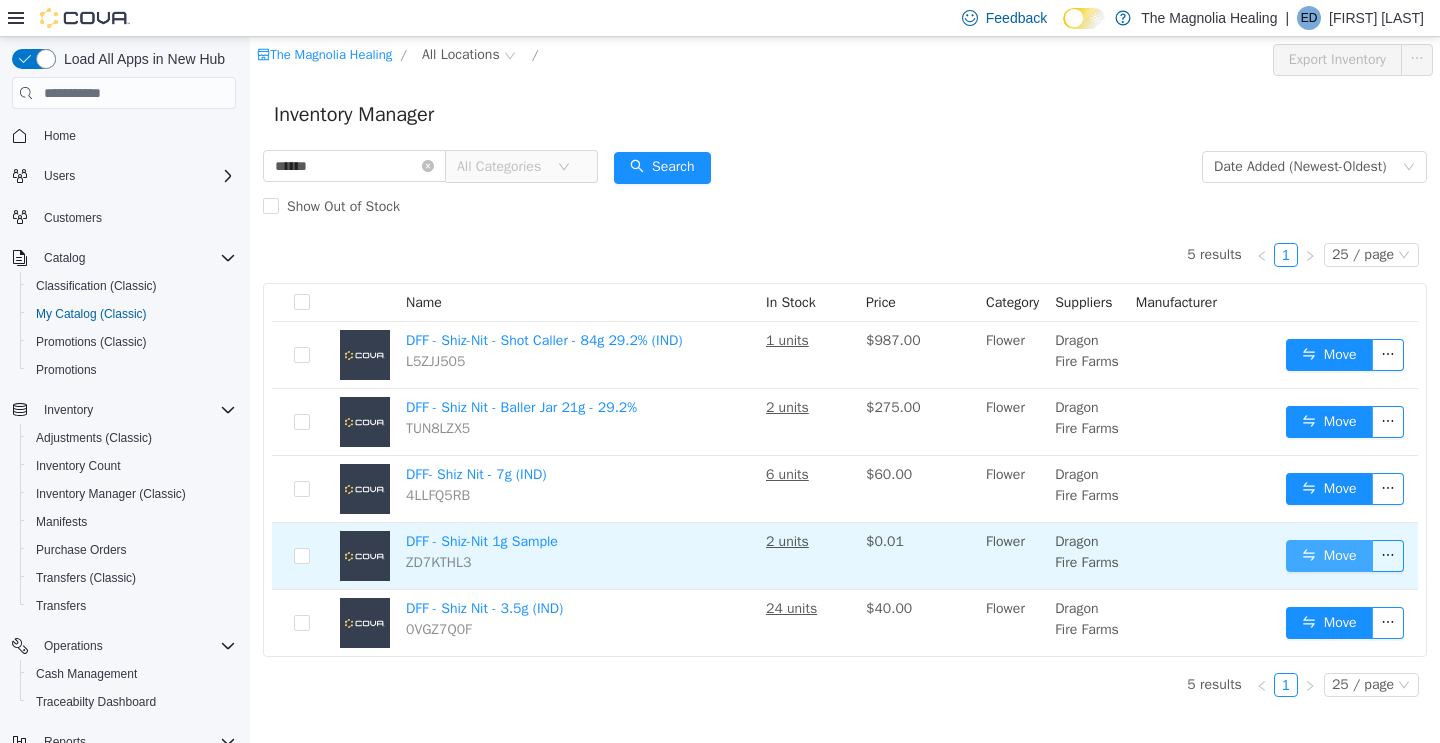 click on "Move" at bounding box center (1329, 556) 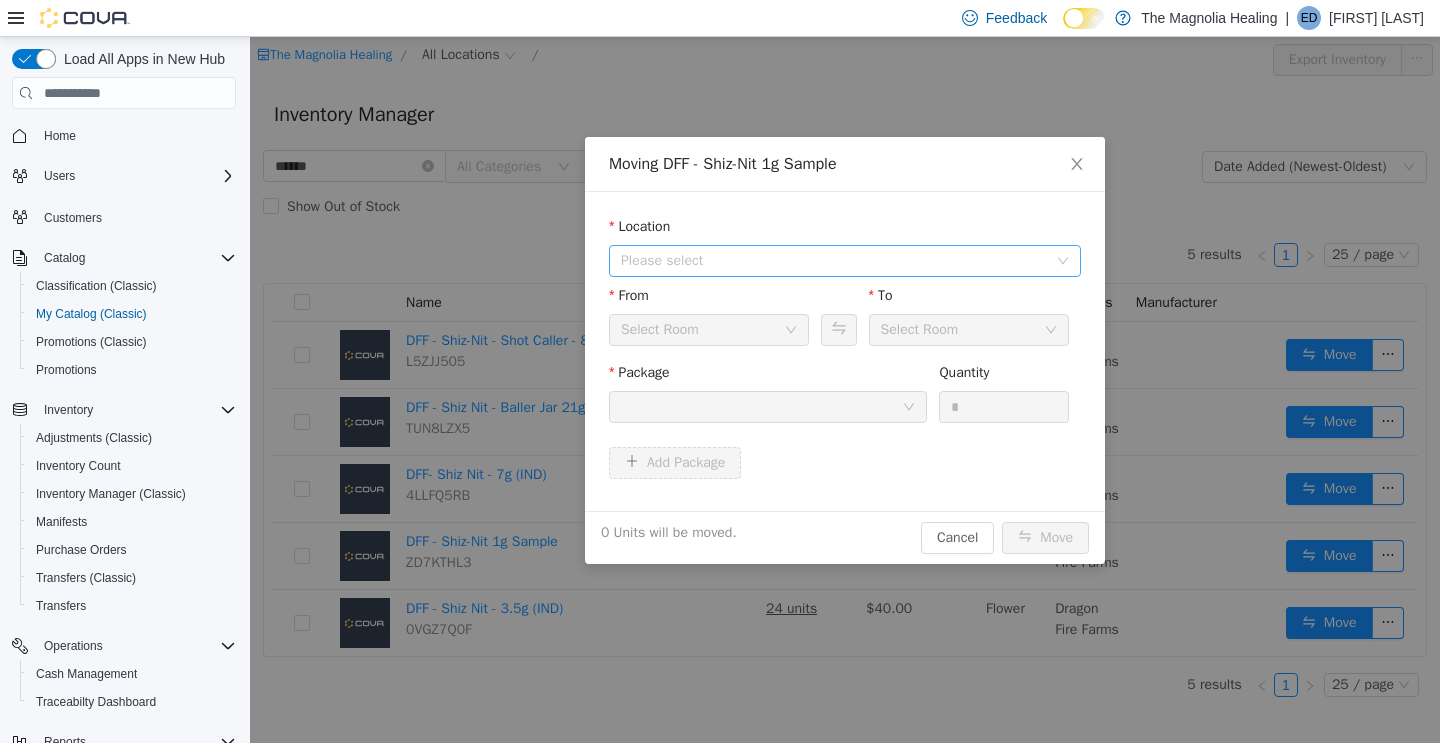 click on "Please select" at bounding box center [838, 261] 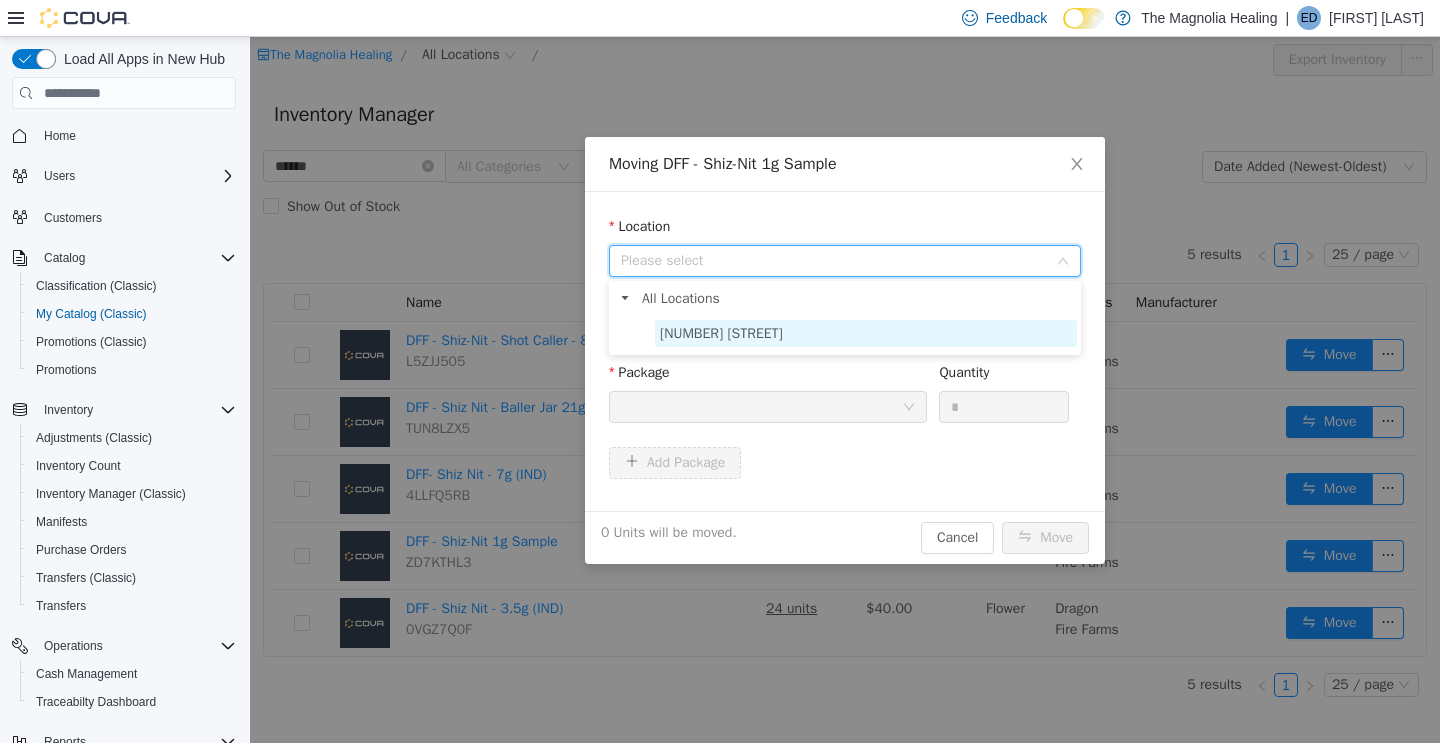 click on "[NUMBER] [STREET]" at bounding box center (866, 333) 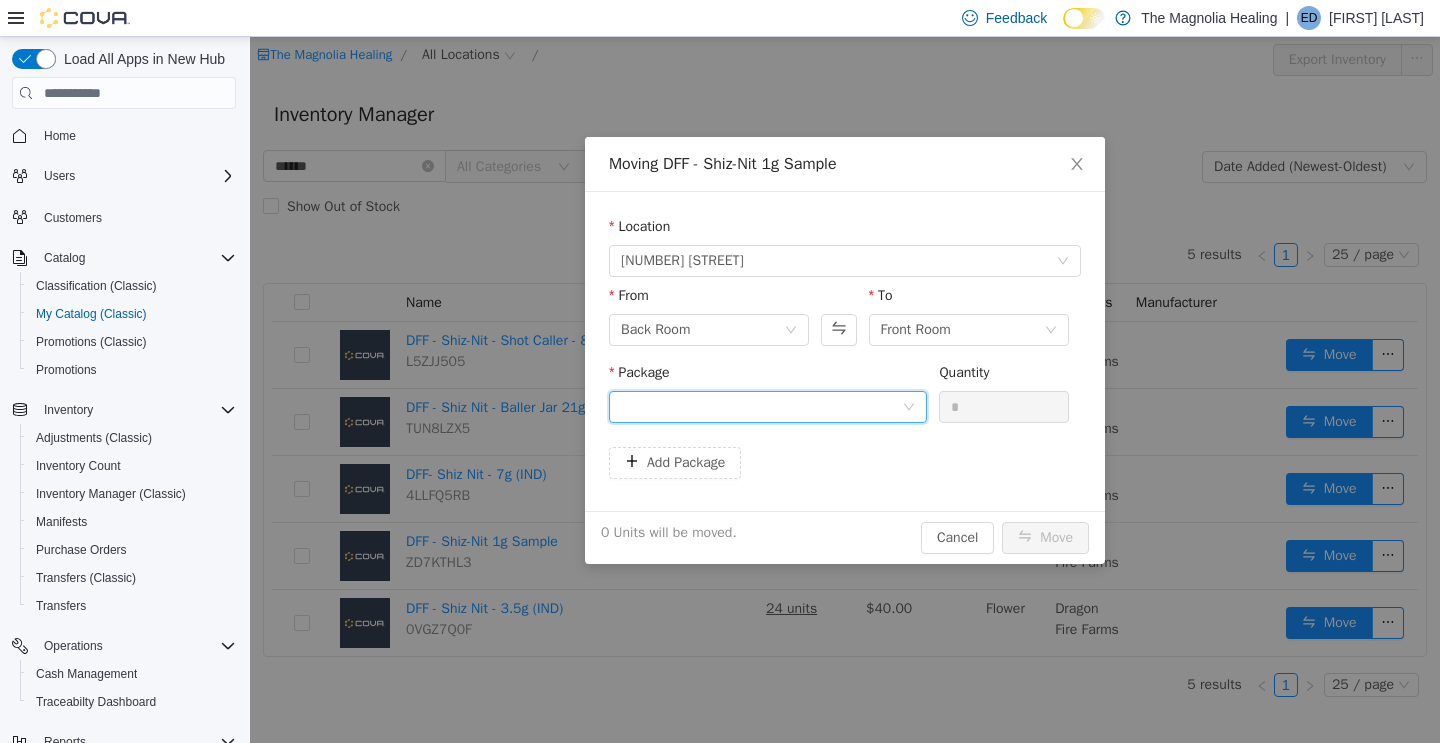 click at bounding box center [761, 407] 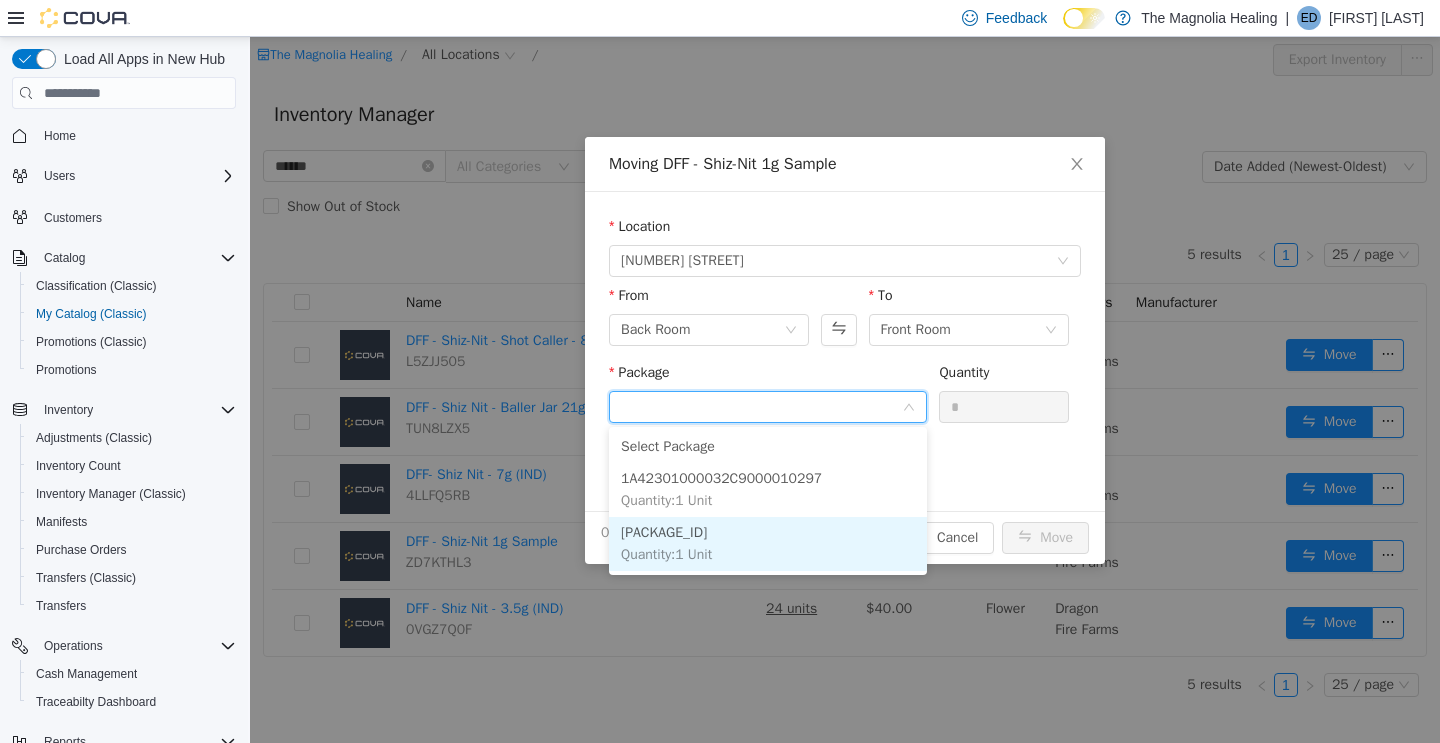 click on "[PACKAGE_ID] Quantity :  1 Unit" at bounding box center [768, 544] 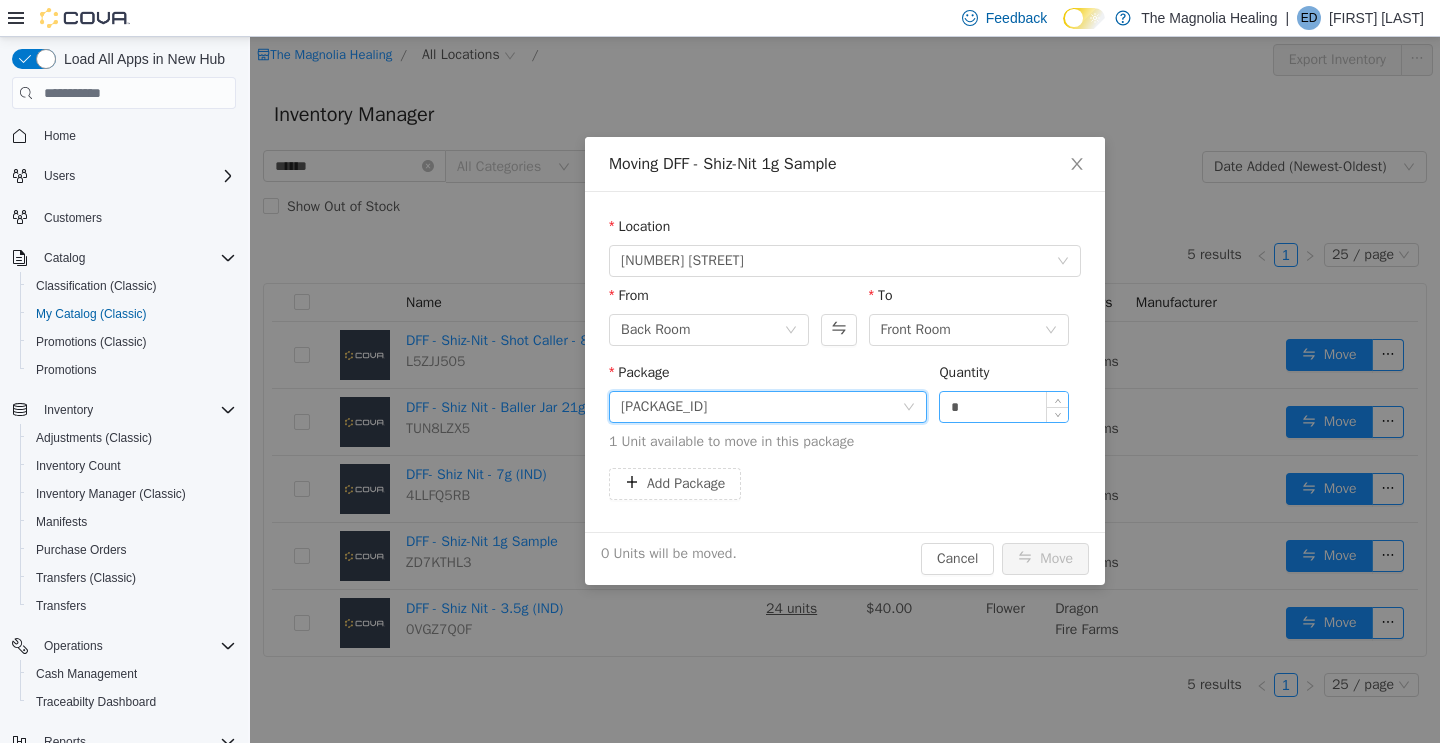click on "*" at bounding box center (1004, 407) 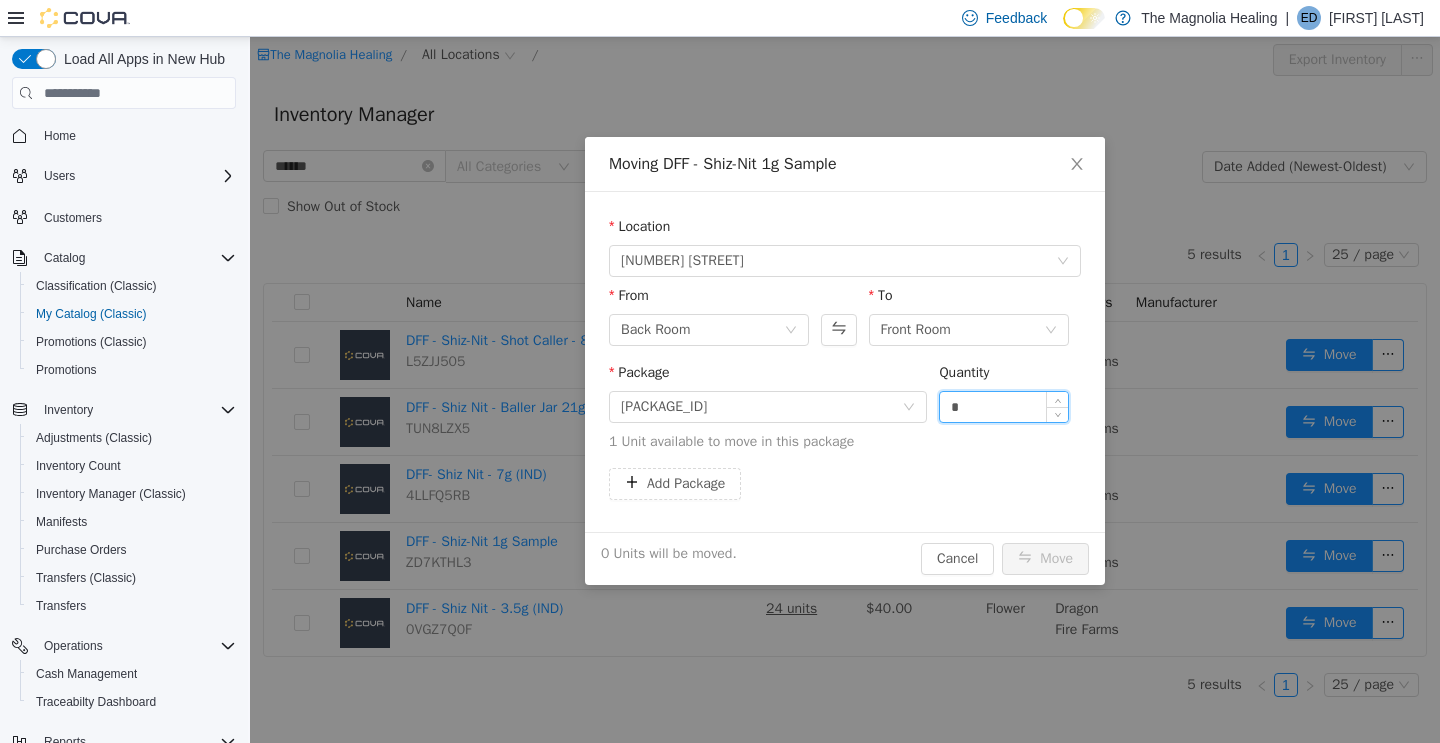 click on "*" at bounding box center [1004, 407] 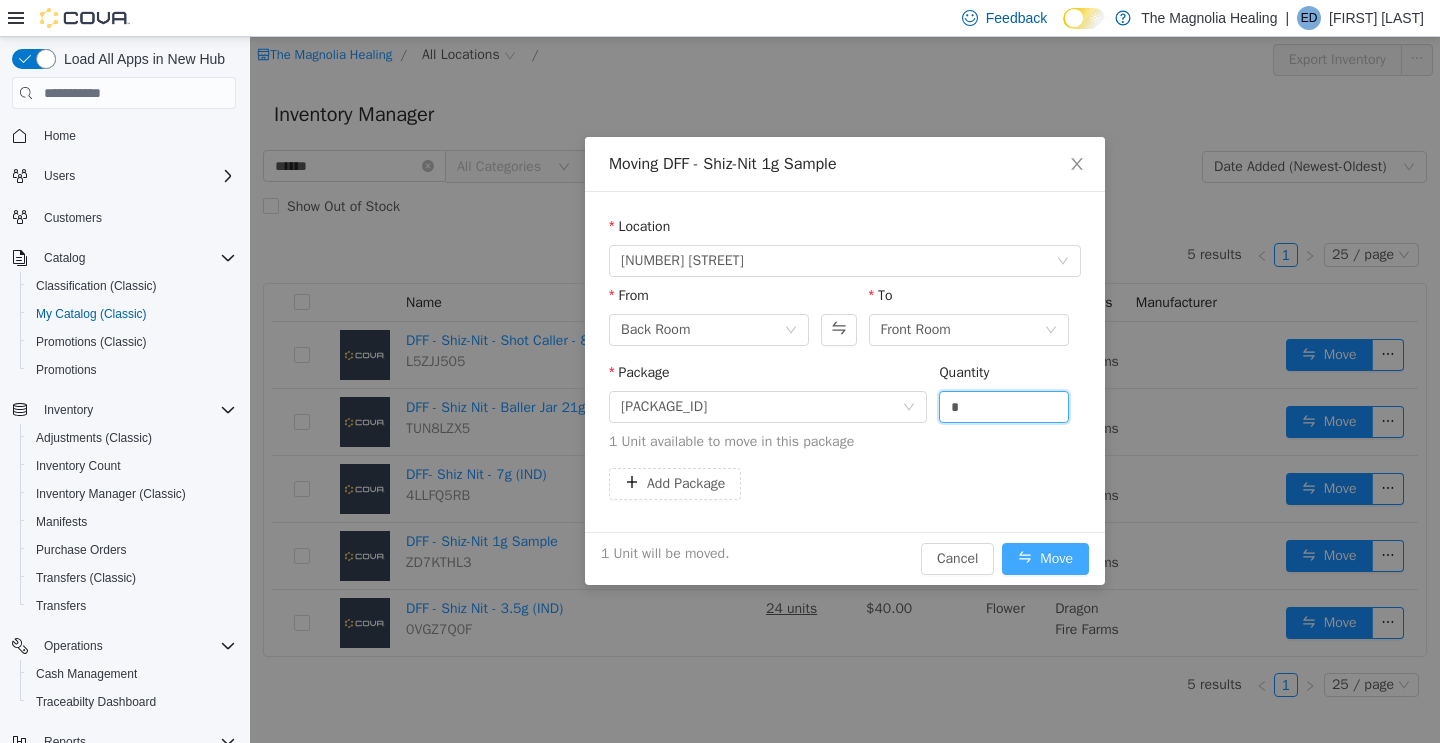 type on "*" 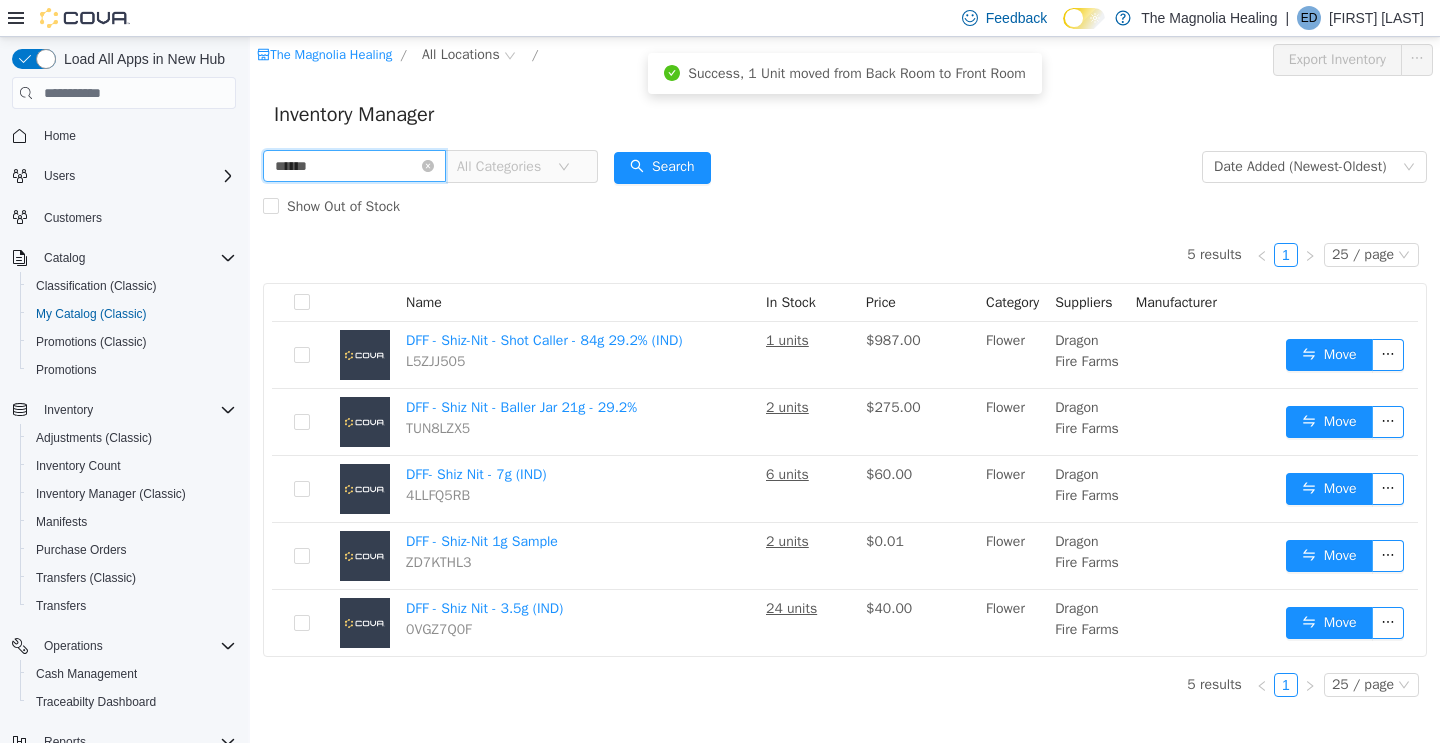 click on "******" at bounding box center [354, 166] 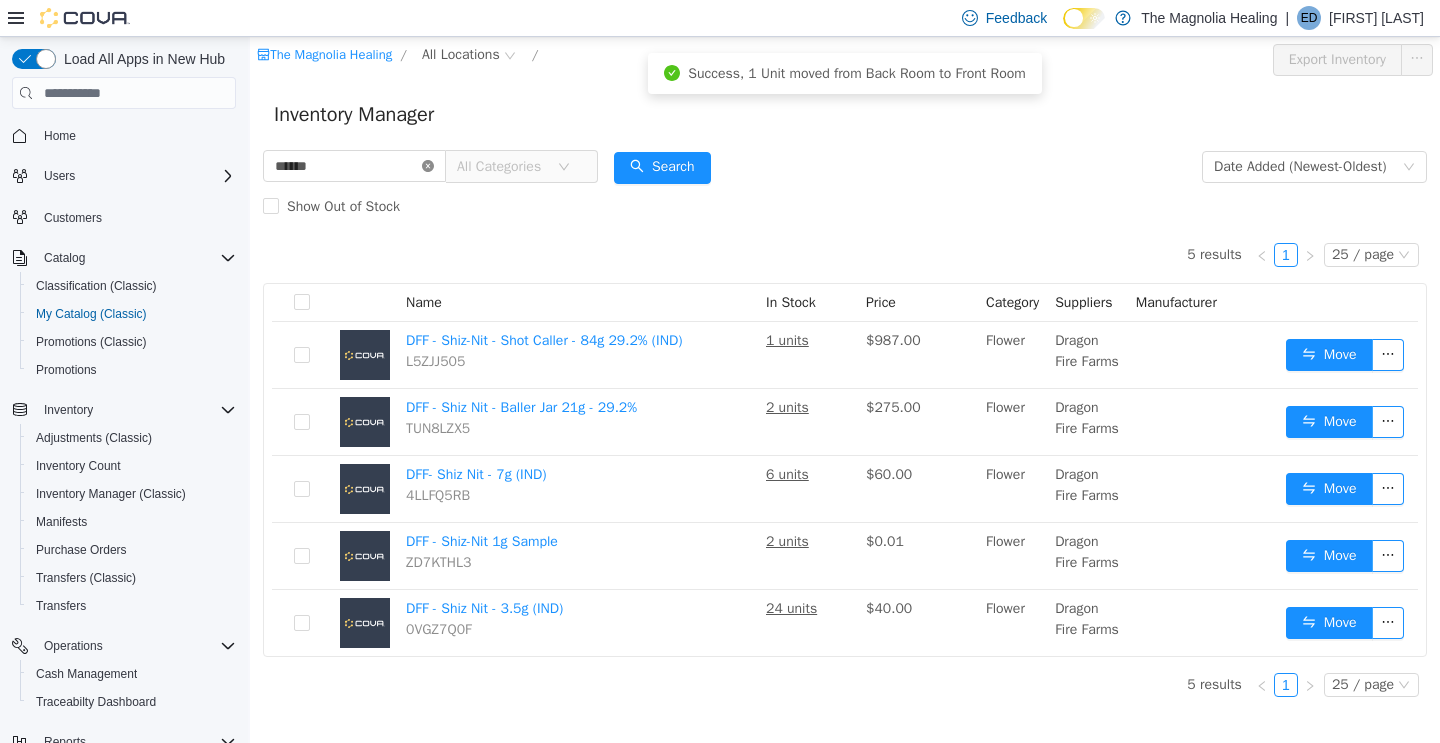 click 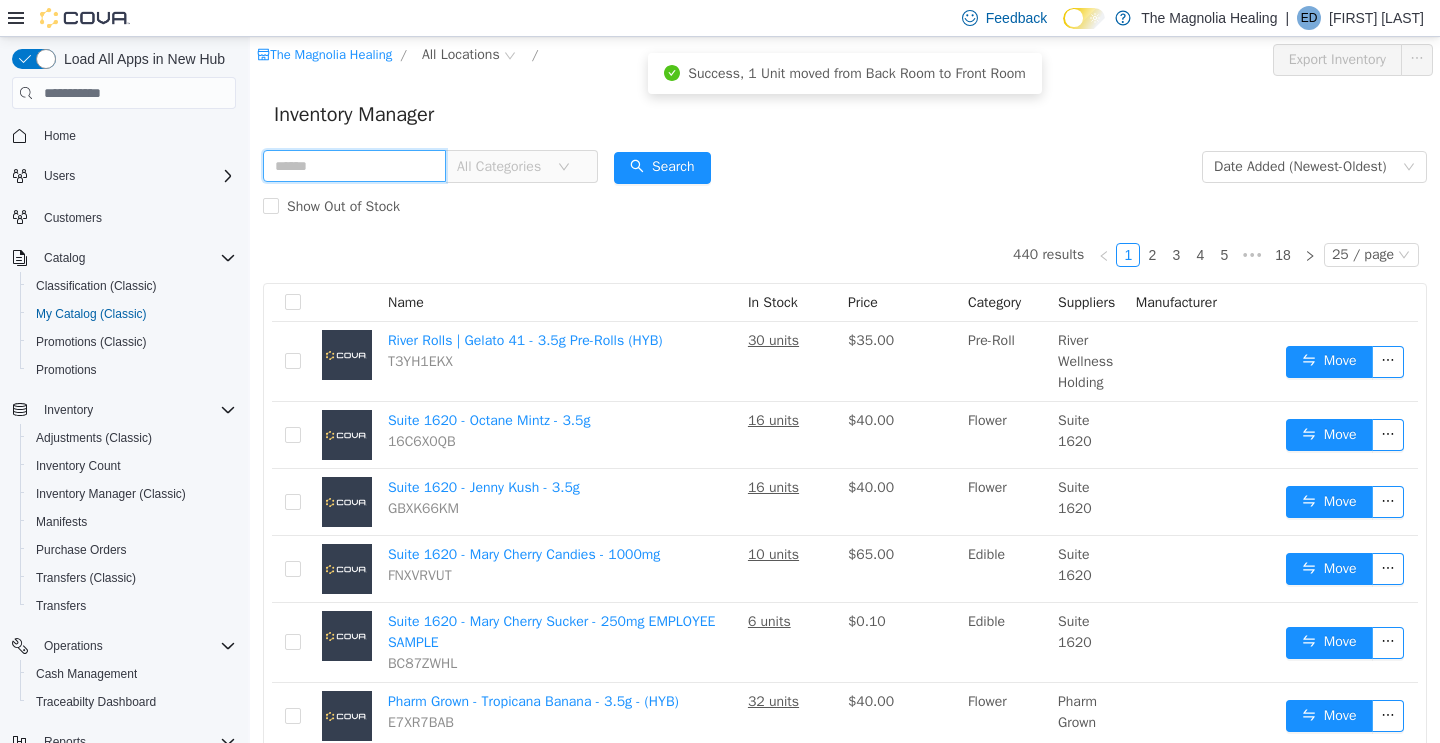 click at bounding box center [354, 166] 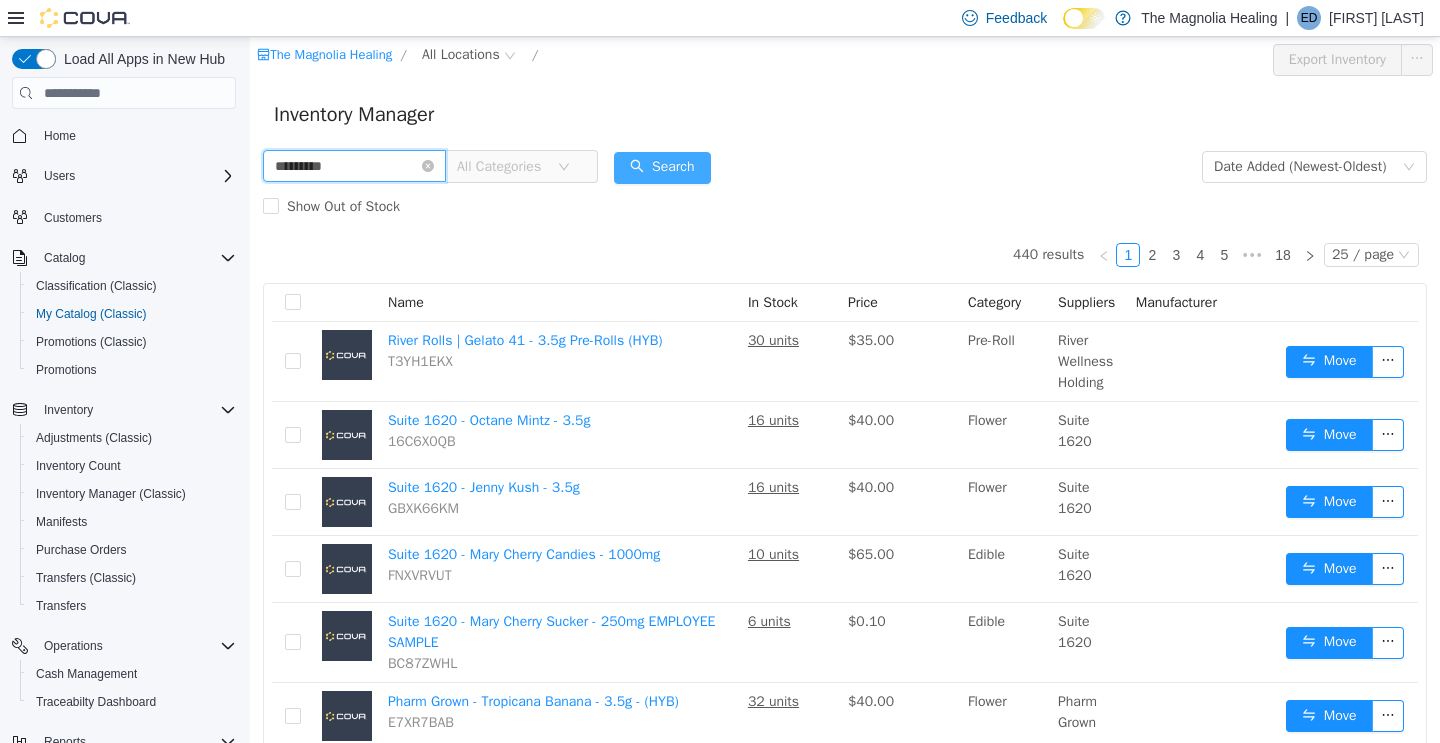 type on "*********" 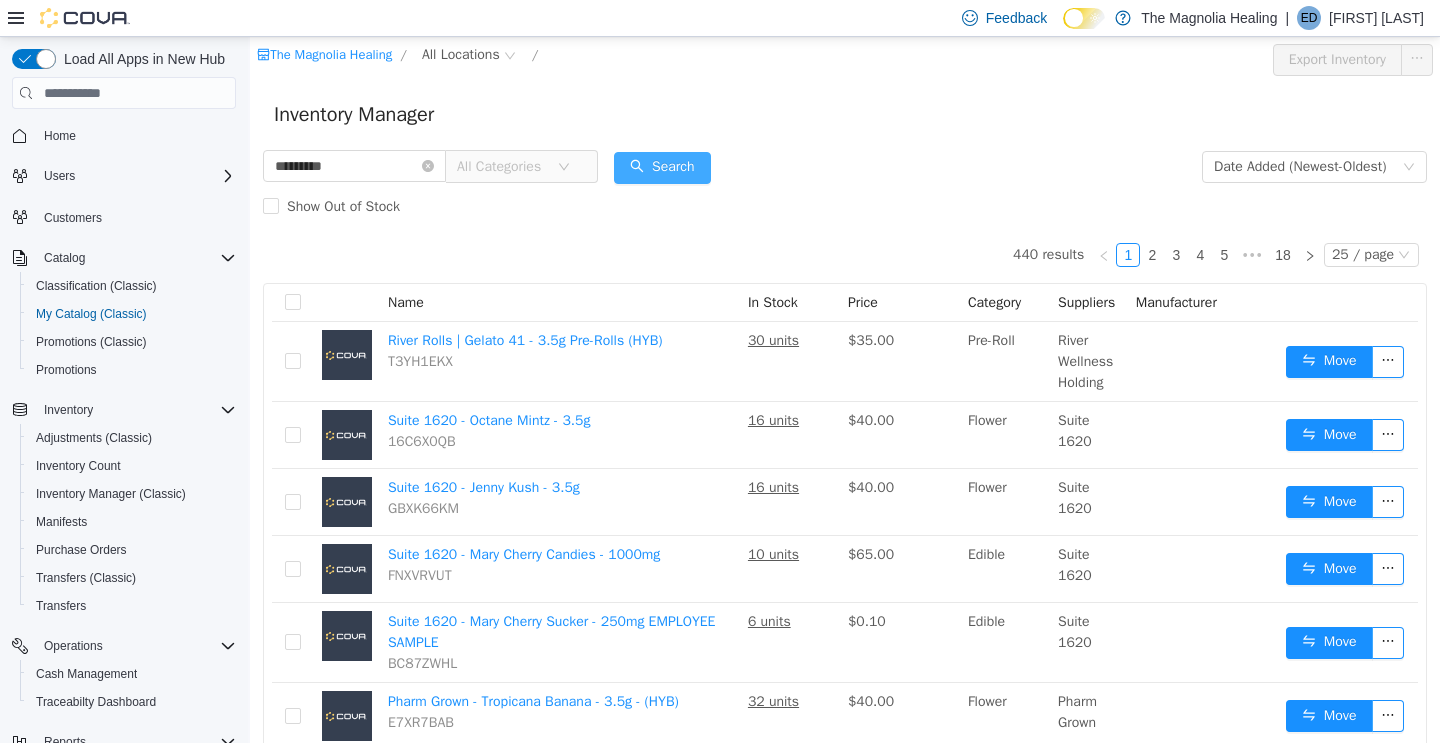 click on "Search" at bounding box center [662, 168] 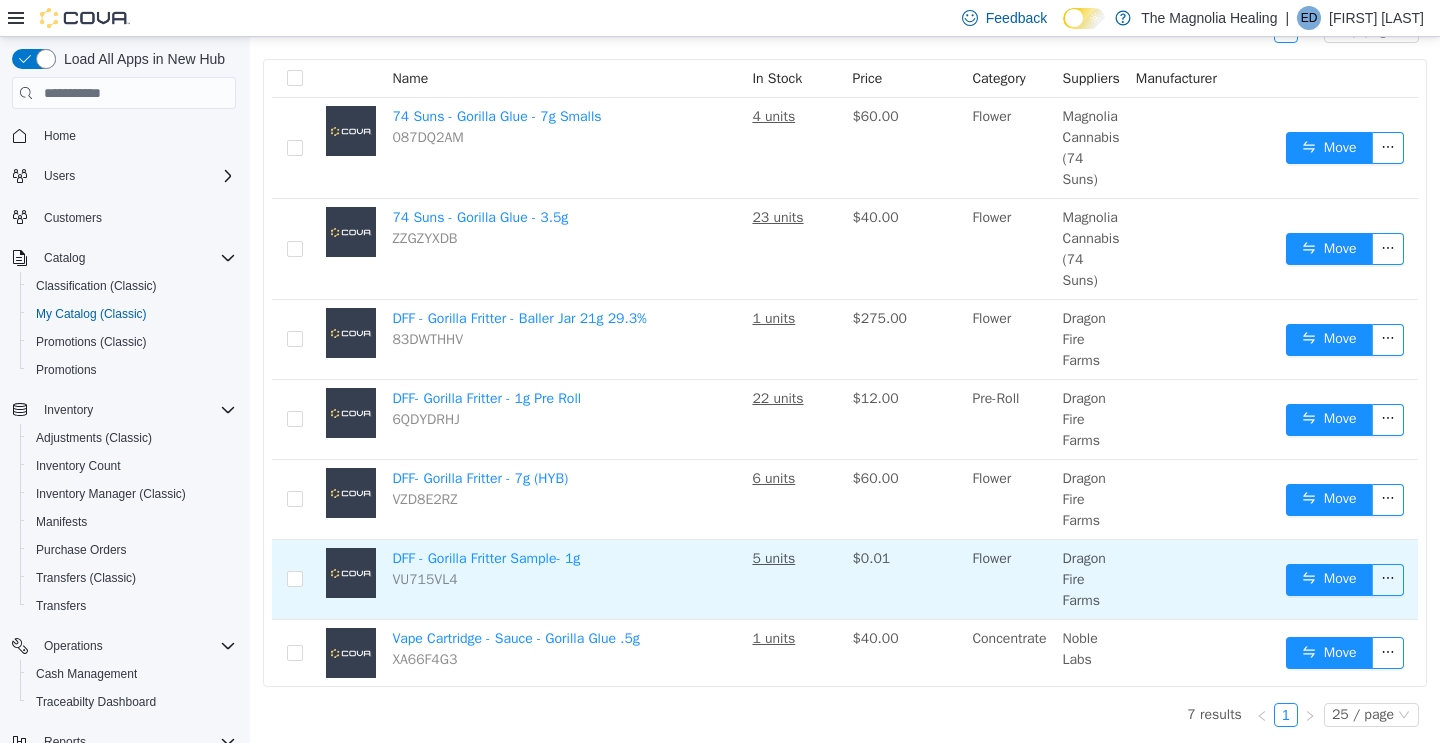 scroll, scrollTop: 0, scrollLeft: 0, axis: both 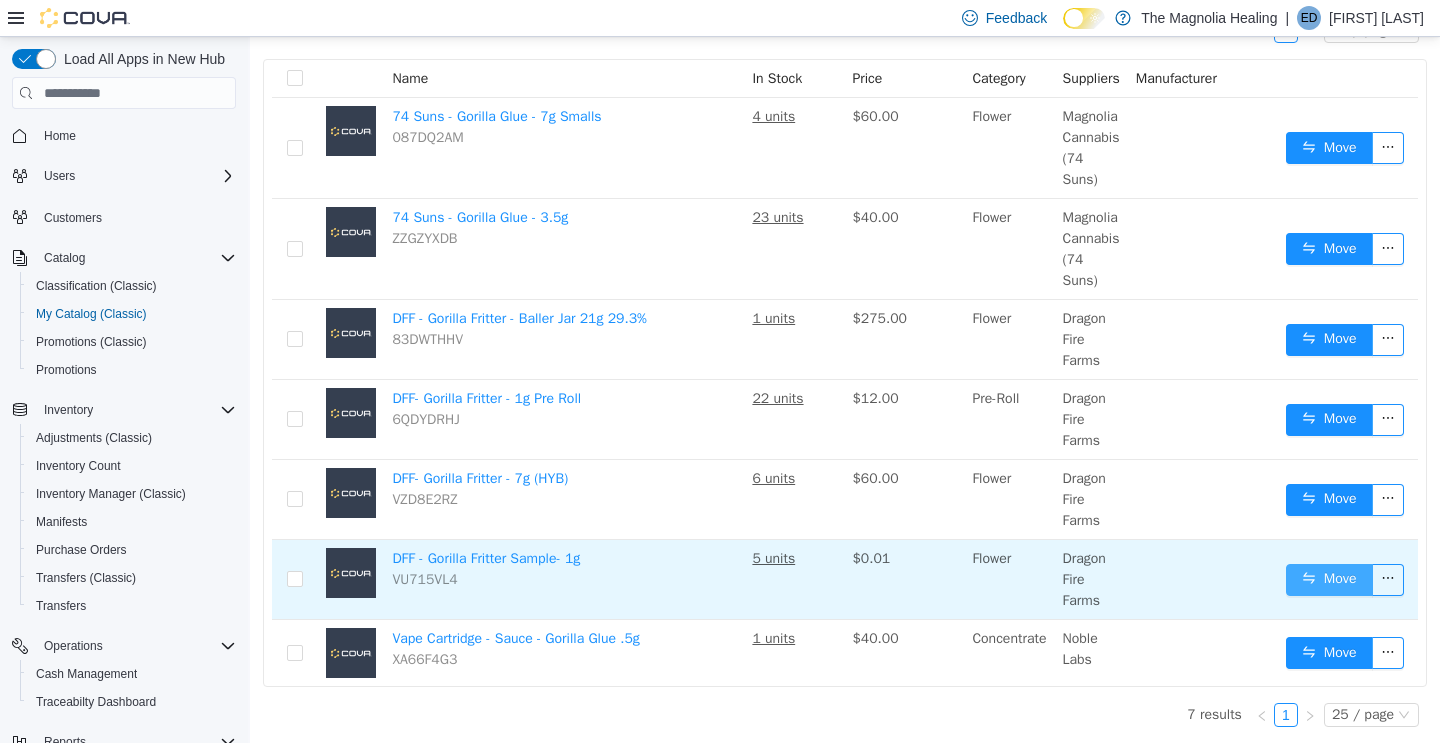 click on "Move" at bounding box center (1329, 580) 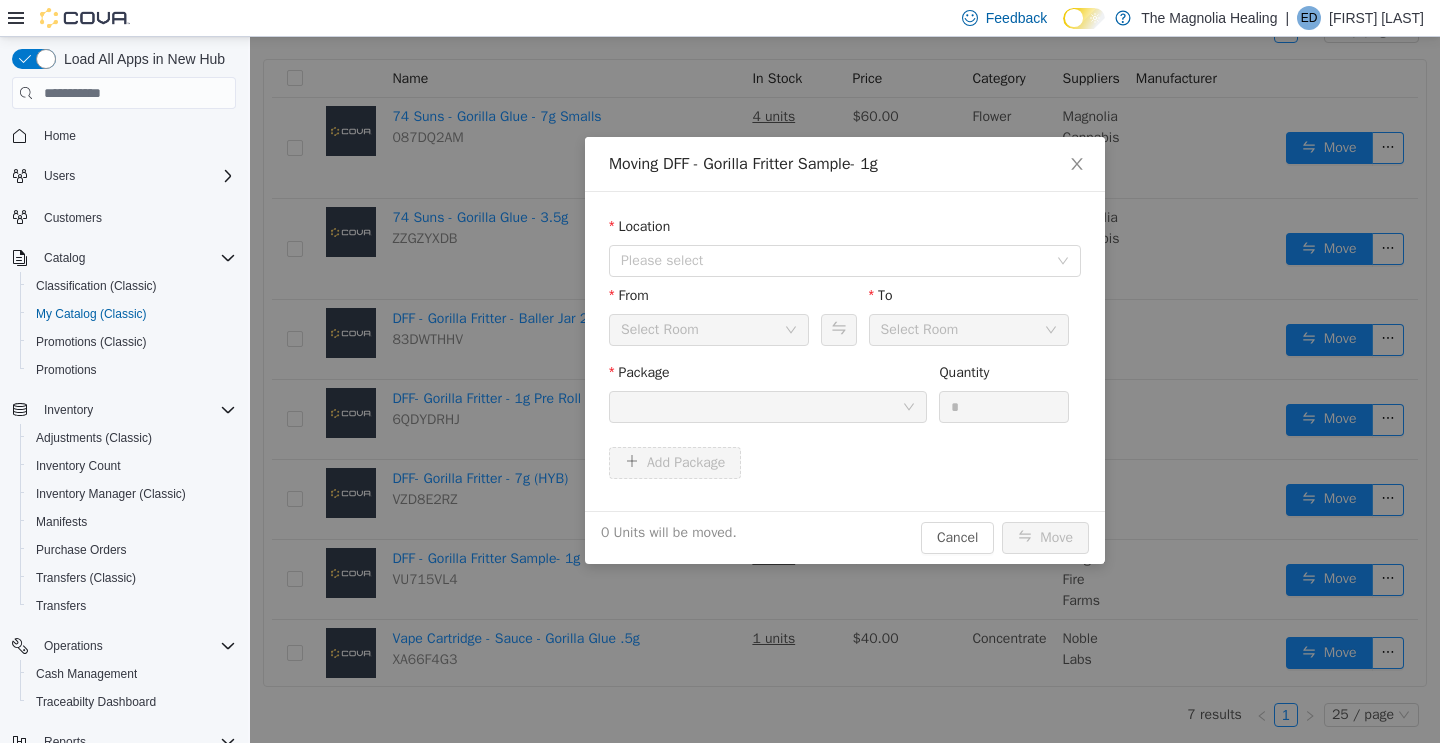 click on "Location" at bounding box center (845, 230) 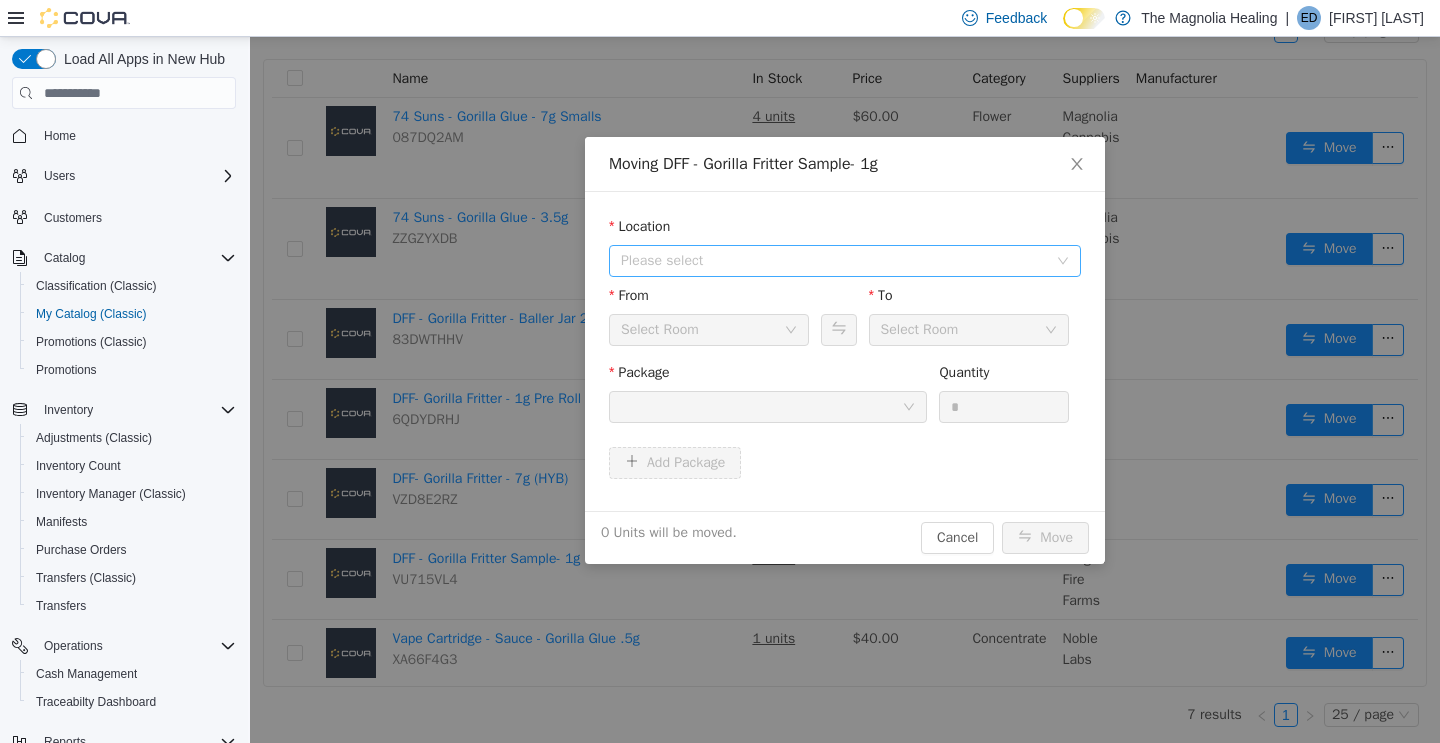 click on "Please select" at bounding box center [834, 261] 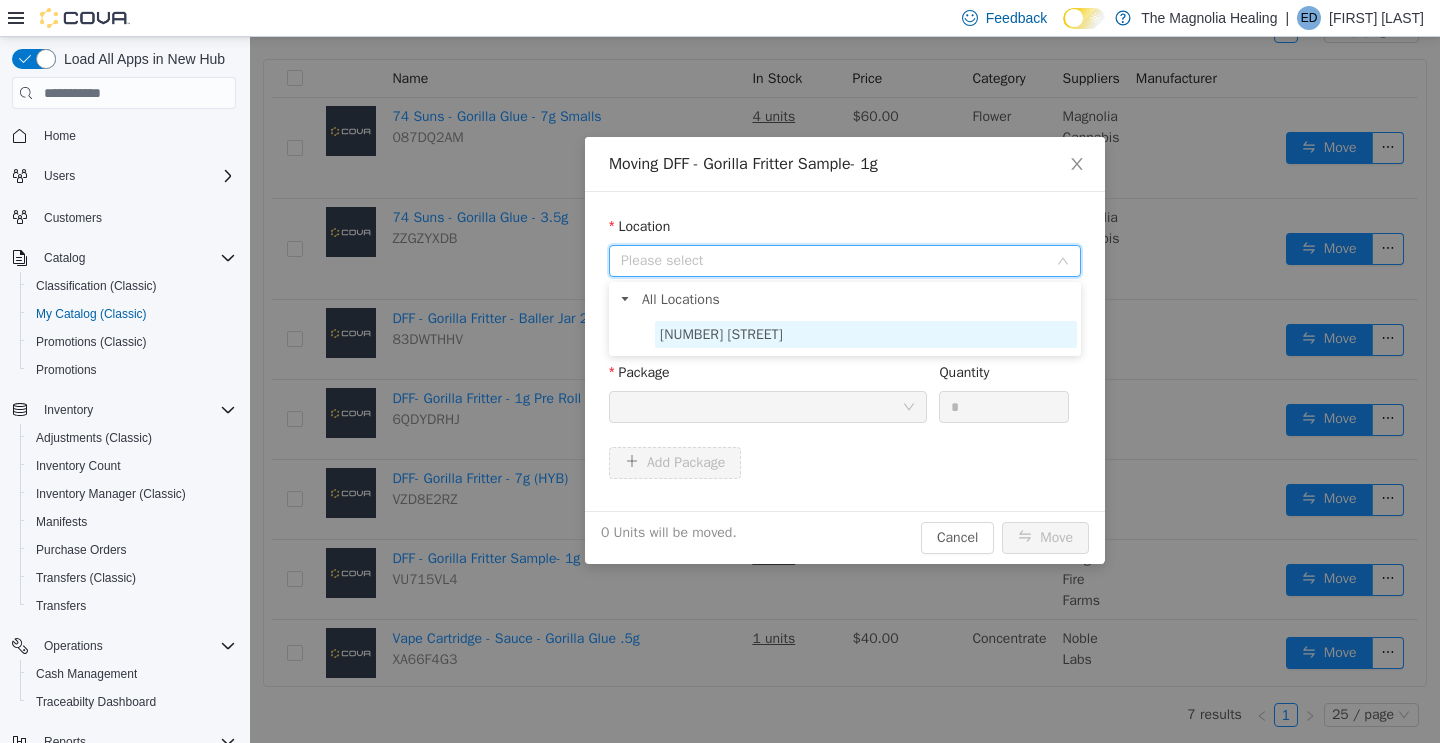 click on "[NUMBER] [STREET]" at bounding box center (721, 334) 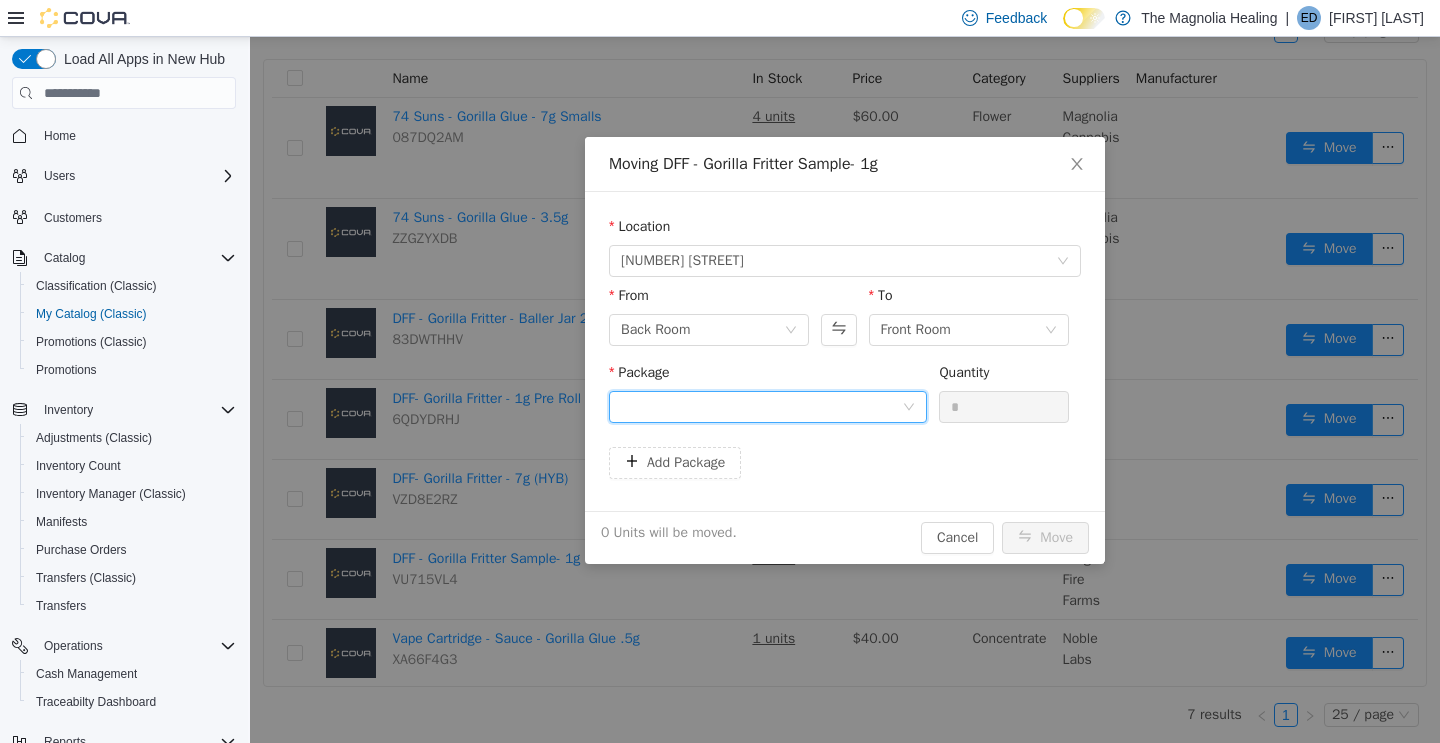 click at bounding box center (761, 407) 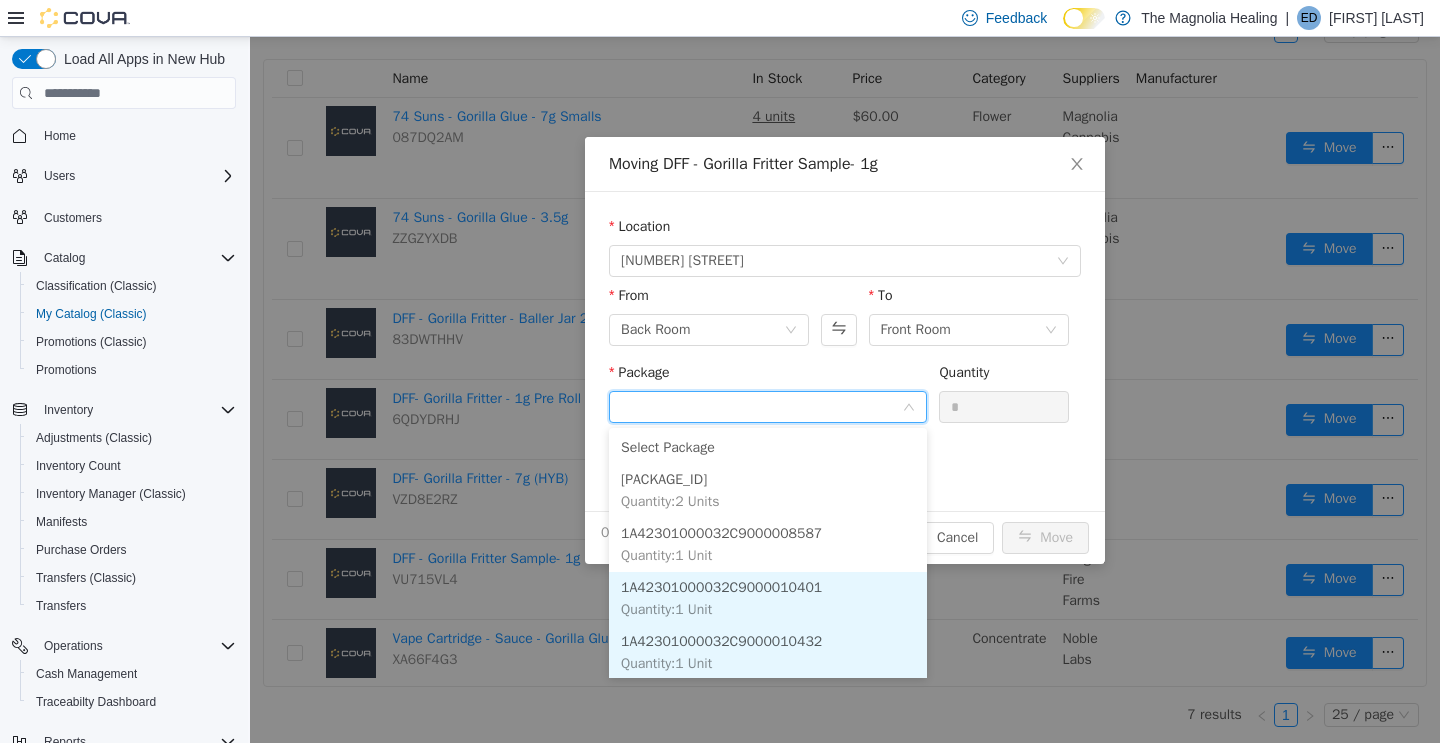 scroll, scrollTop: 2, scrollLeft: 0, axis: vertical 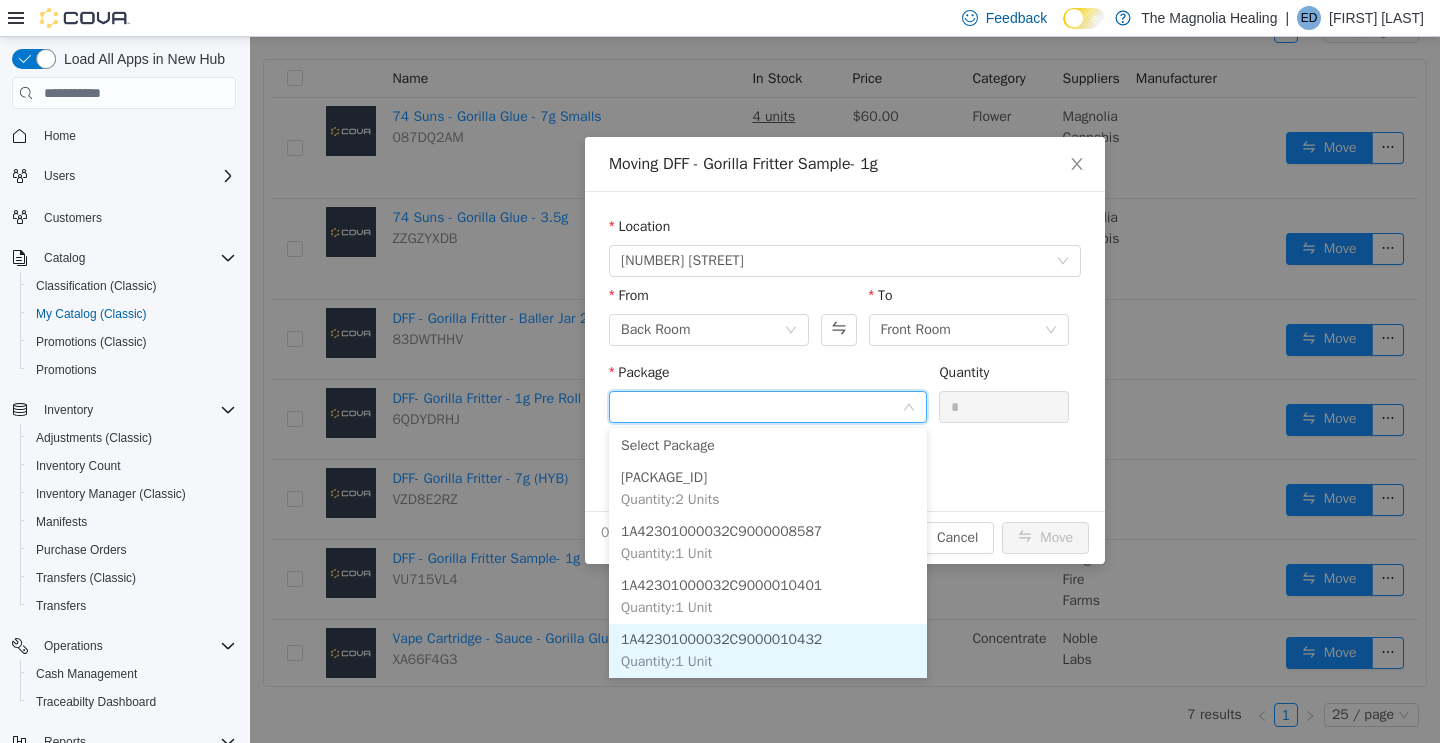 click on "1A42301000032C9000010432" at bounding box center (721, 639) 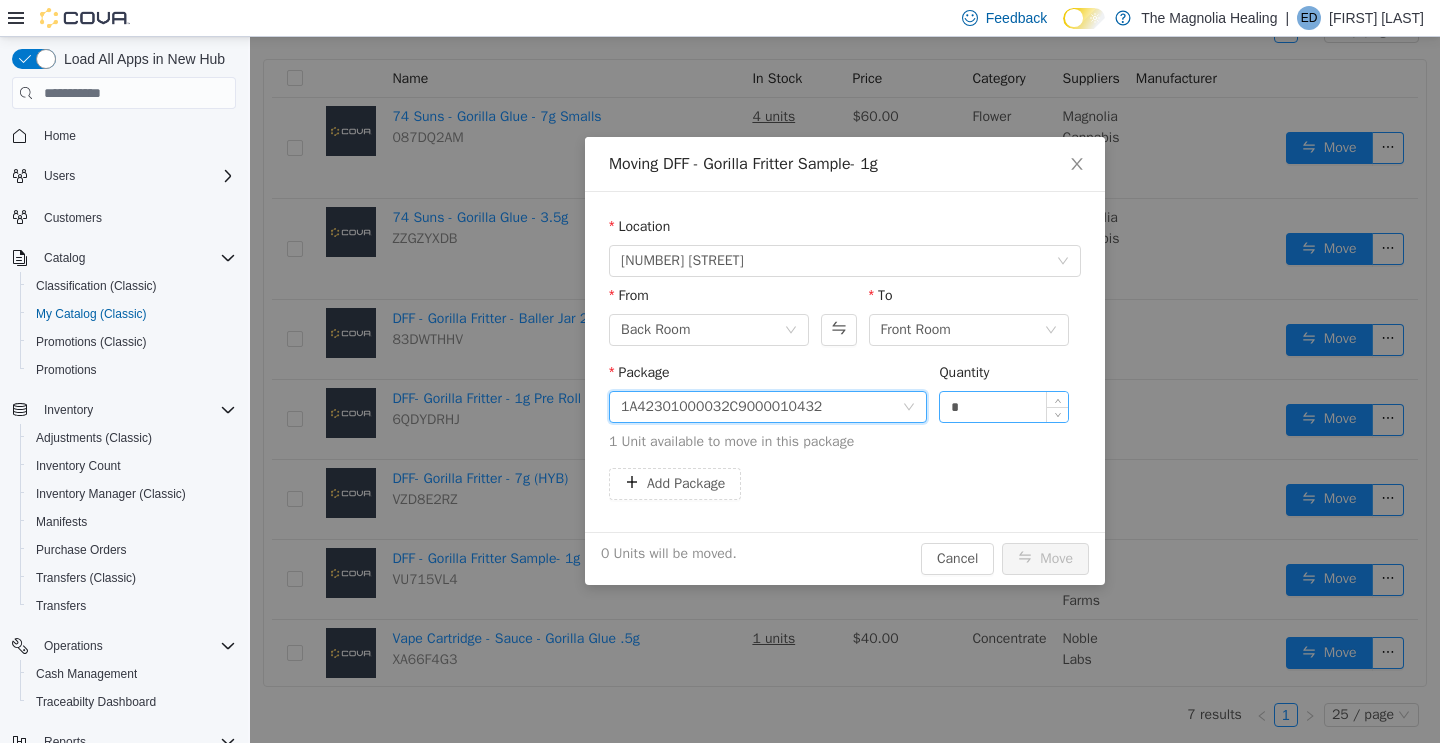 click on "*" at bounding box center (1004, 407) 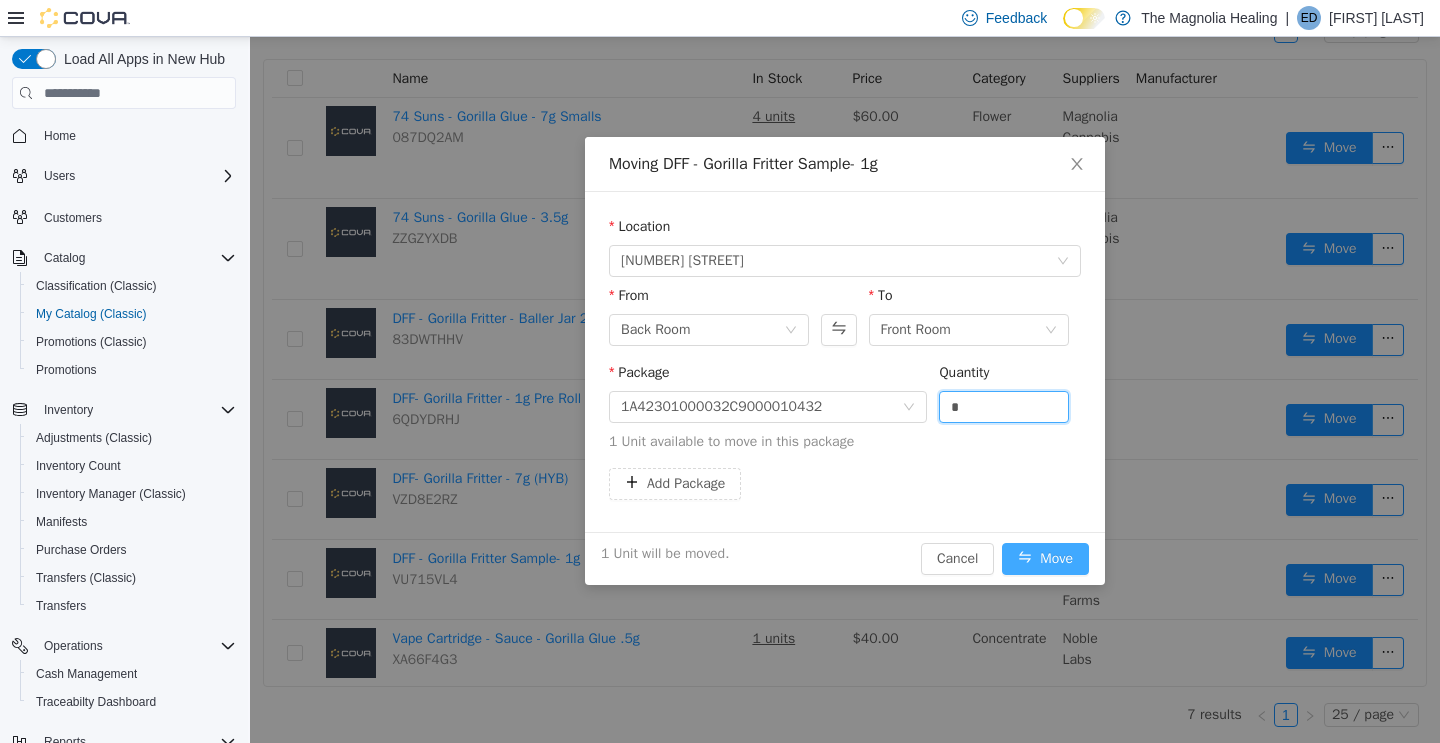 type on "*" 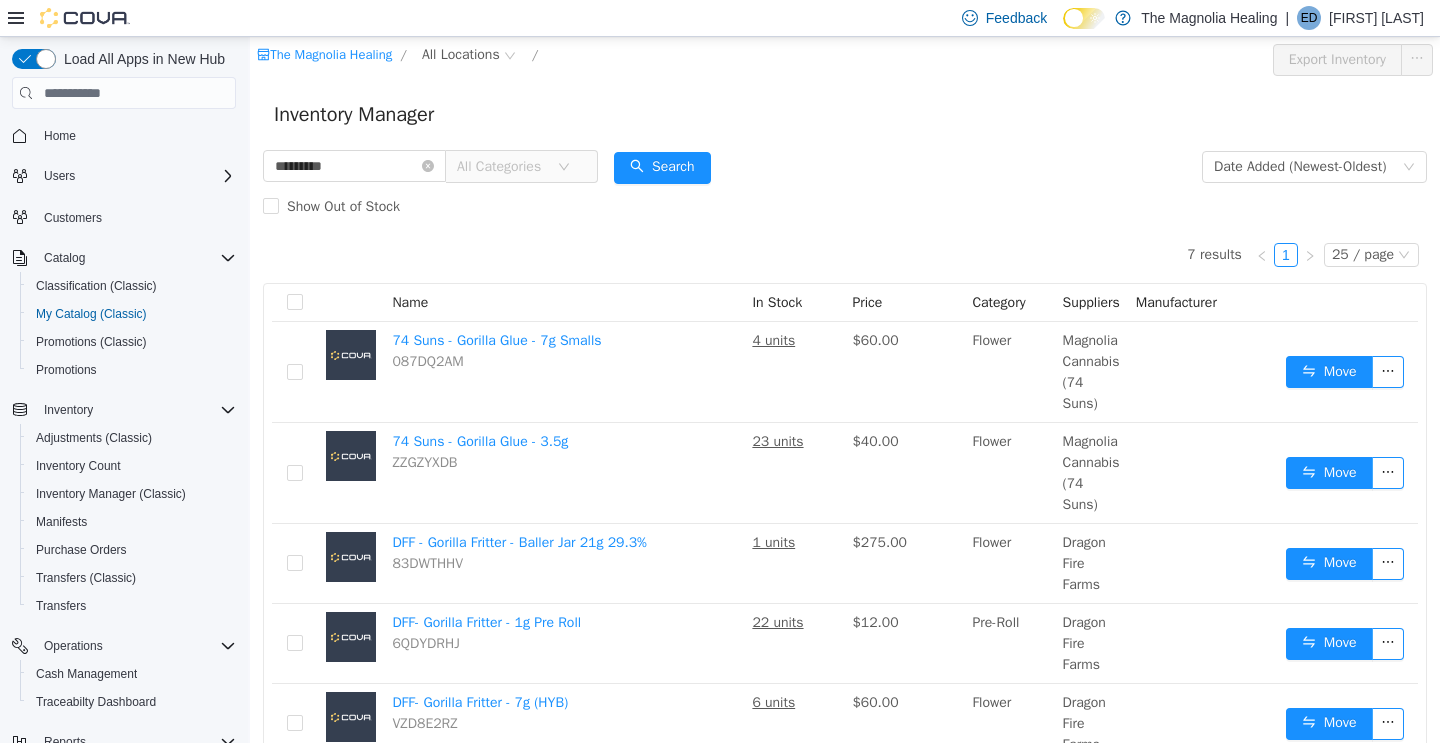 scroll, scrollTop: 0, scrollLeft: 0, axis: both 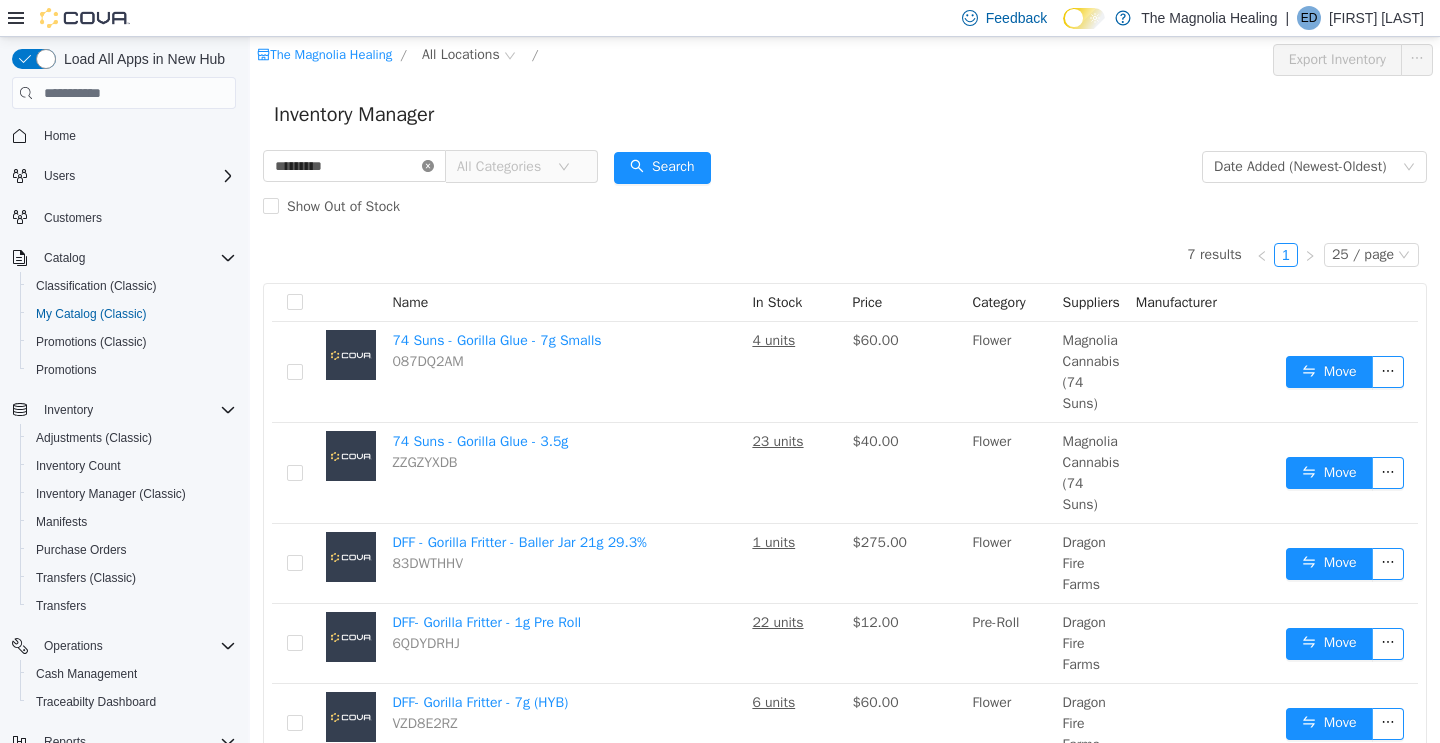 click 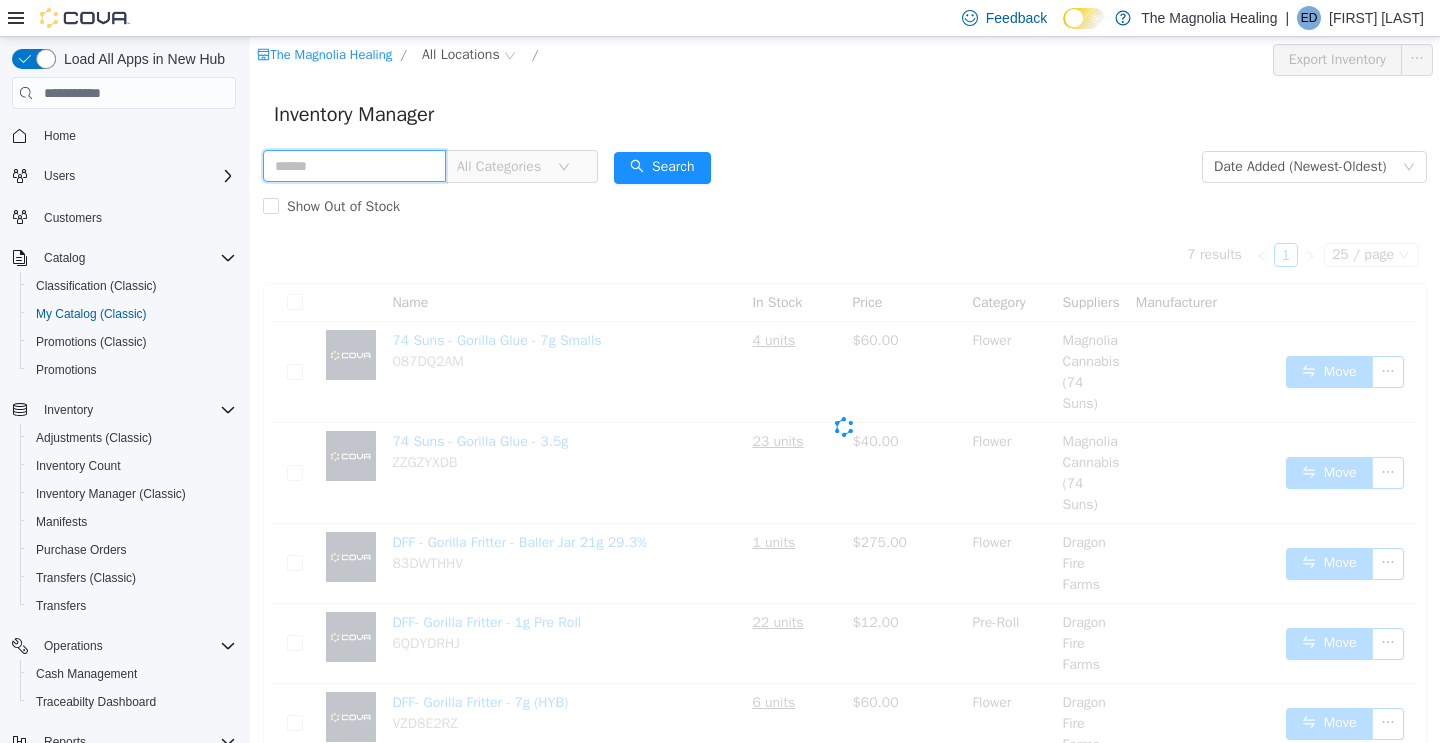 click at bounding box center [354, 166] 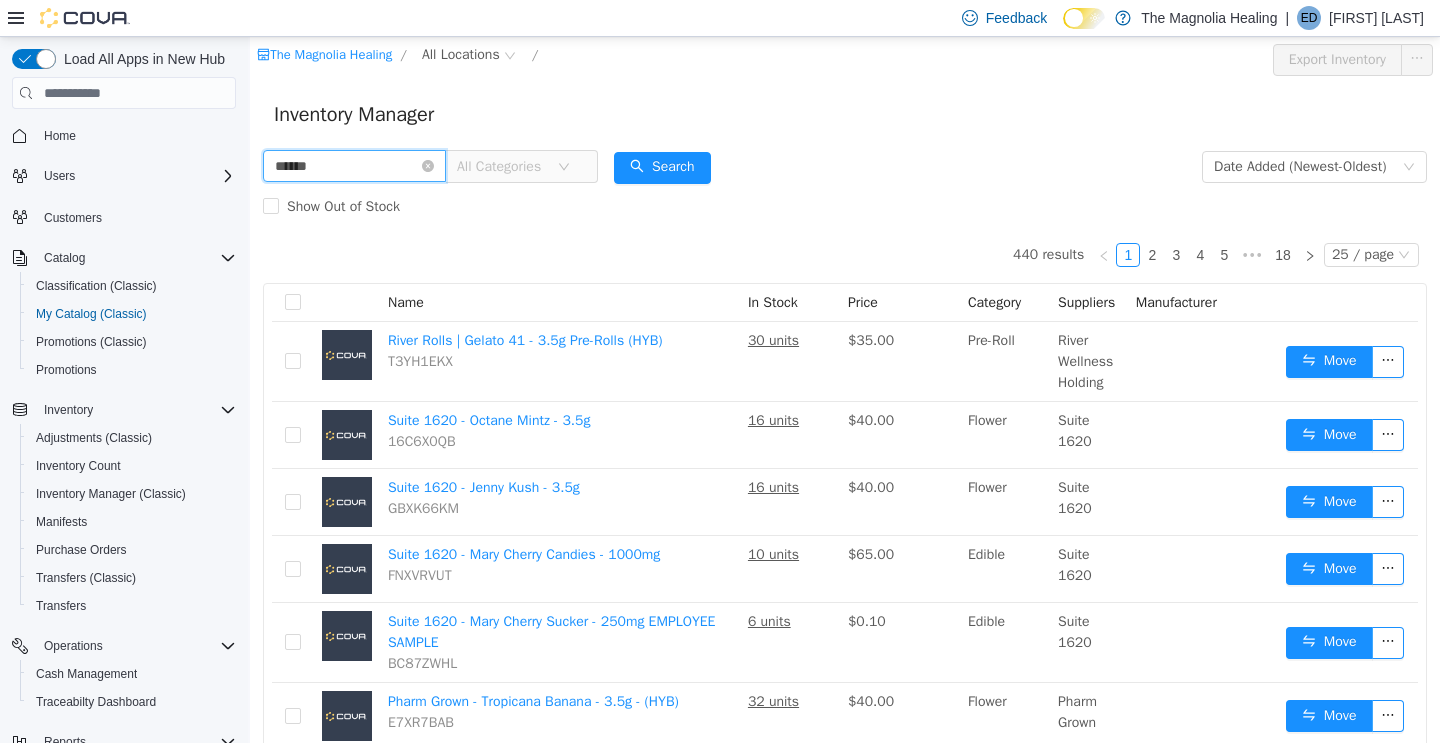 type on "******" 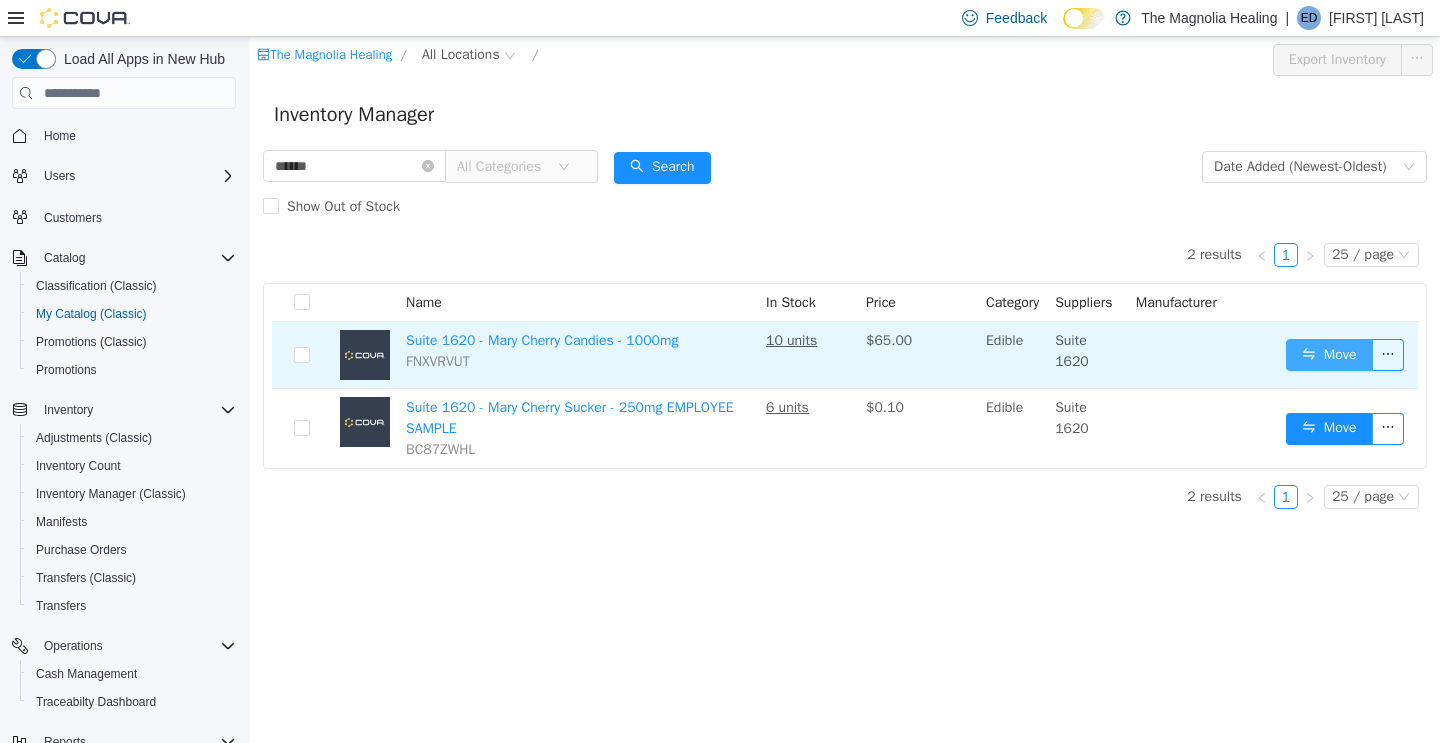 click on "Move" at bounding box center (1329, 355) 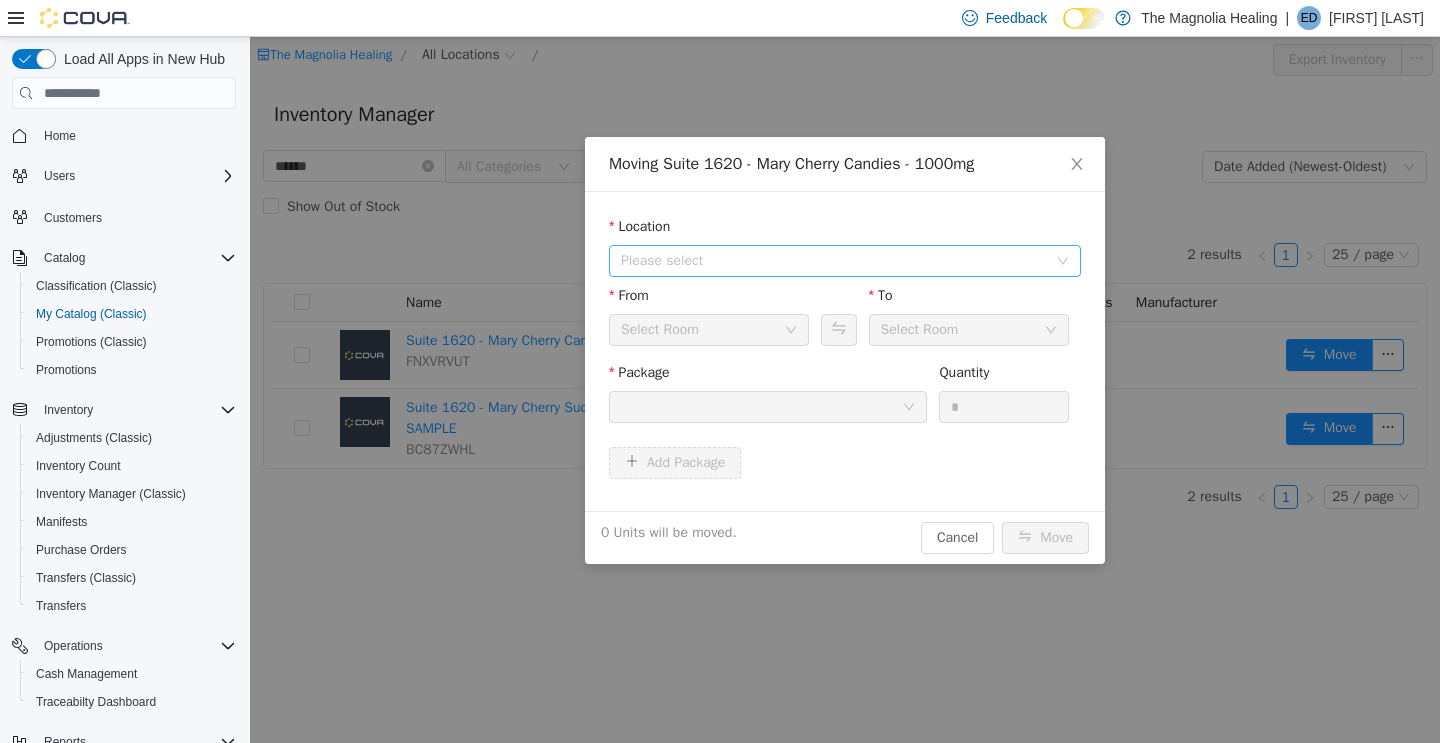 click on "Please select" at bounding box center [838, 261] 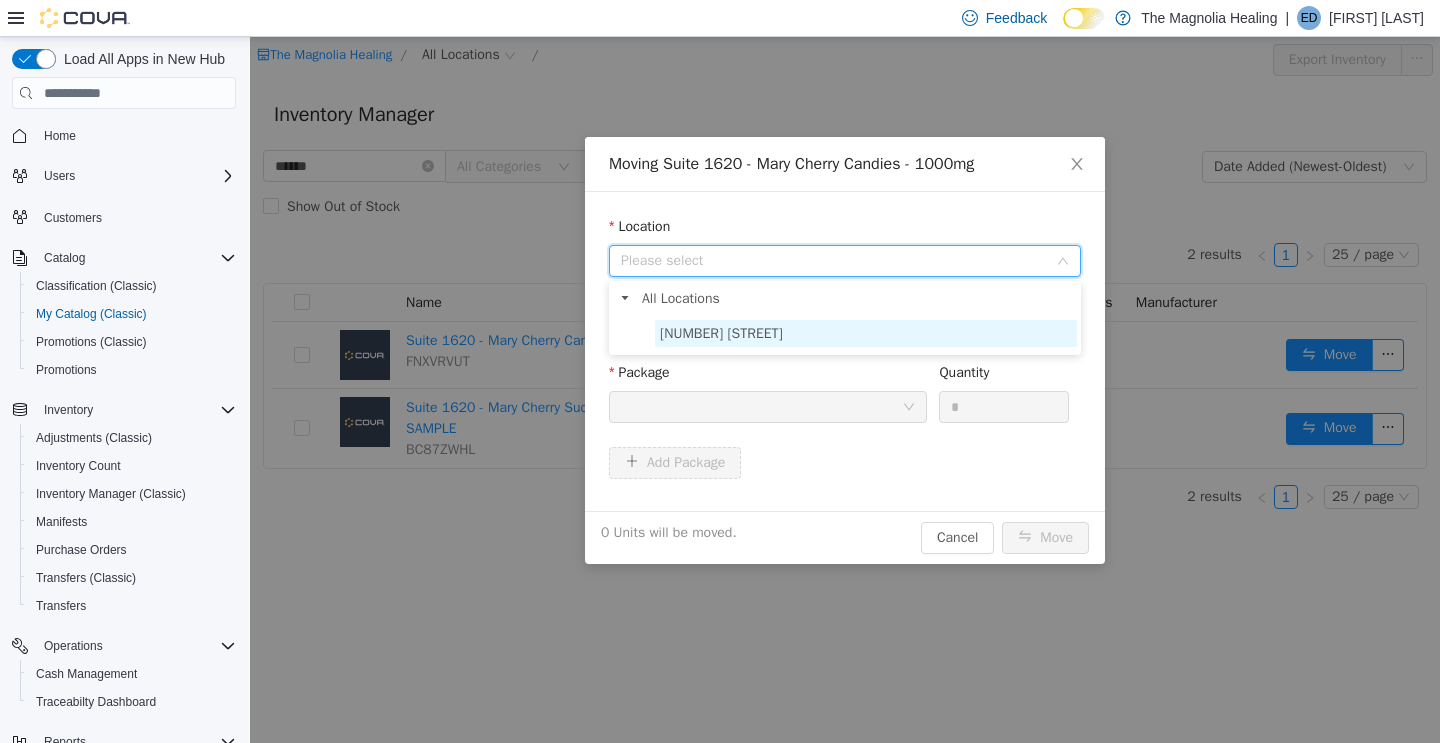 click on "[NUMBER] [STREET]" at bounding box center (866, 333) 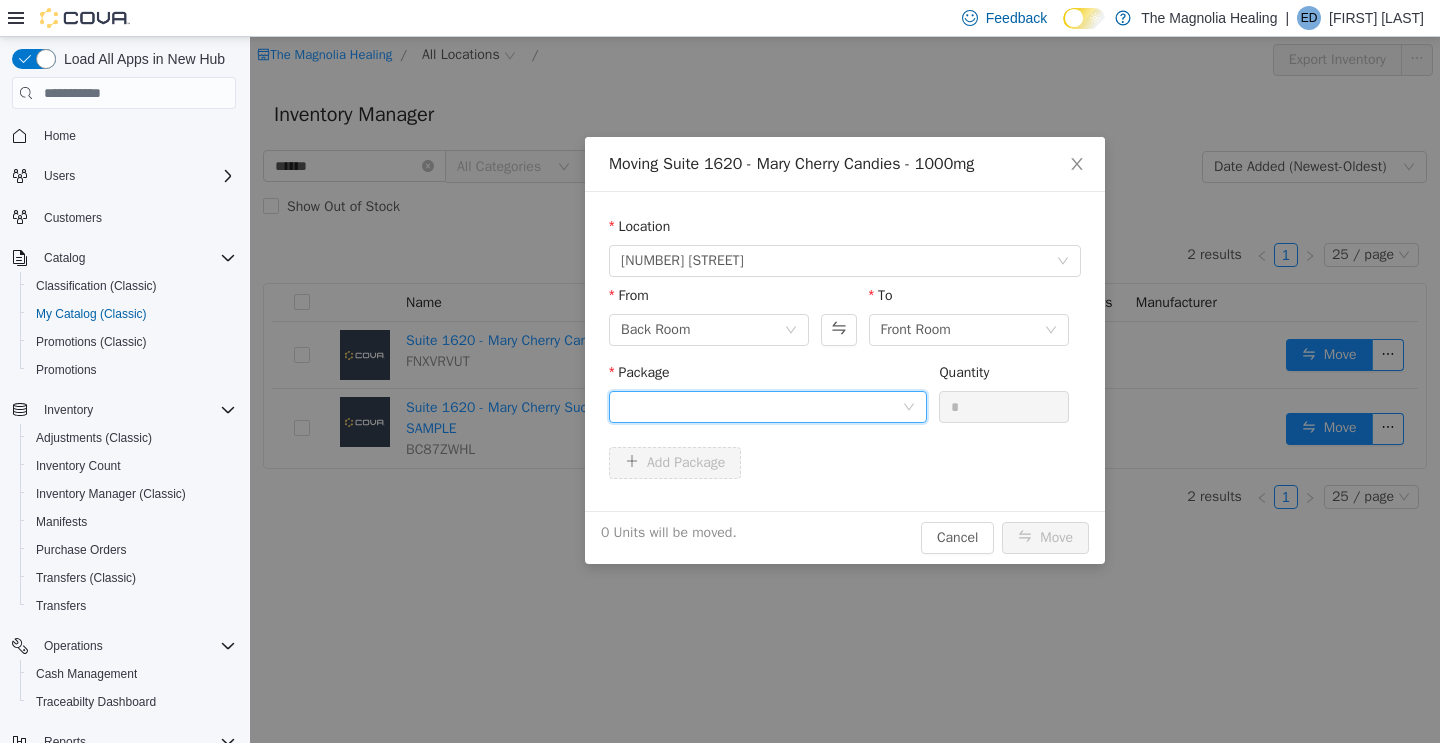 click at bounding box center (761, 407) 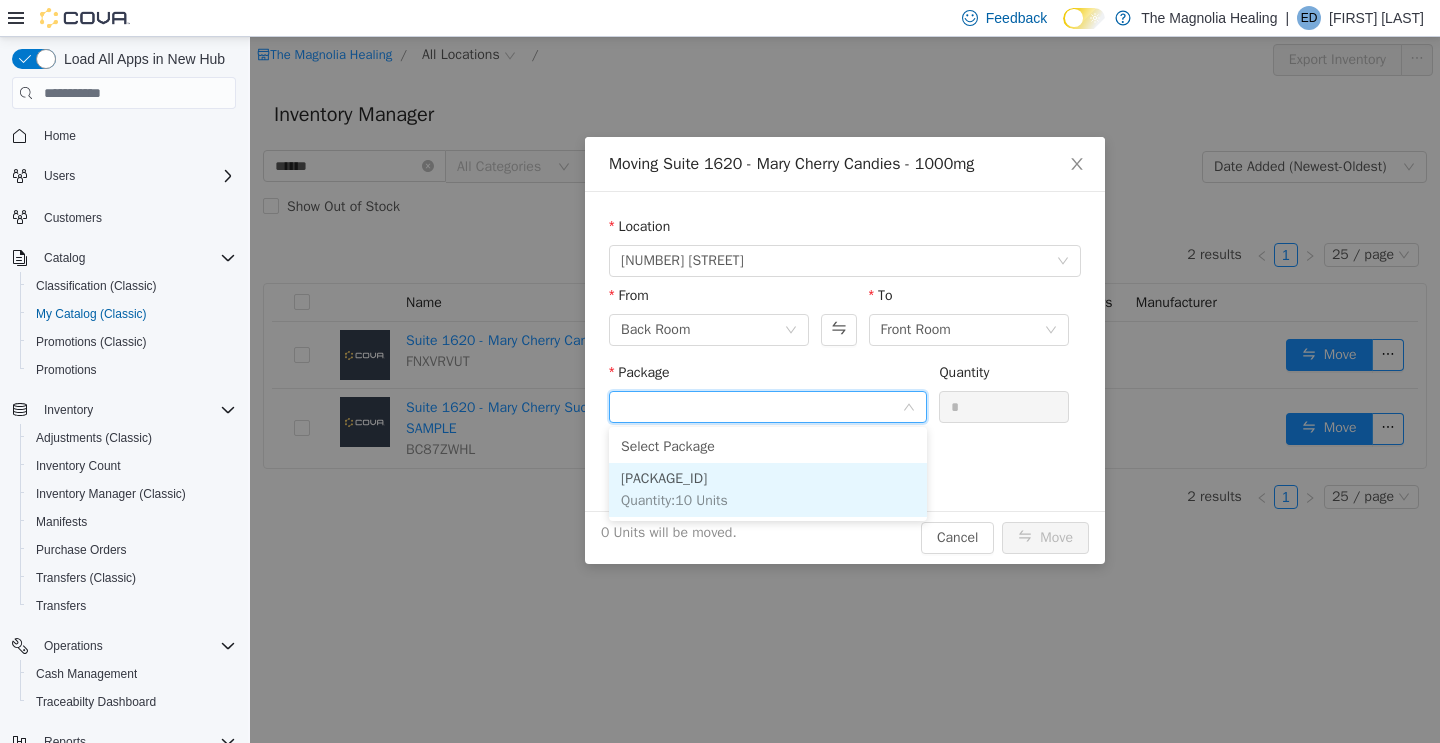 click on "[PACKAGE_ID] Quantity :  10 Units" at bounding box center [768, 490] 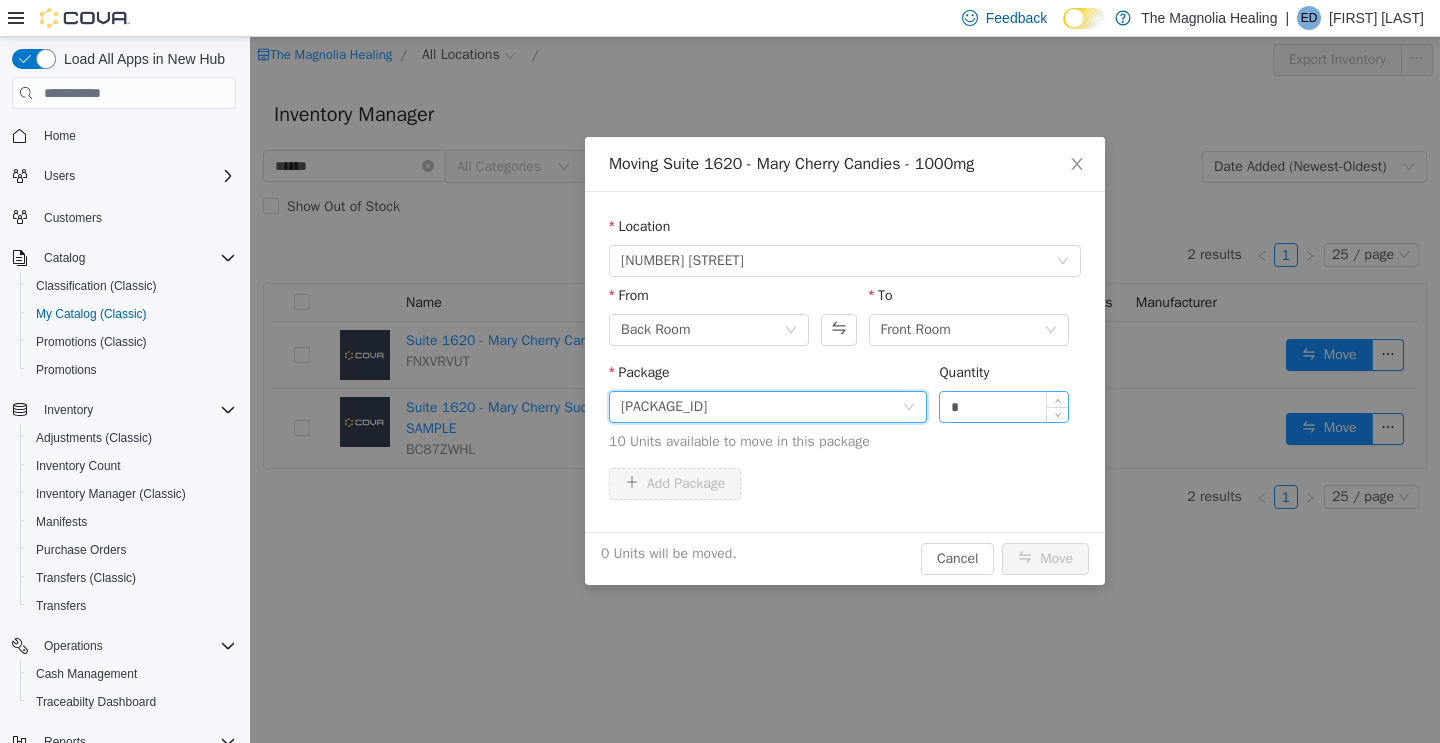 click on "*" at bounding box center [1004, 407] 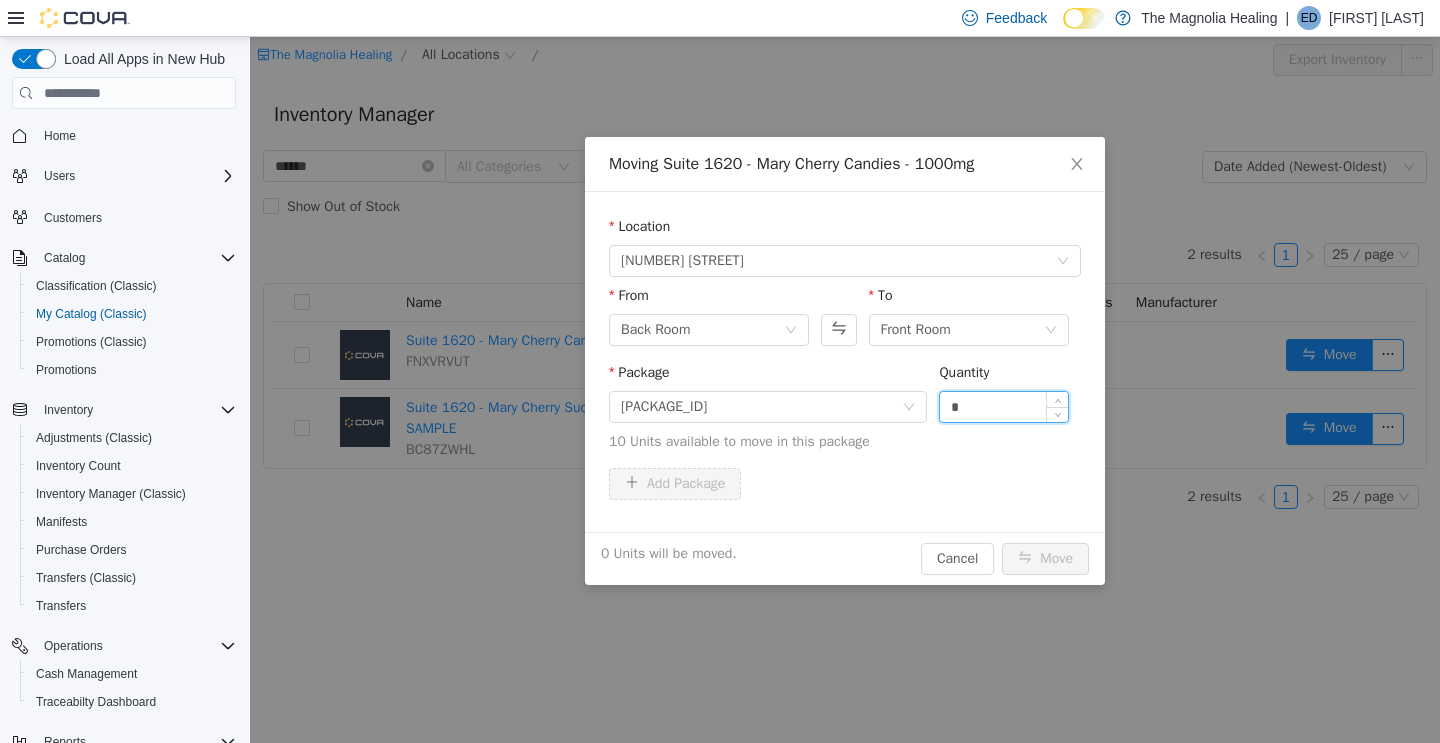 click on "*" at bounding box center [1004, 407] 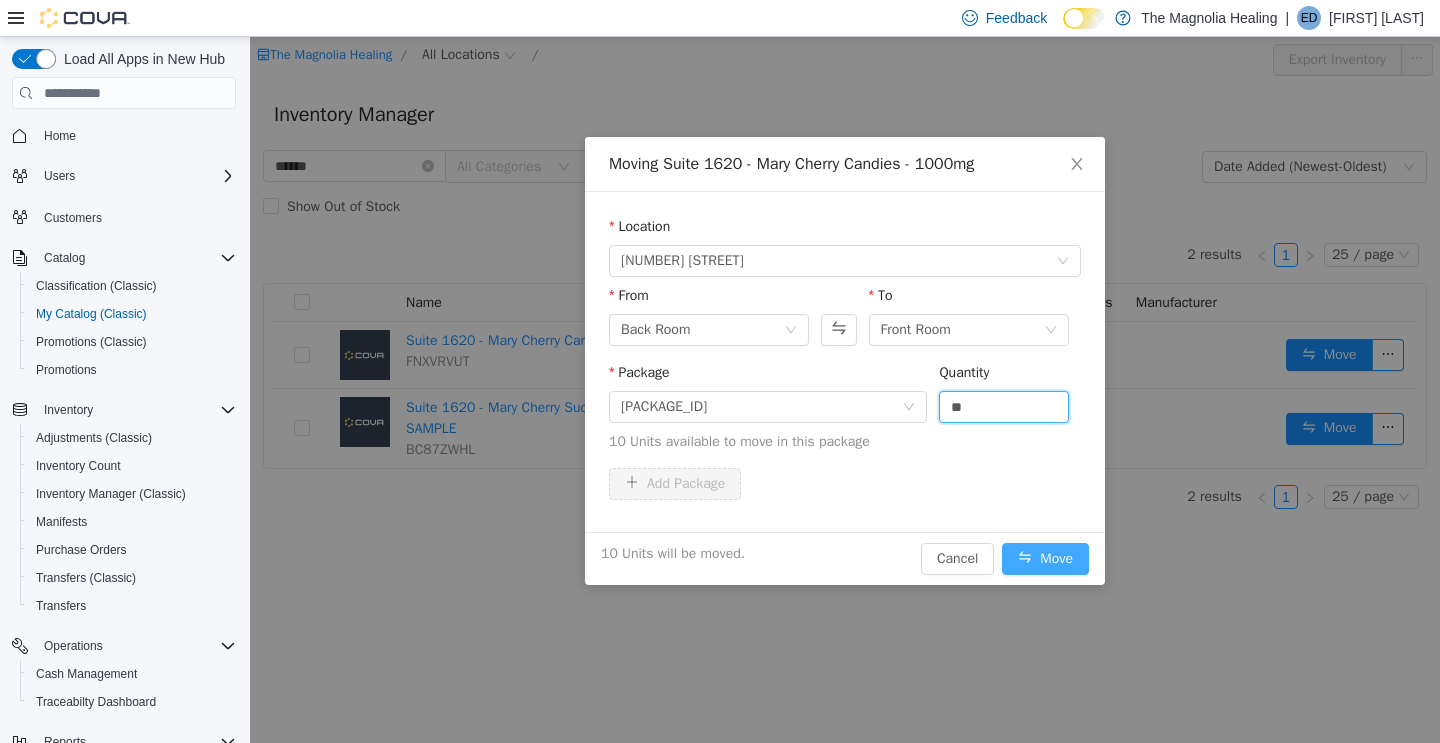type on "**" 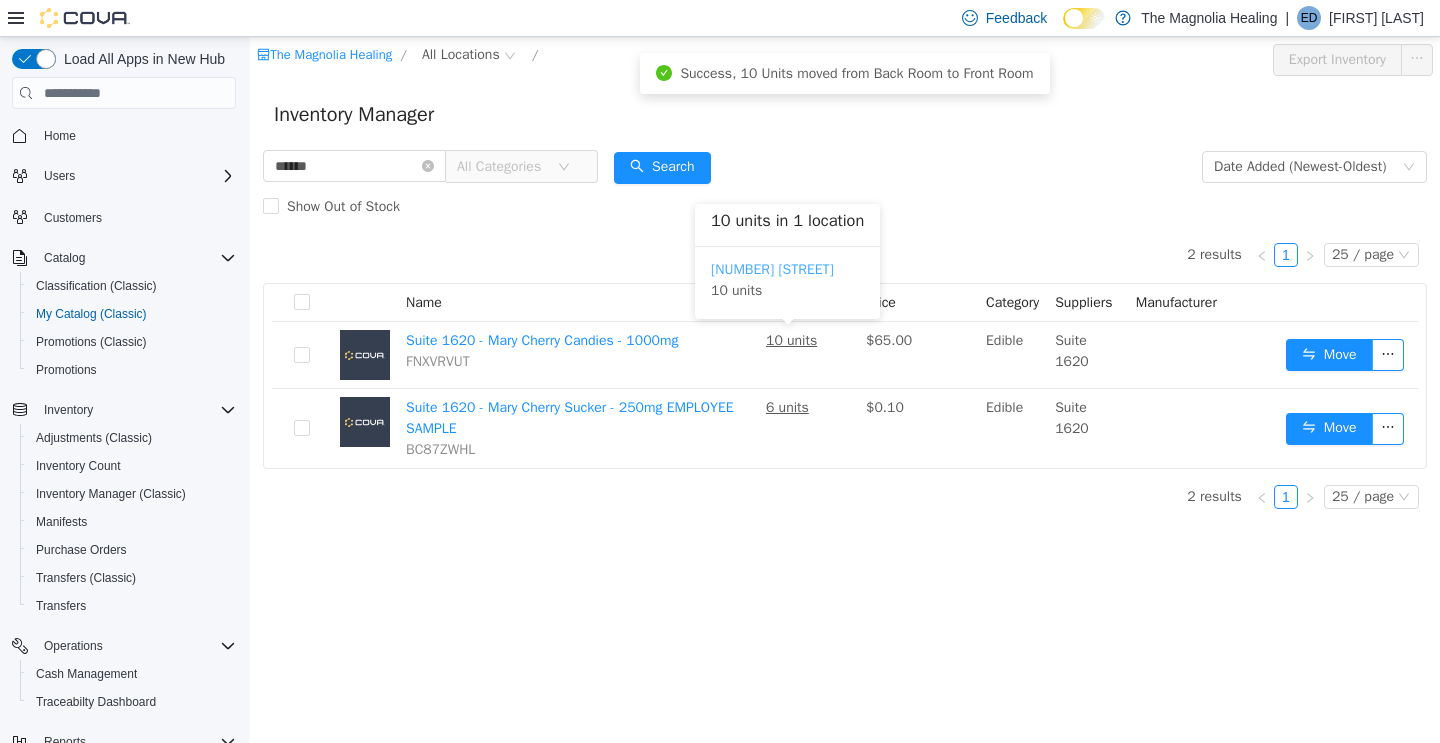 click on "[NUMBER] [STREET]" at bounding box center [772, 269] 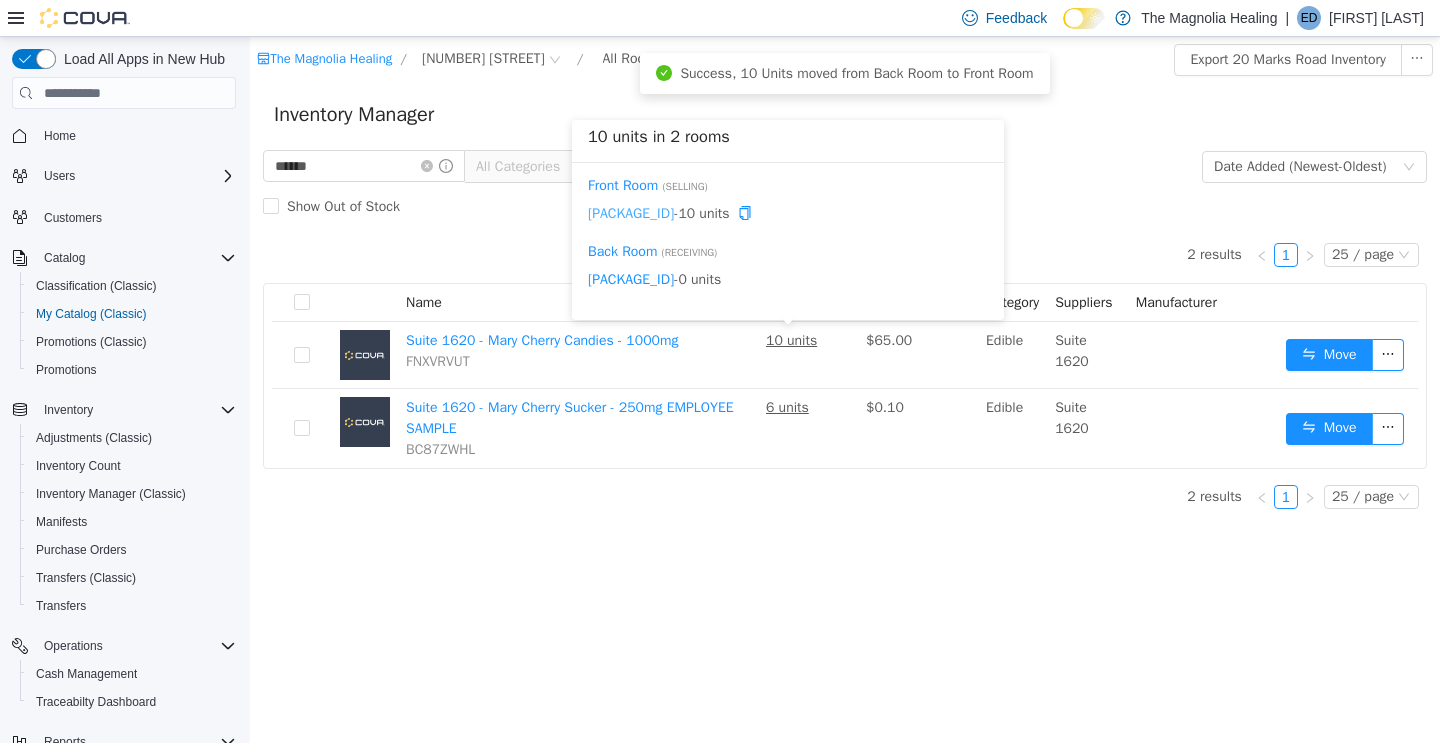 click on "[PACKAGE_ID]" at bounding box center [631, 213] 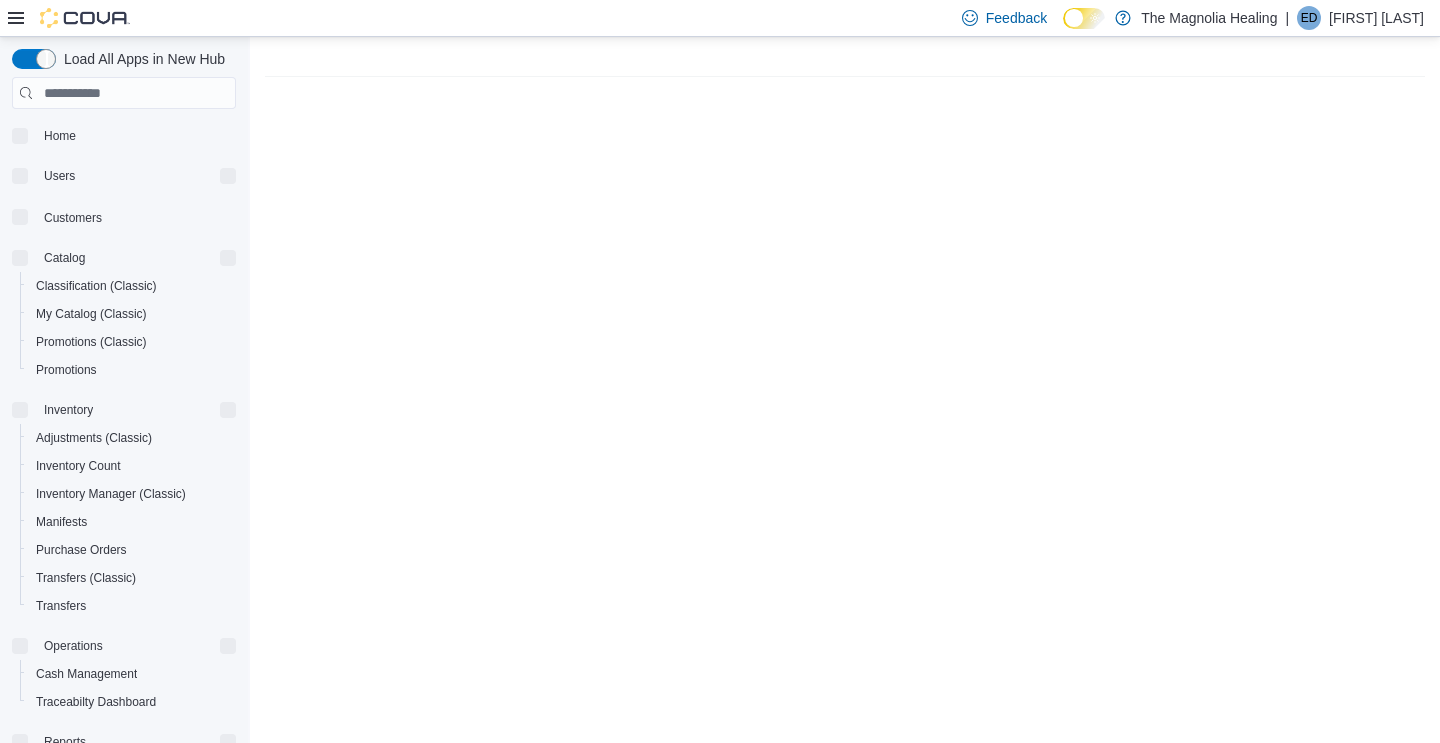 scroll, scrollTop: 0, scrollLeft: 0, axis: both 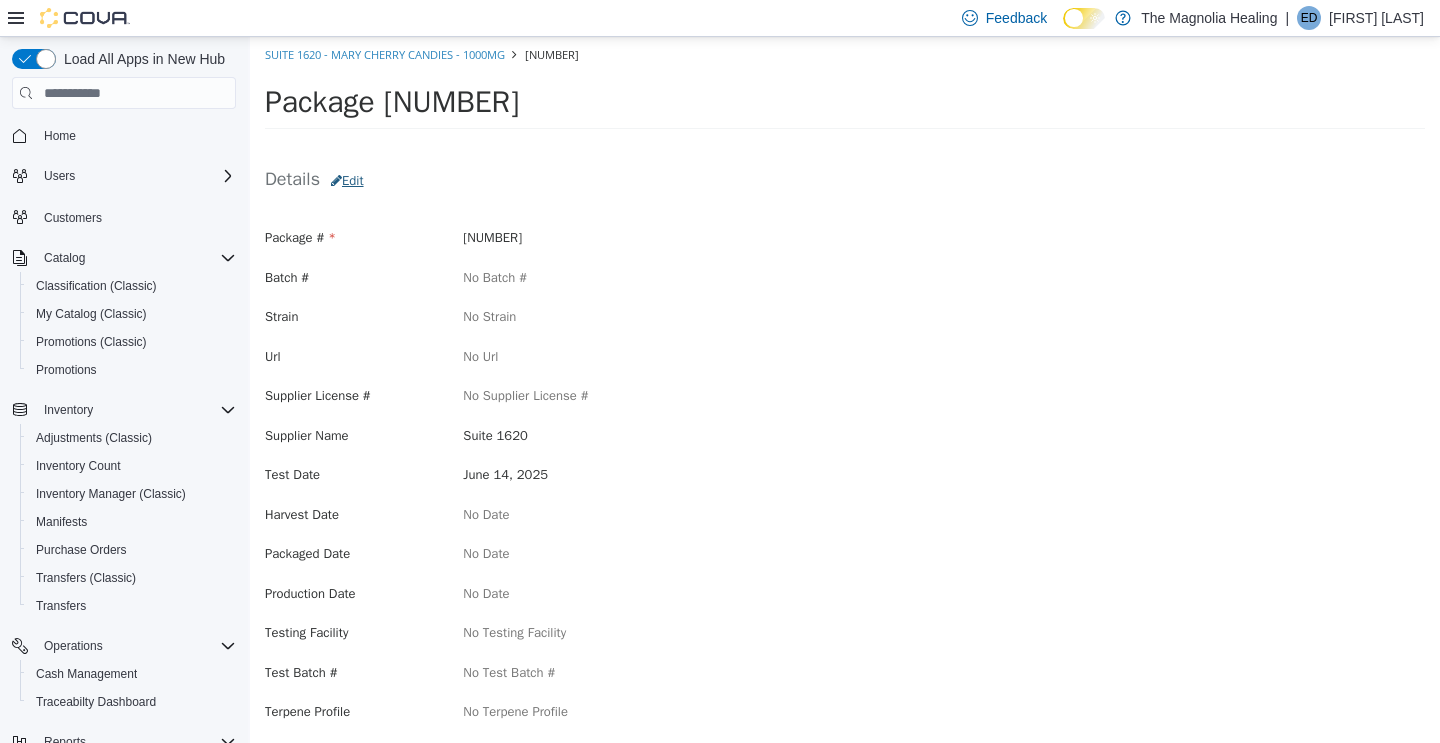 click on "Edit" at bounding box center (347, 181) 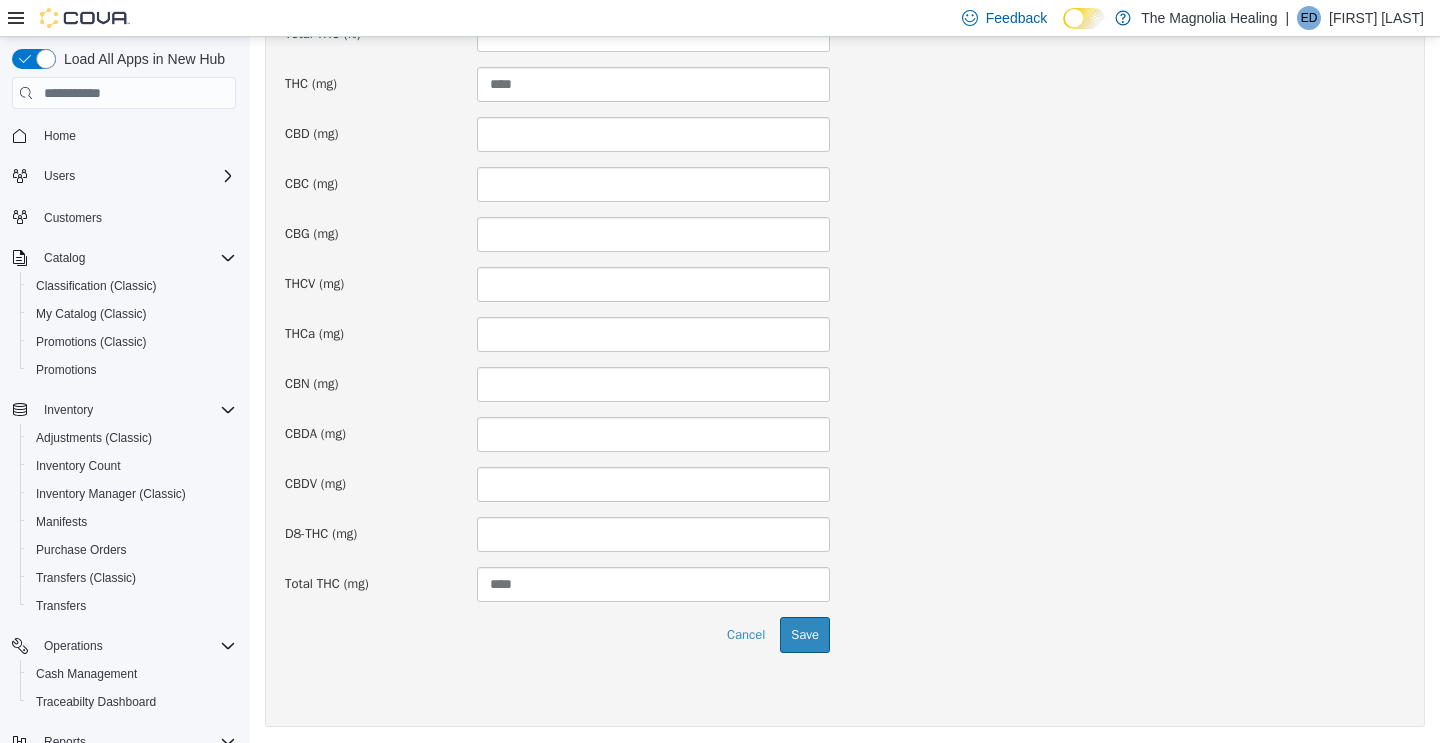 scroll, scrollTop: 1422, scrollLeft: 0, axis: vertical 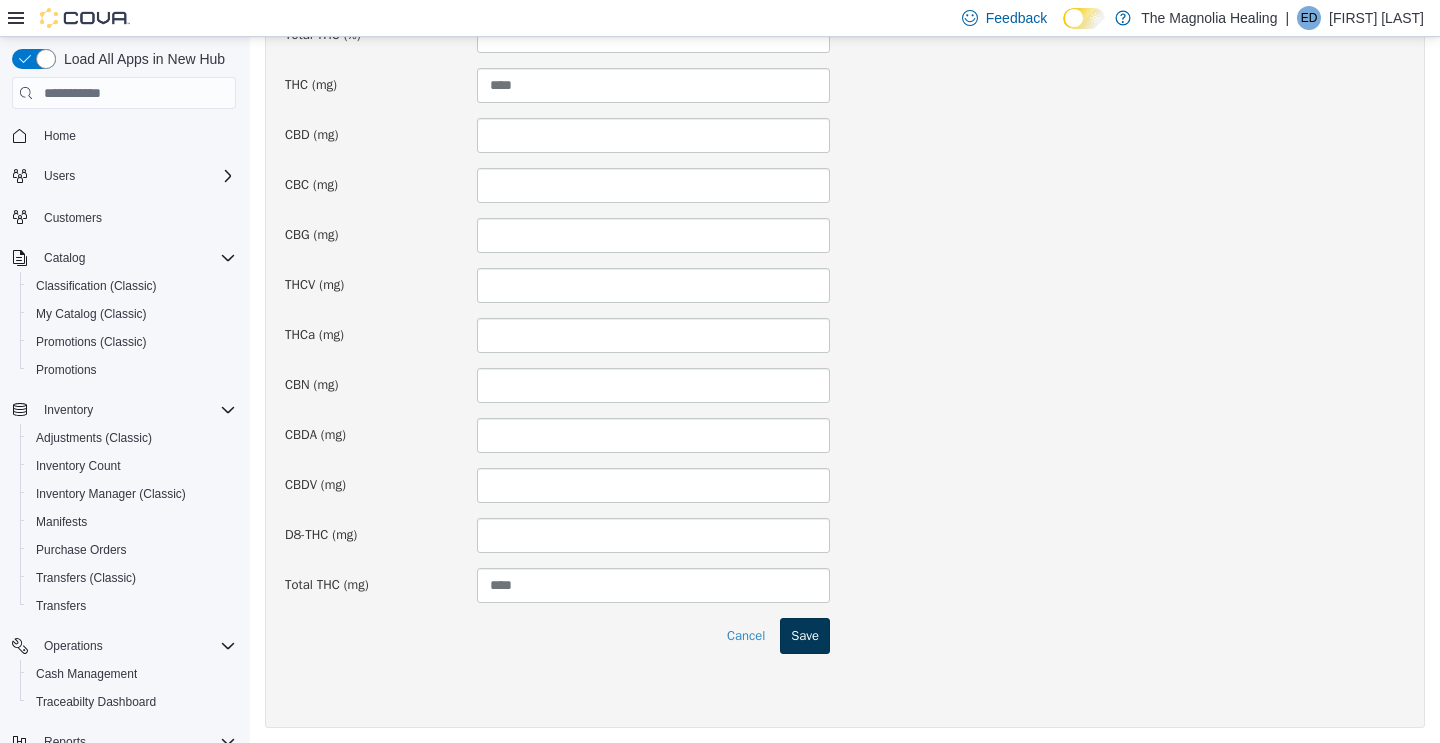 click on "Save" at bounding box center [805, 636] 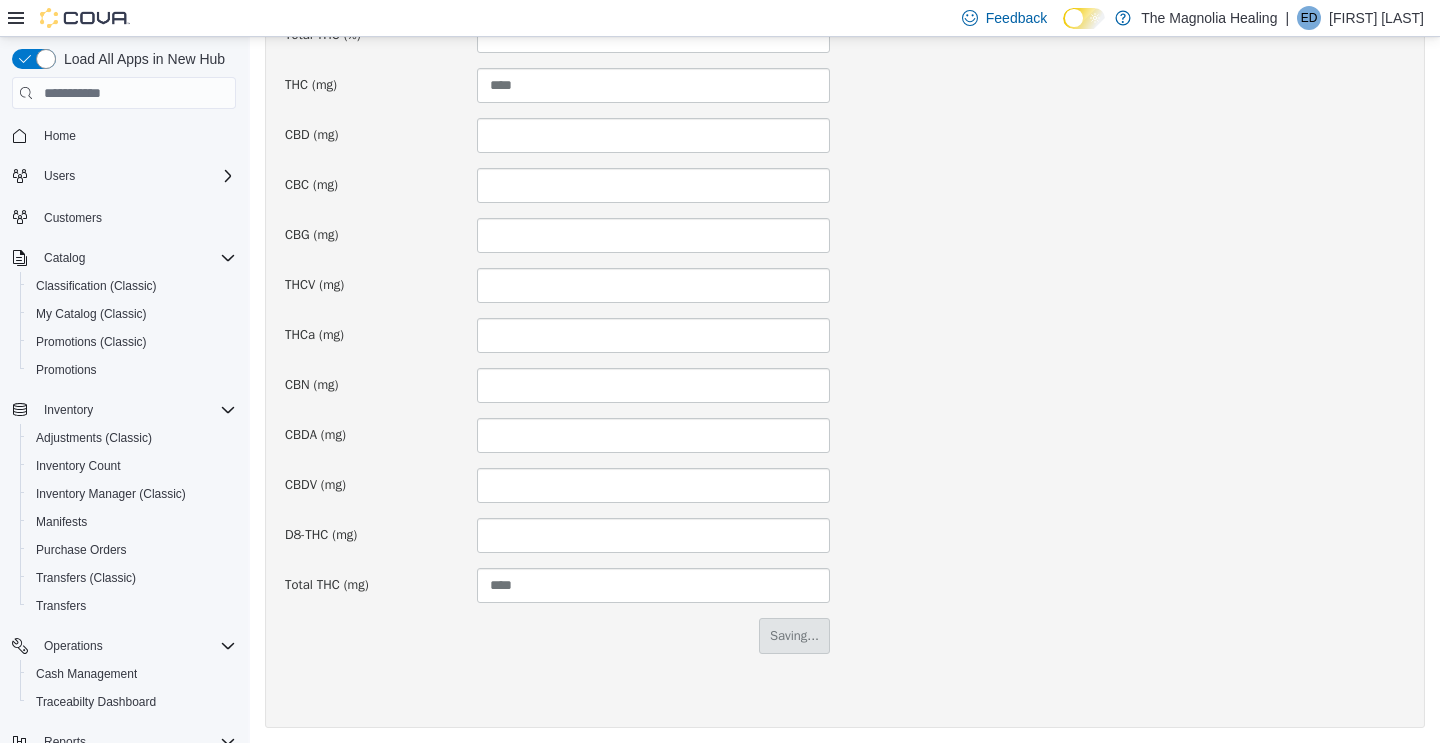 scroll, scrollTop: 0, scrollLeft: 0, axis: both 